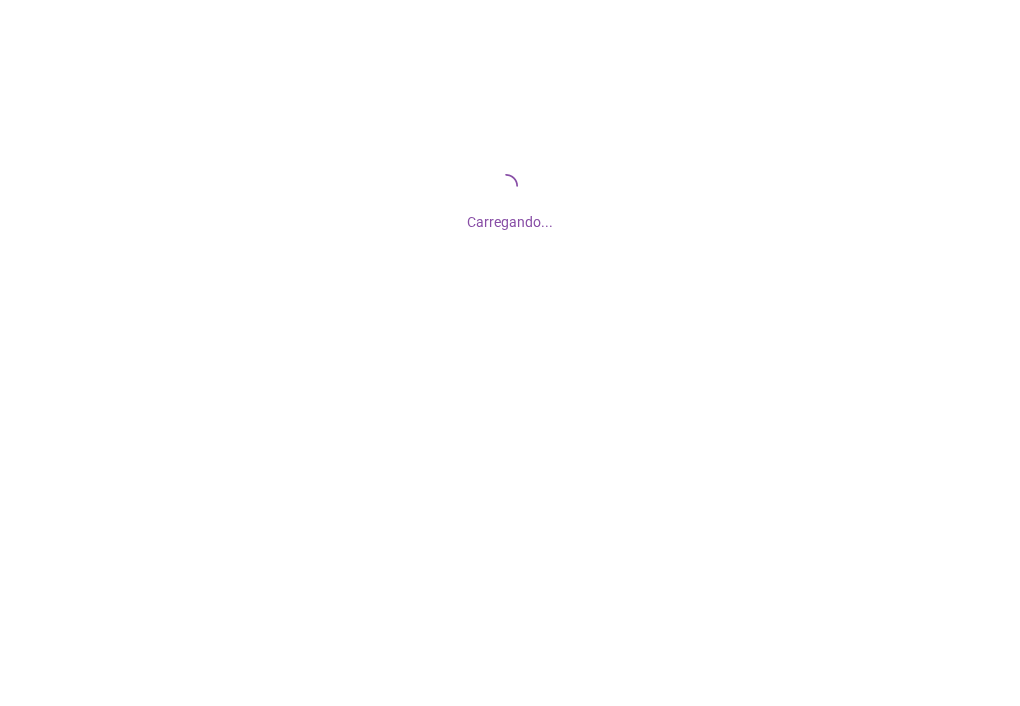 scroll, scrollTop: 0, scrollLeft: 0, axis: both 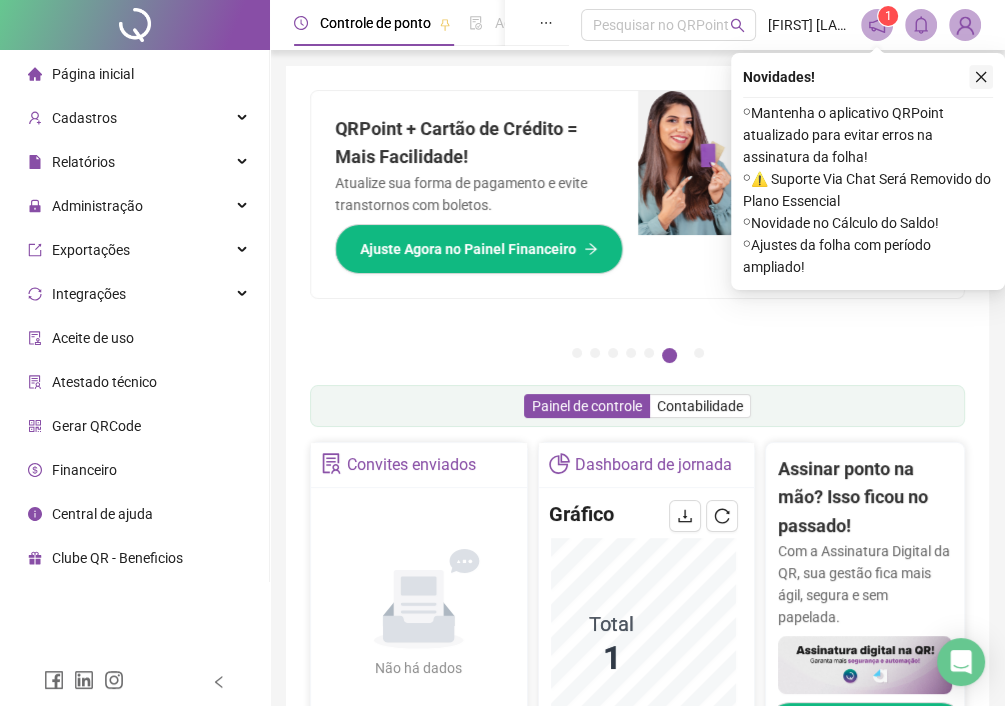 click 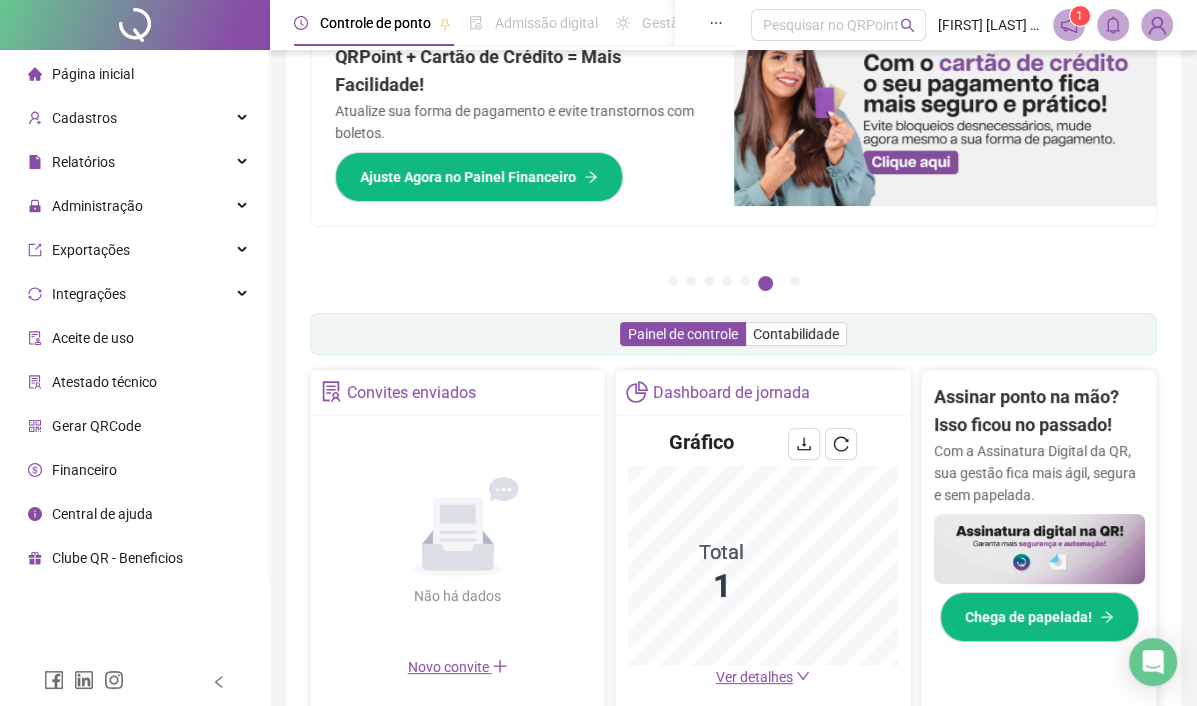 scroll, scrollTop: 200, scrollLeft: 0, axis: vertical 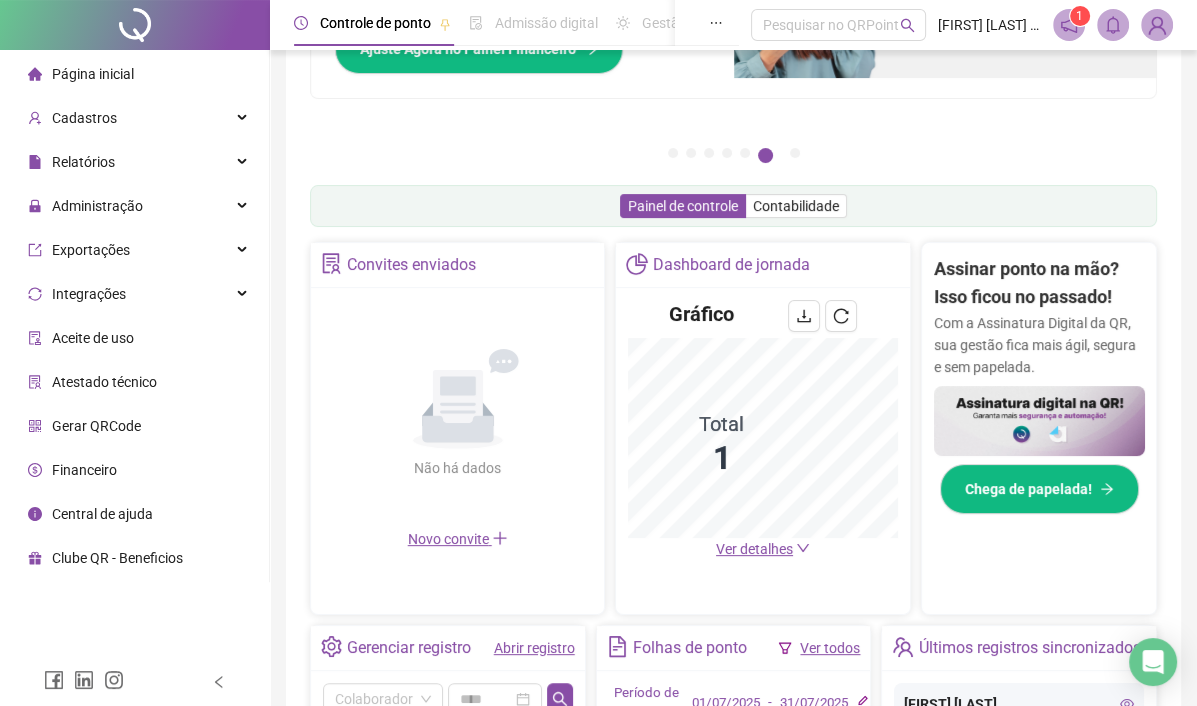 click on "Ver detalhes" at bounding box center (754, 549) 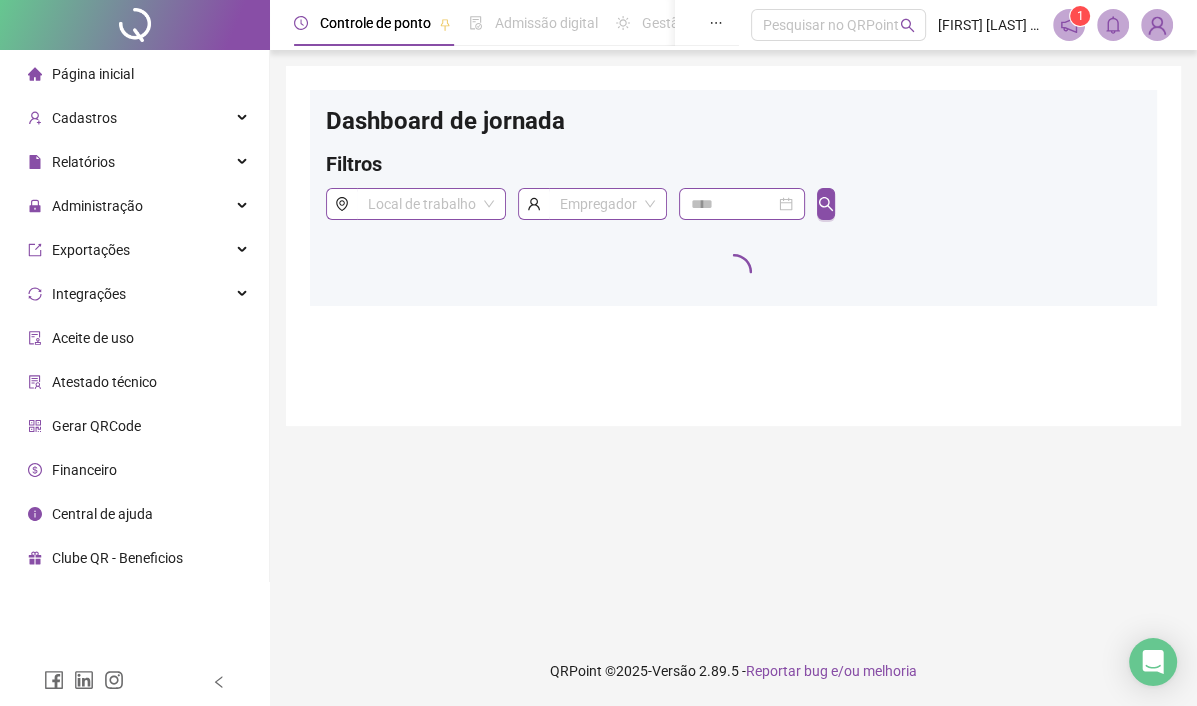 scroll, scrollTop: 0, scrollLeft: 0, axis: both 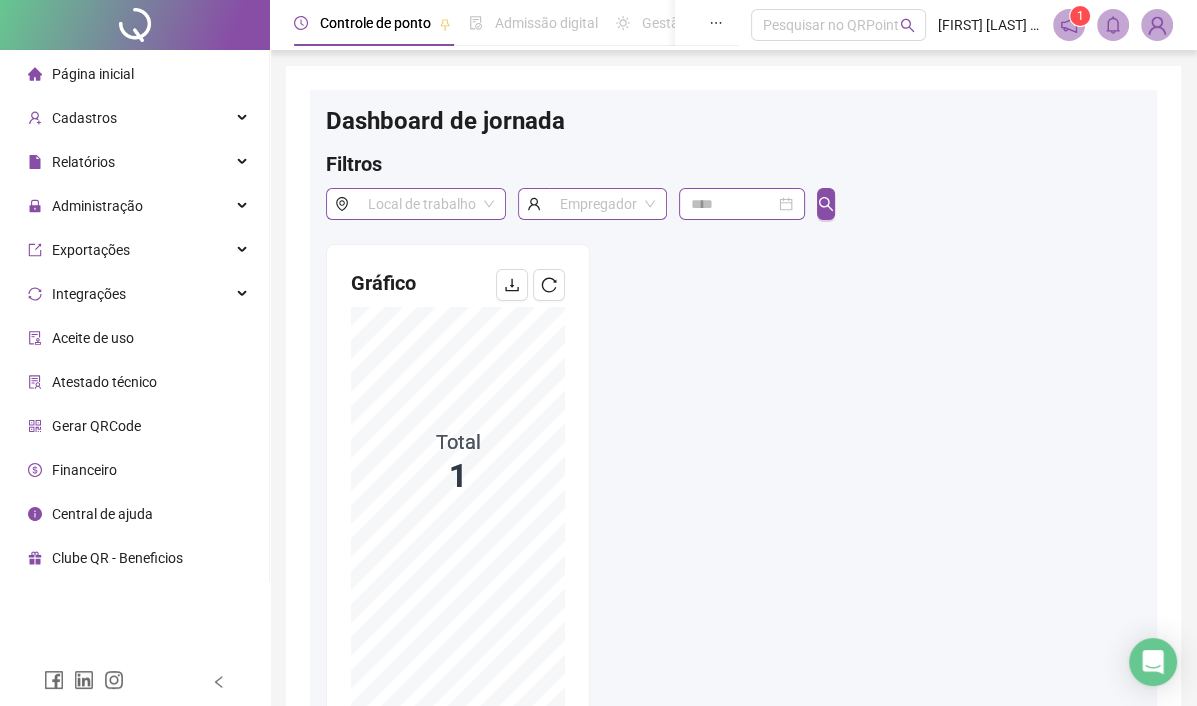 click on "[FIRST] [LAST]" at bounding box center [407, 871] 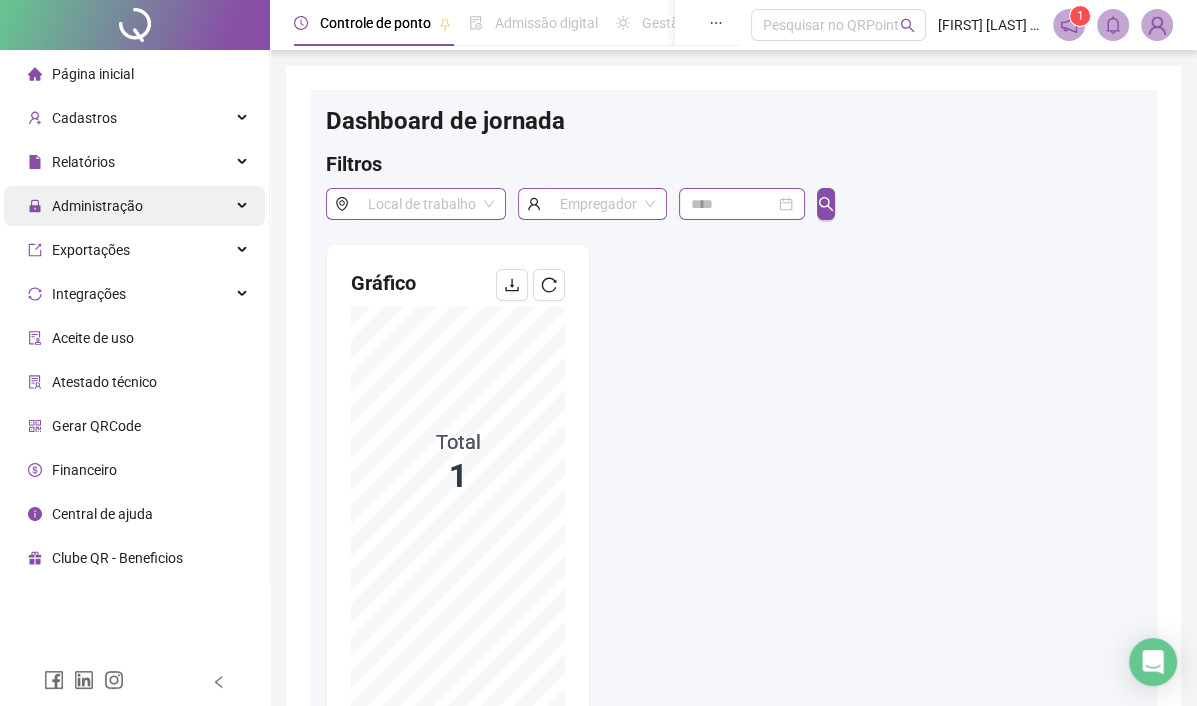 click on "Administração" at bounding box center [97, 206] 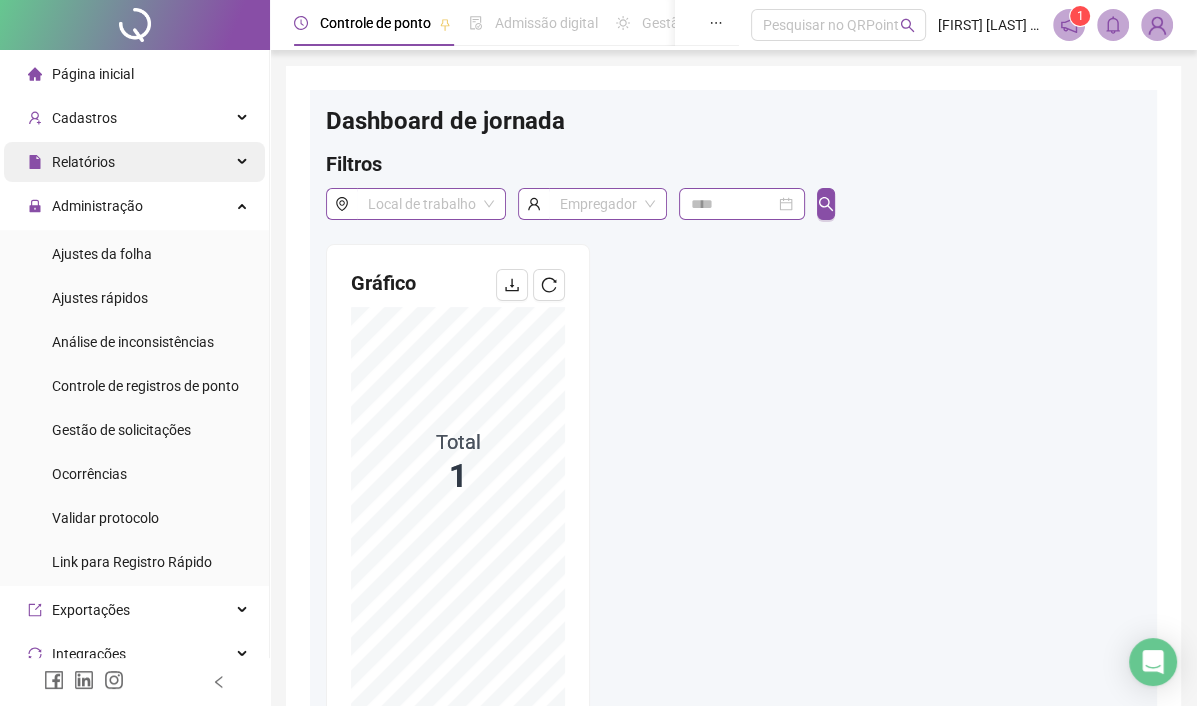 click on "Relatórios" at bounding box center (83, 162) 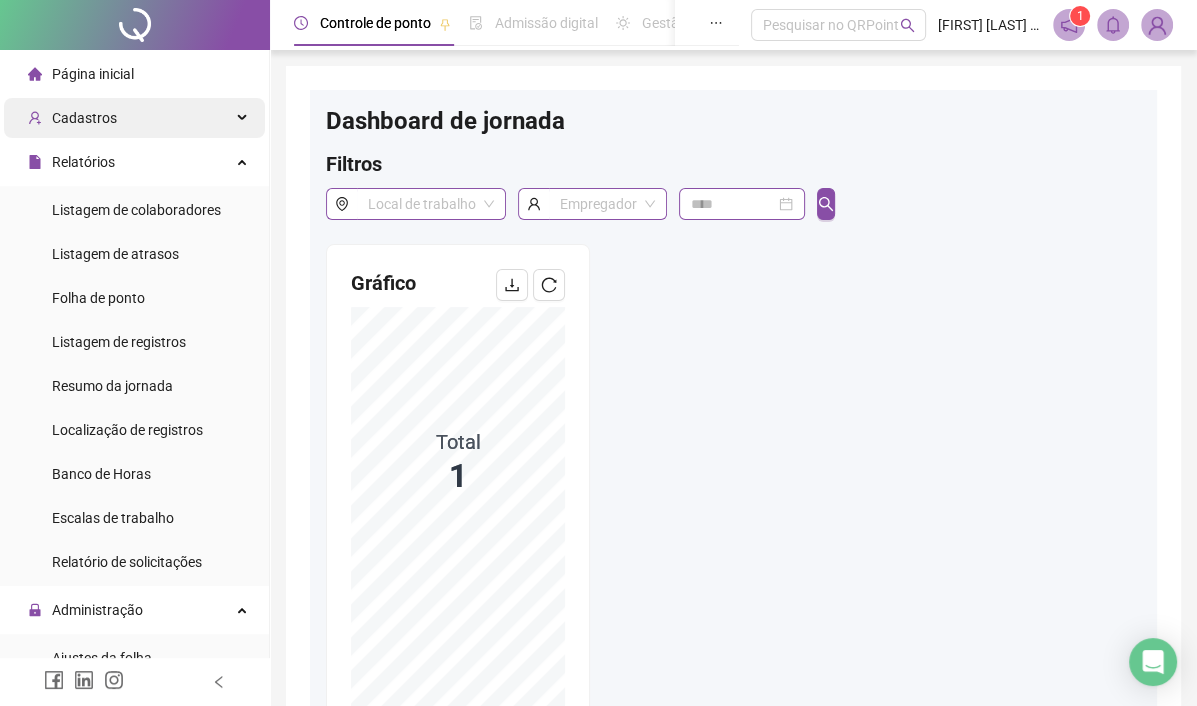 click on "Cadastros" at bounding box center (84, 118) 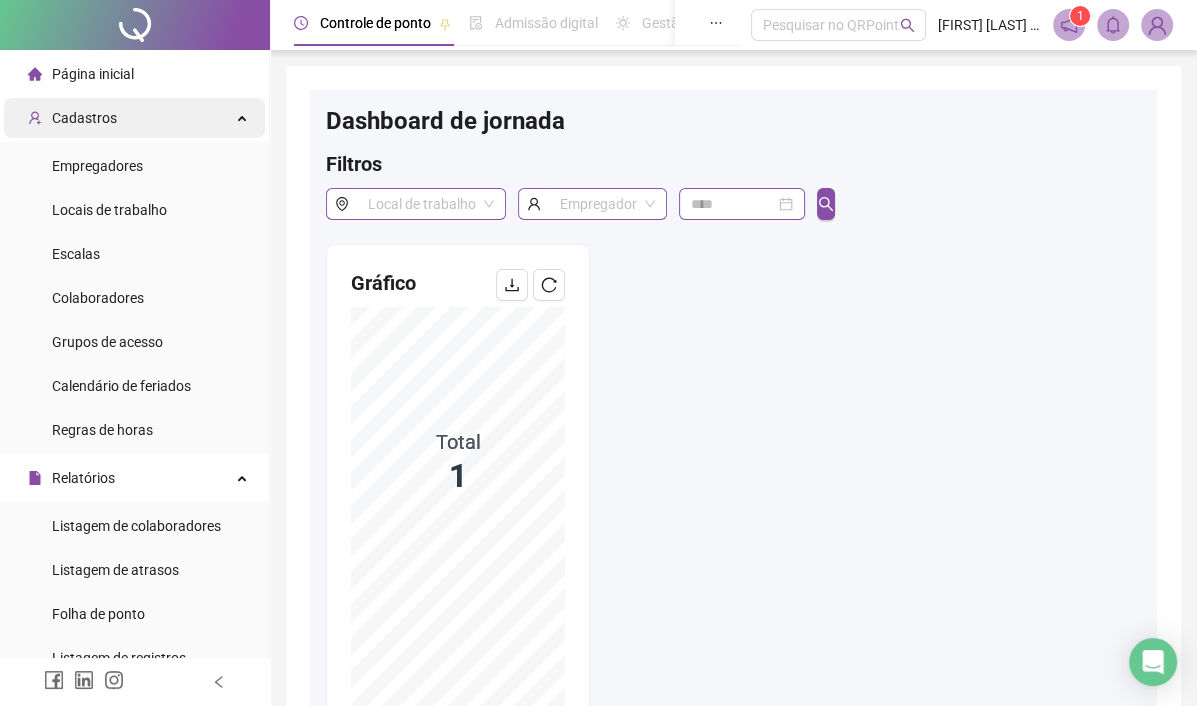 click on "Cadastros" at bounding box center (134, 118) 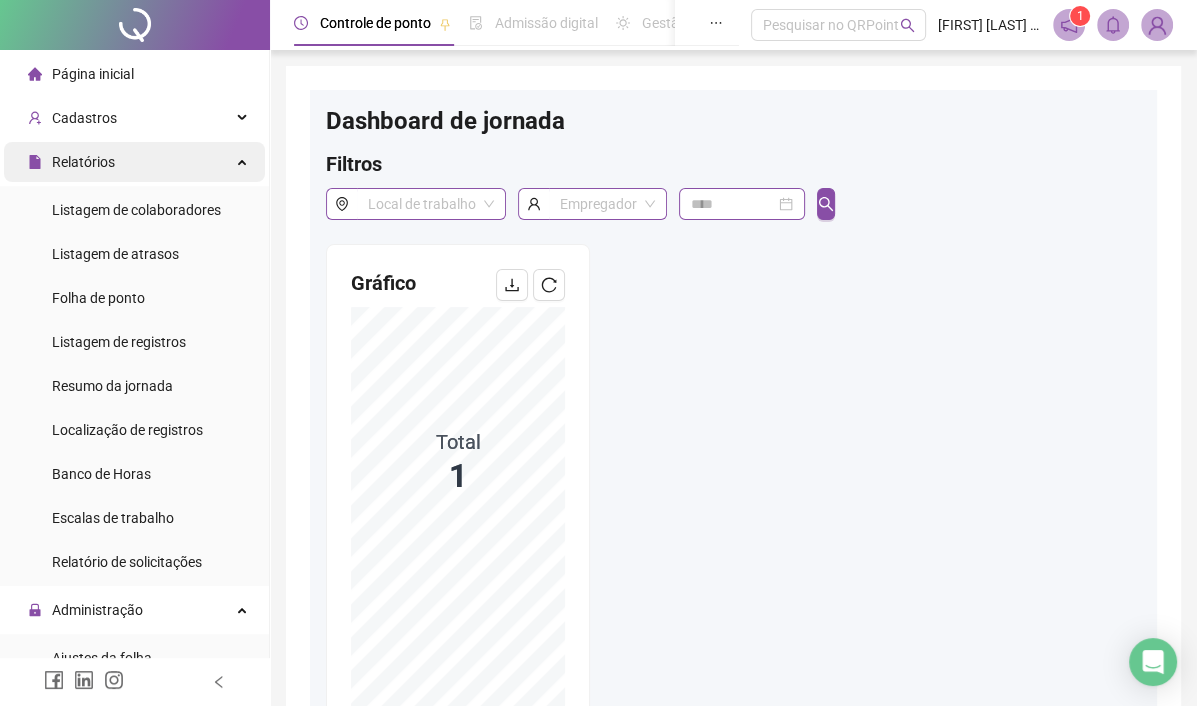 click on "Relatórios" at bounding box center (83, 162) 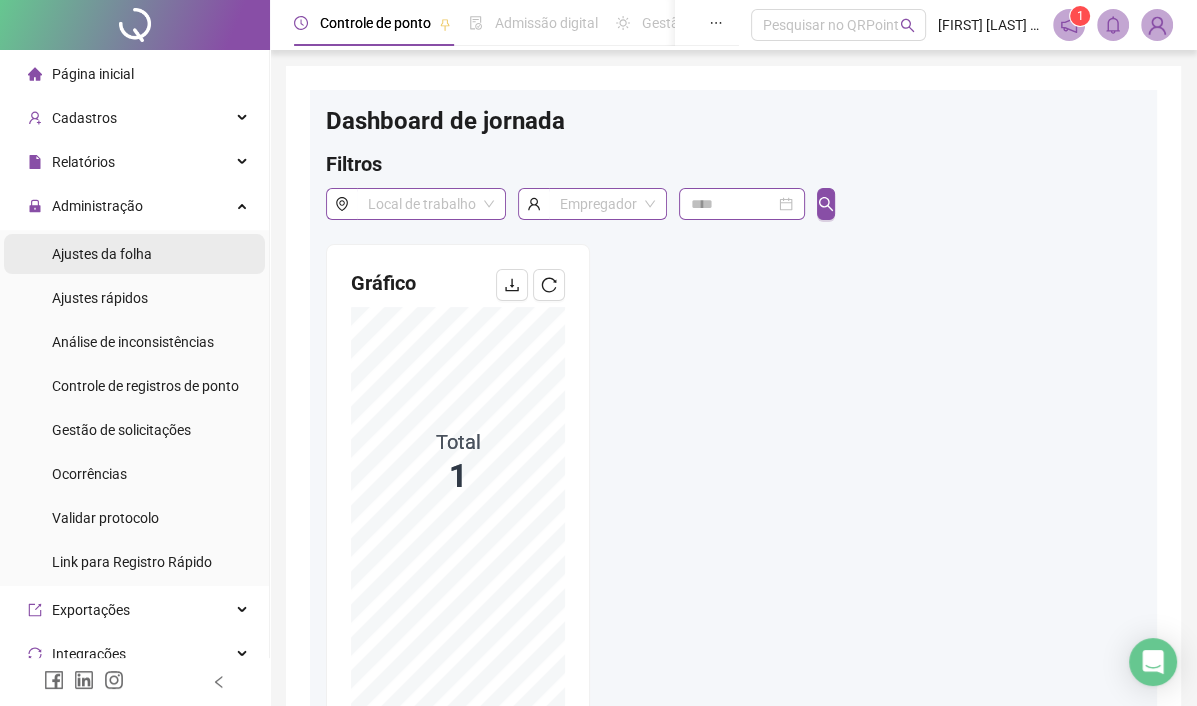 click on "Ajustes da folha" at bounding box center [102, 254] 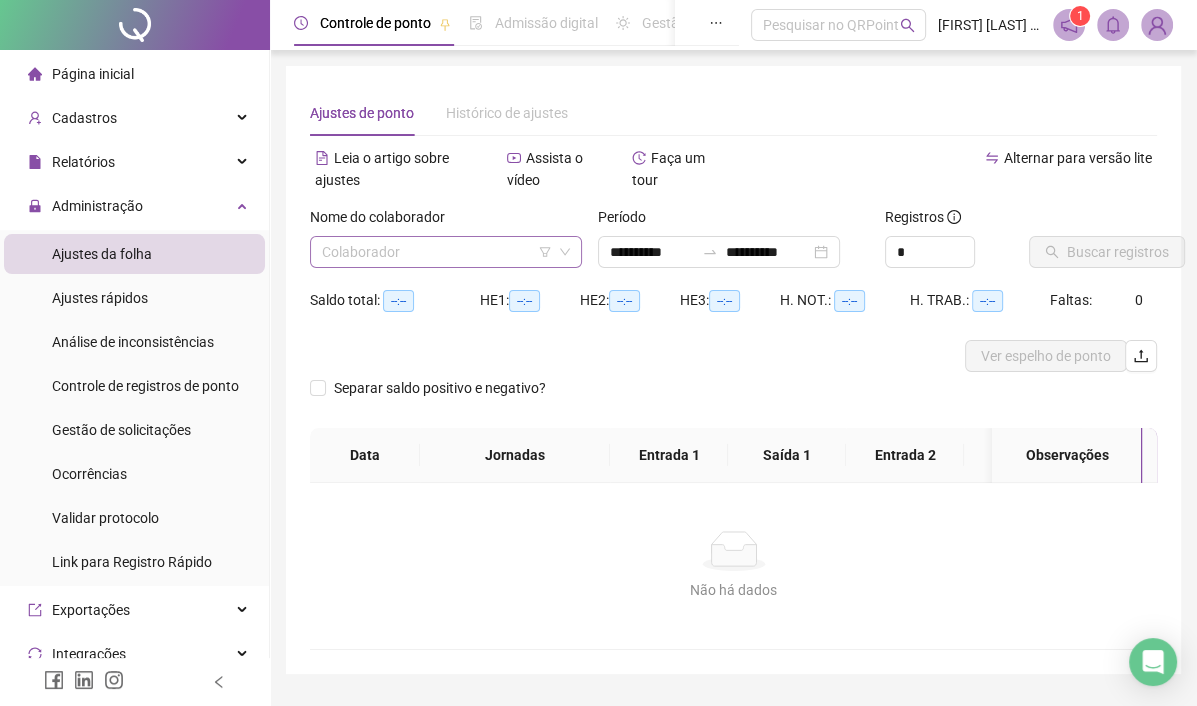 click at bounding box center [437, 252] 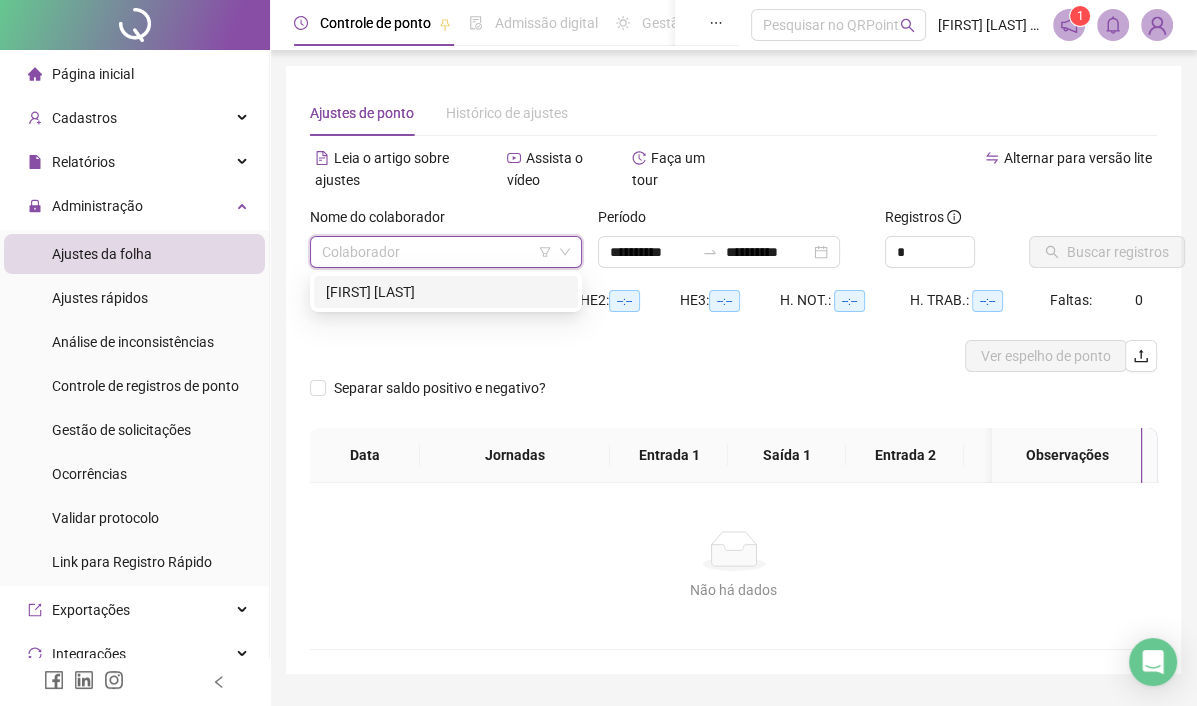 click on "[FIRST] [LAST]" at bounding box center (446, 292) 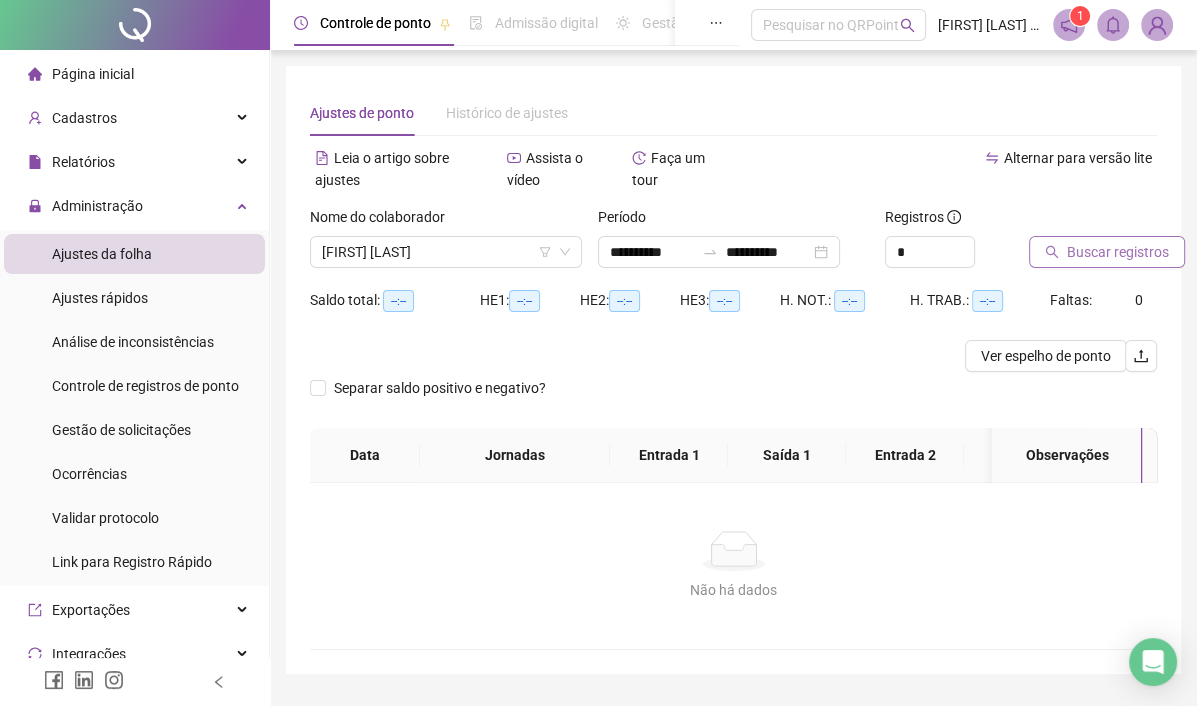 click 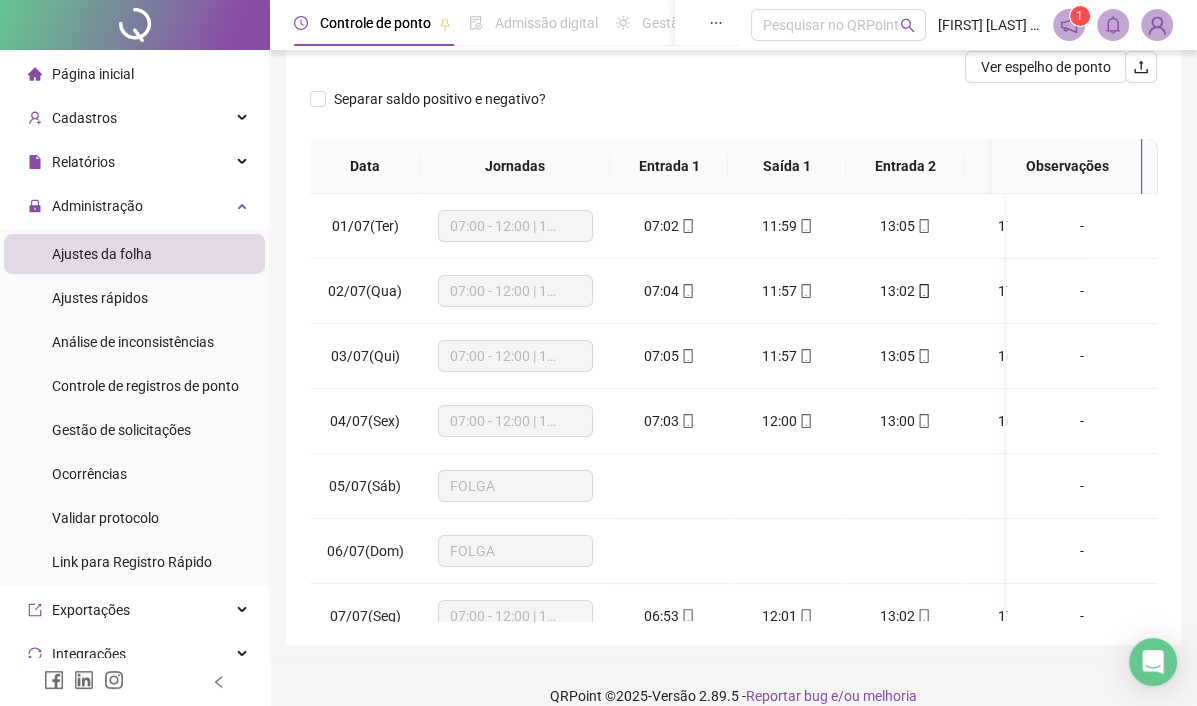 scroll, scrollTop: 300, scrollLeft: 0, axis: vertical 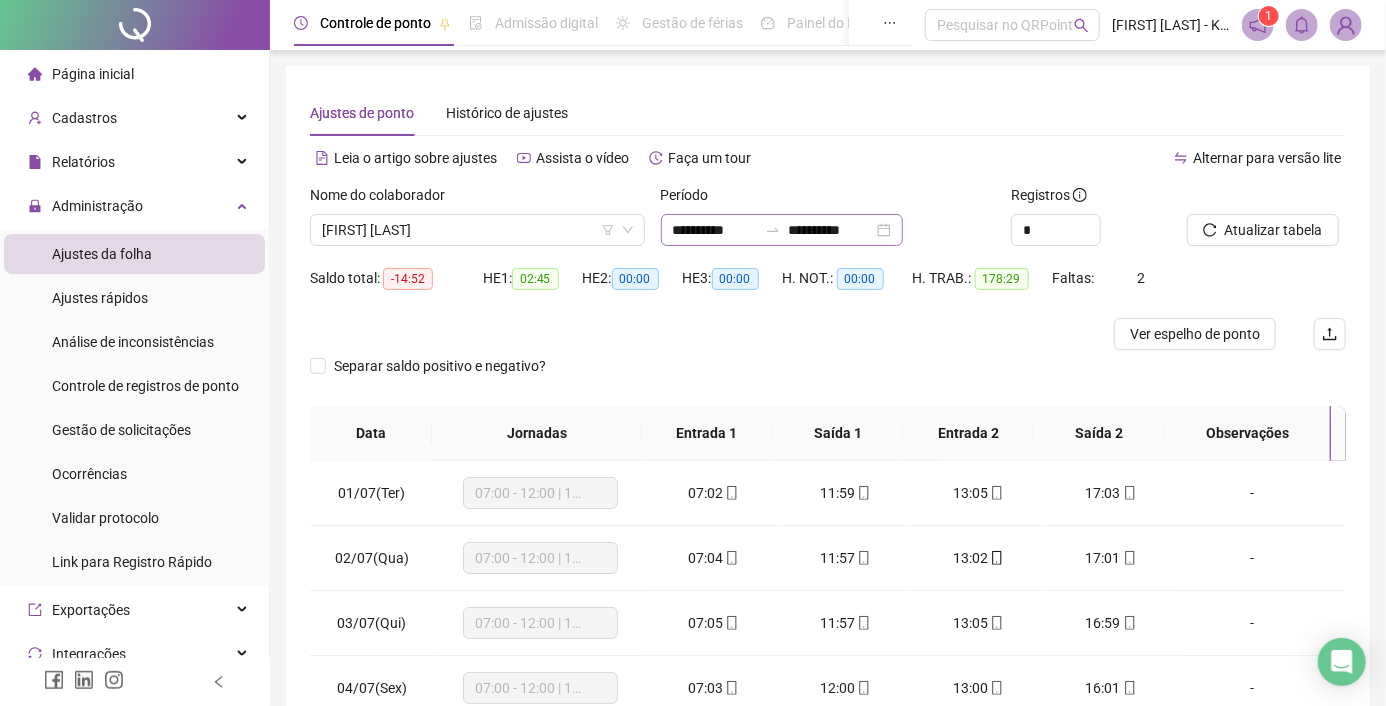 click on "**********" at bounding box center (782, 230) 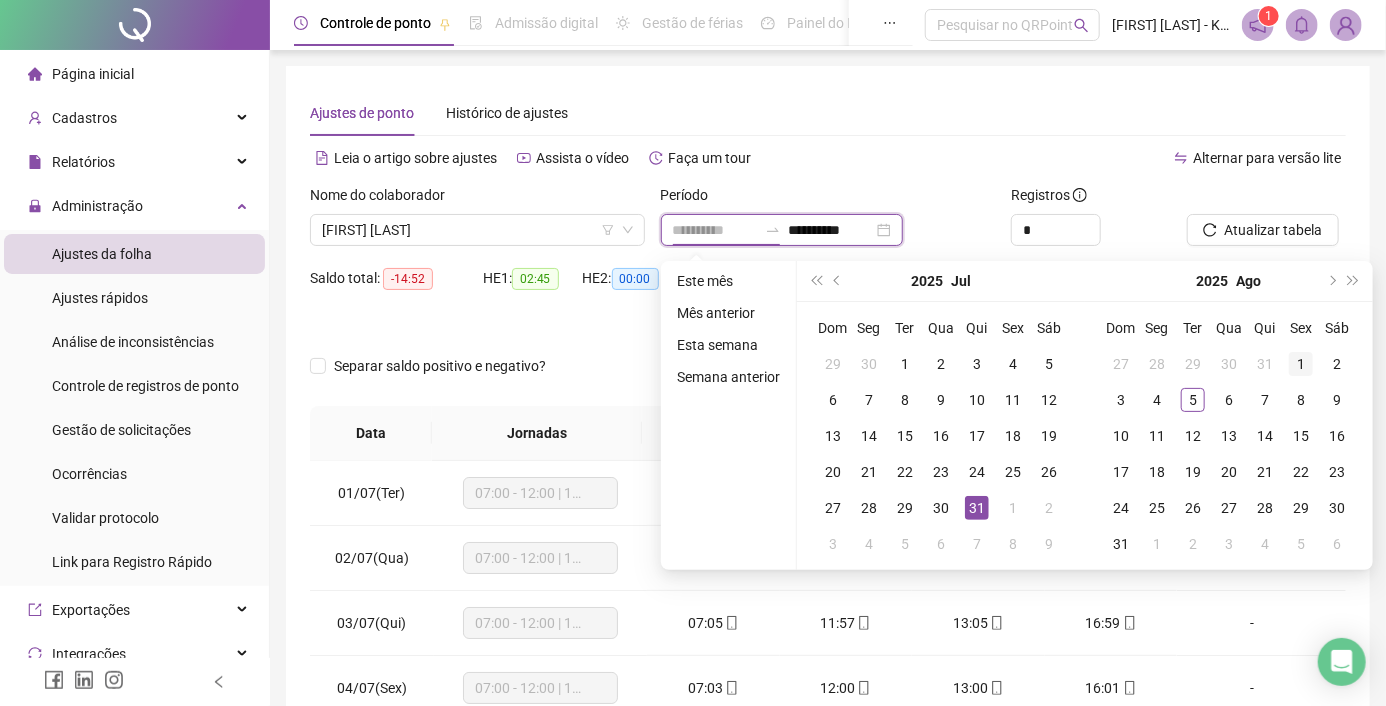 type on "**********" 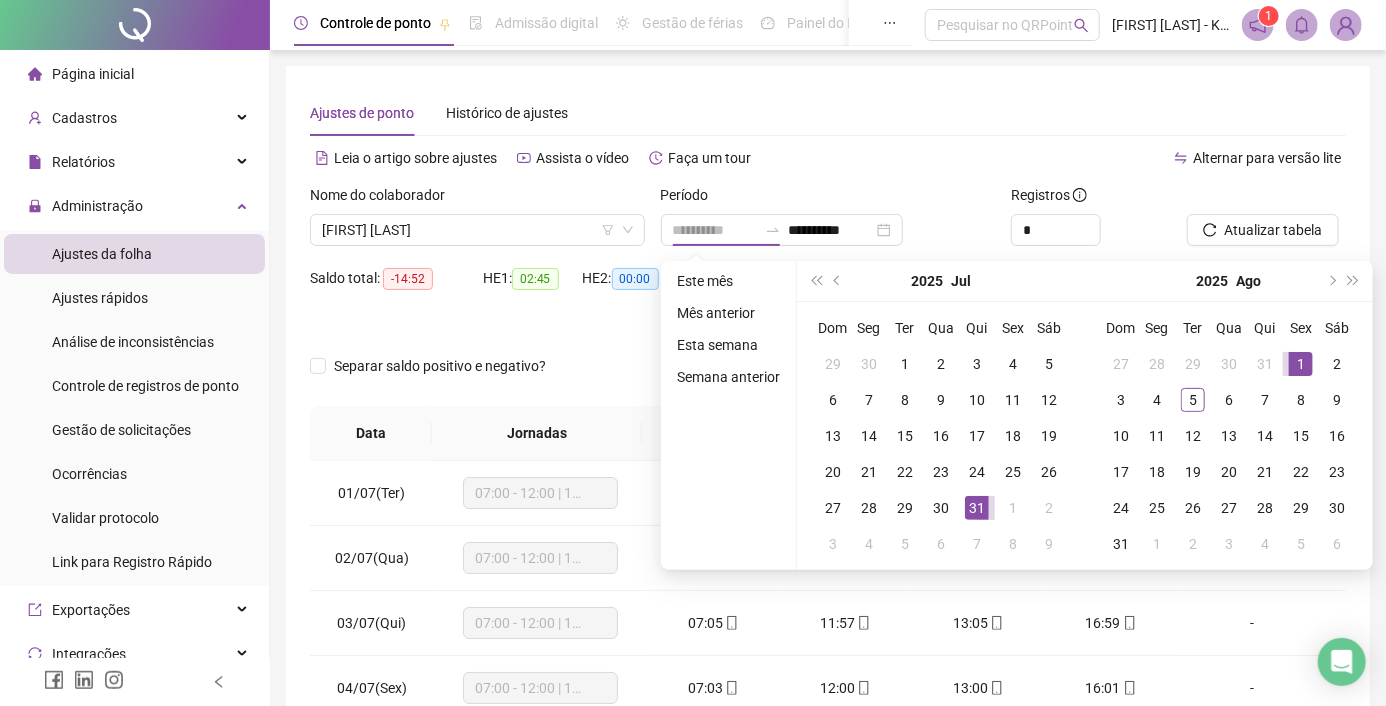 click on "1" at bounding box center [1301, 364] 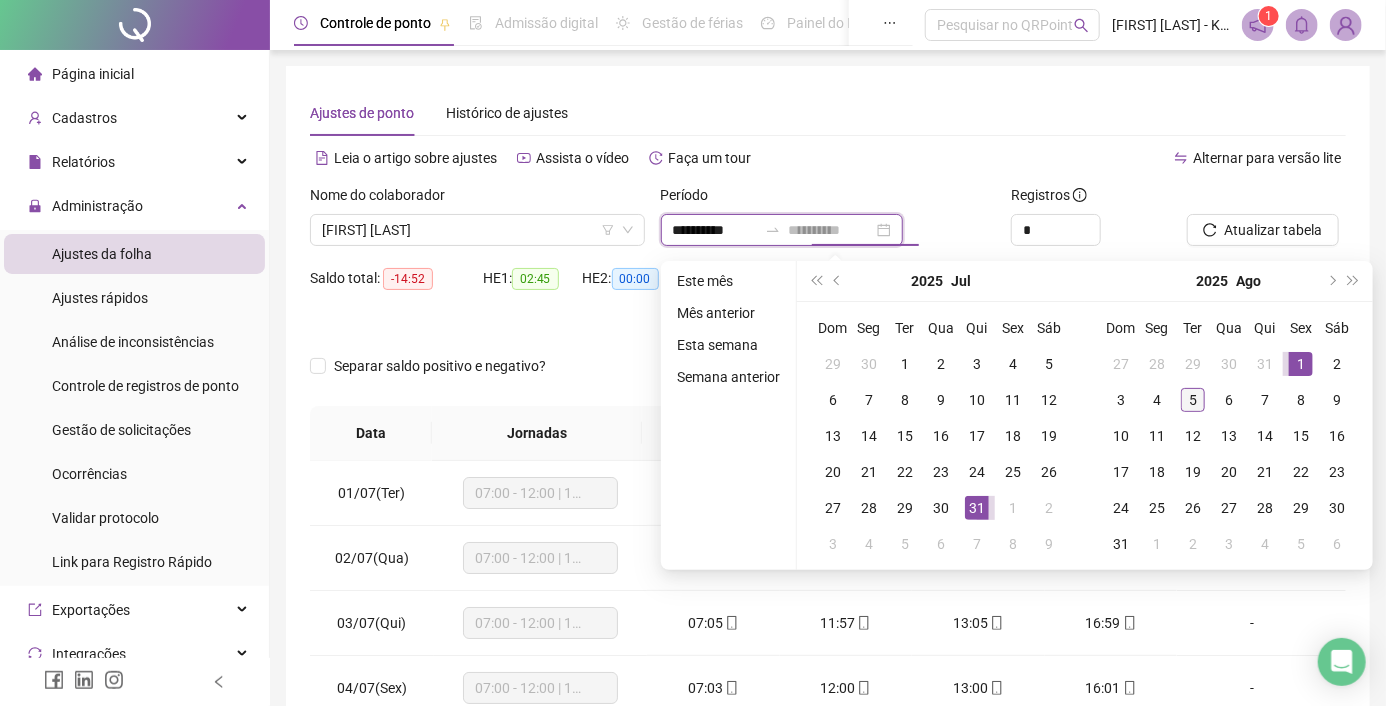 type on "**********" 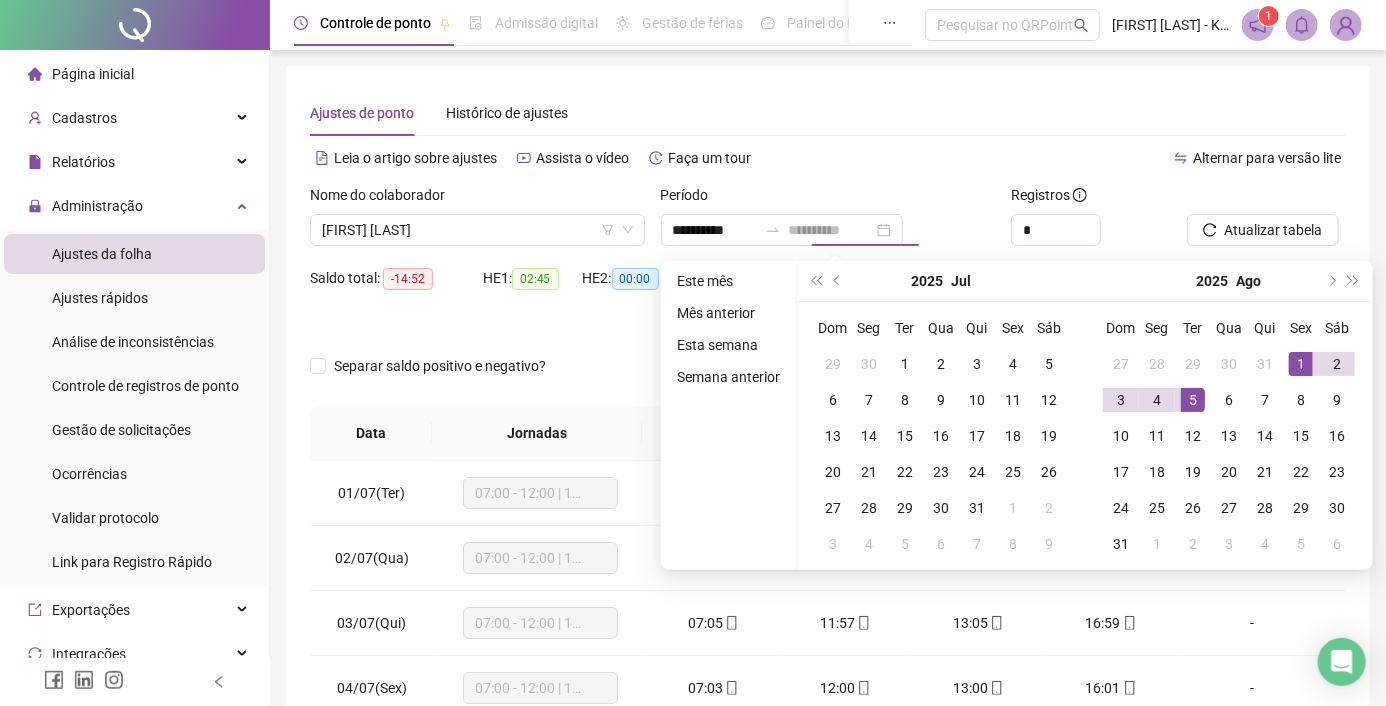 click on "5" at bounding box center (1193, 400) 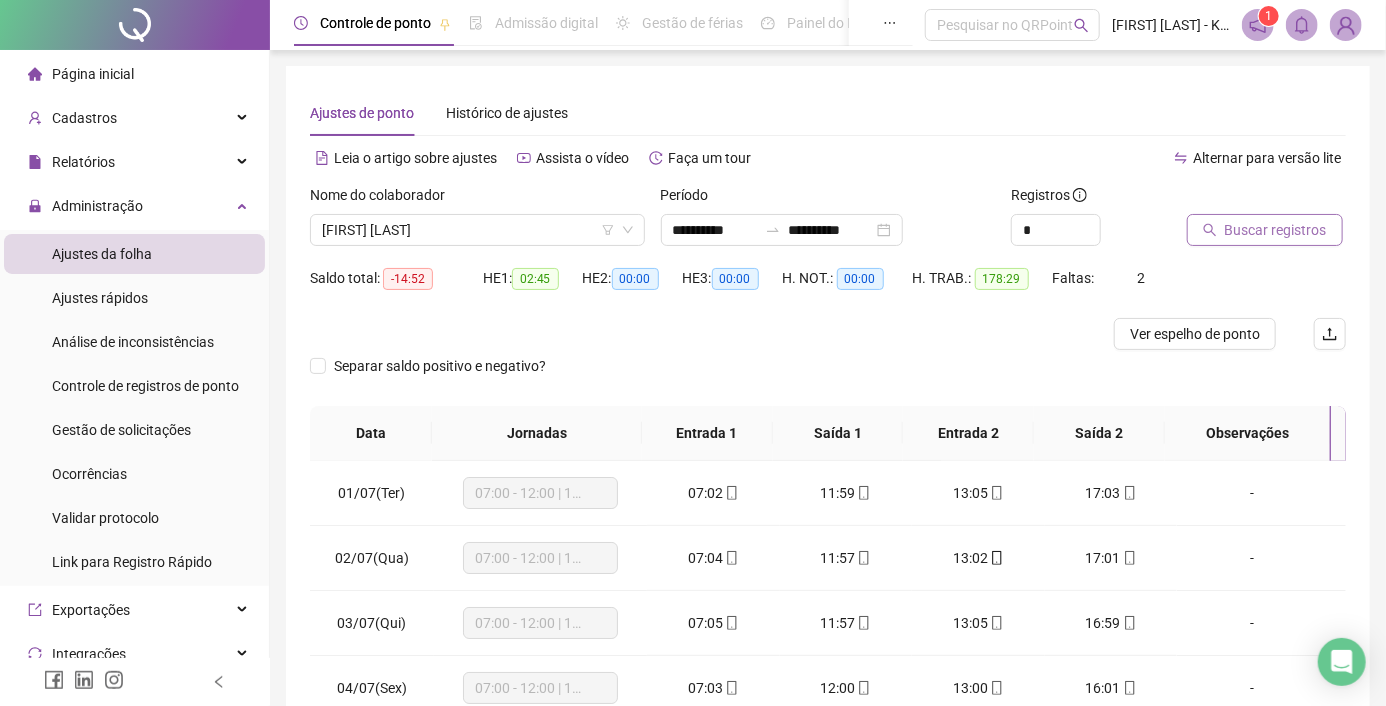 click on "Buscar registros" at bounding box center [1276, 230] 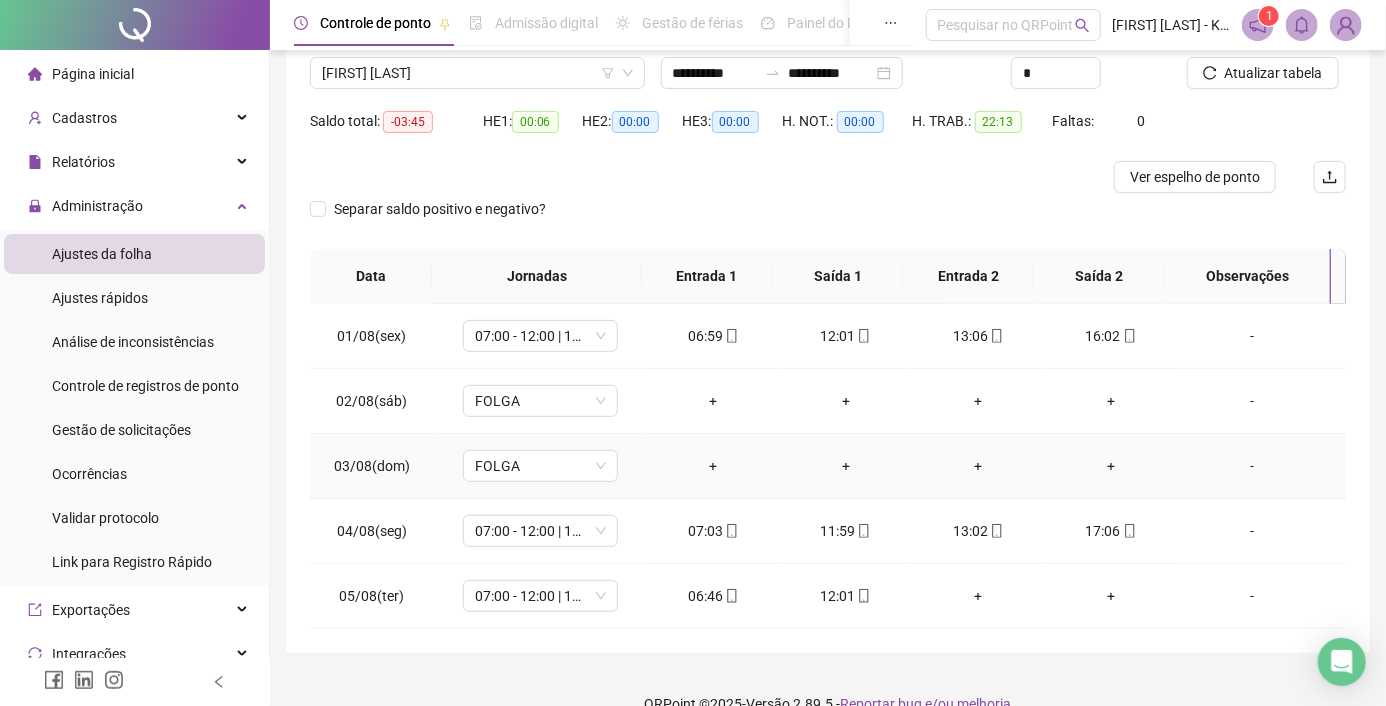 scroll, scrollTop: 189, scrollLeft: 0, axis: vertical 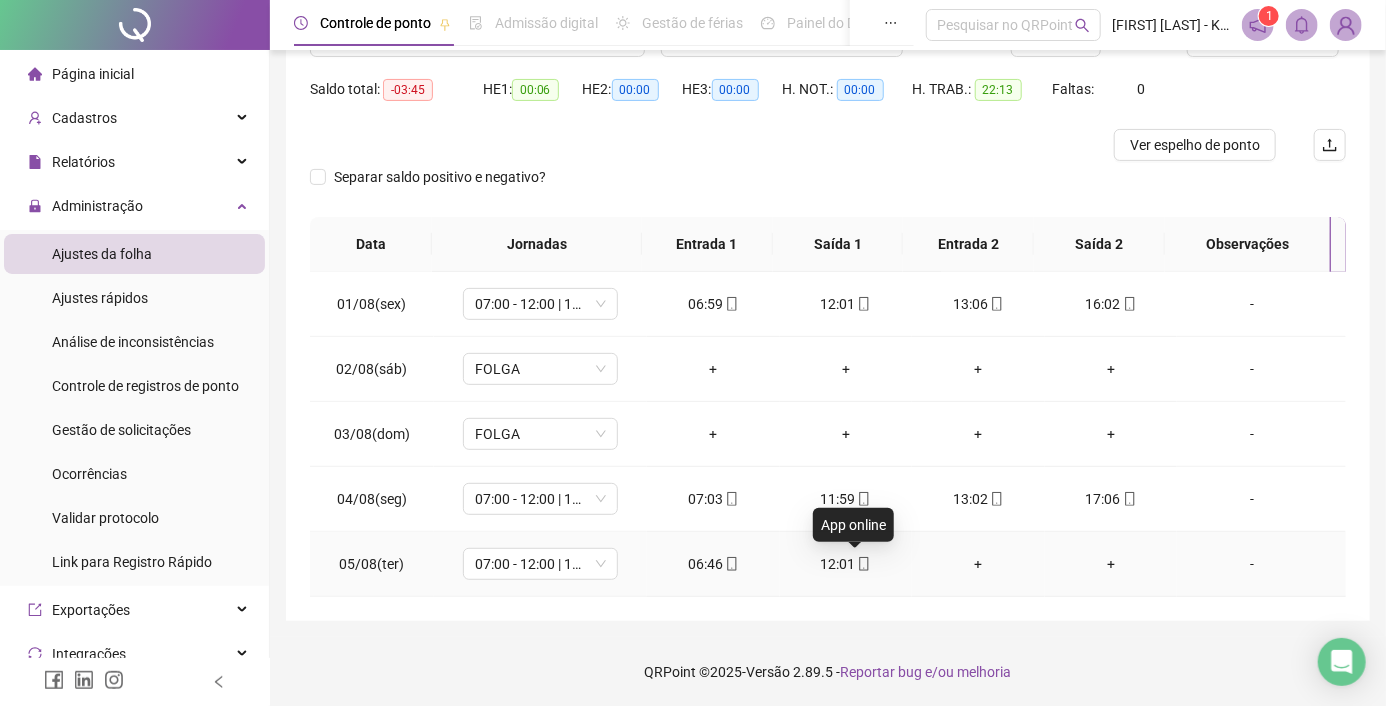 click 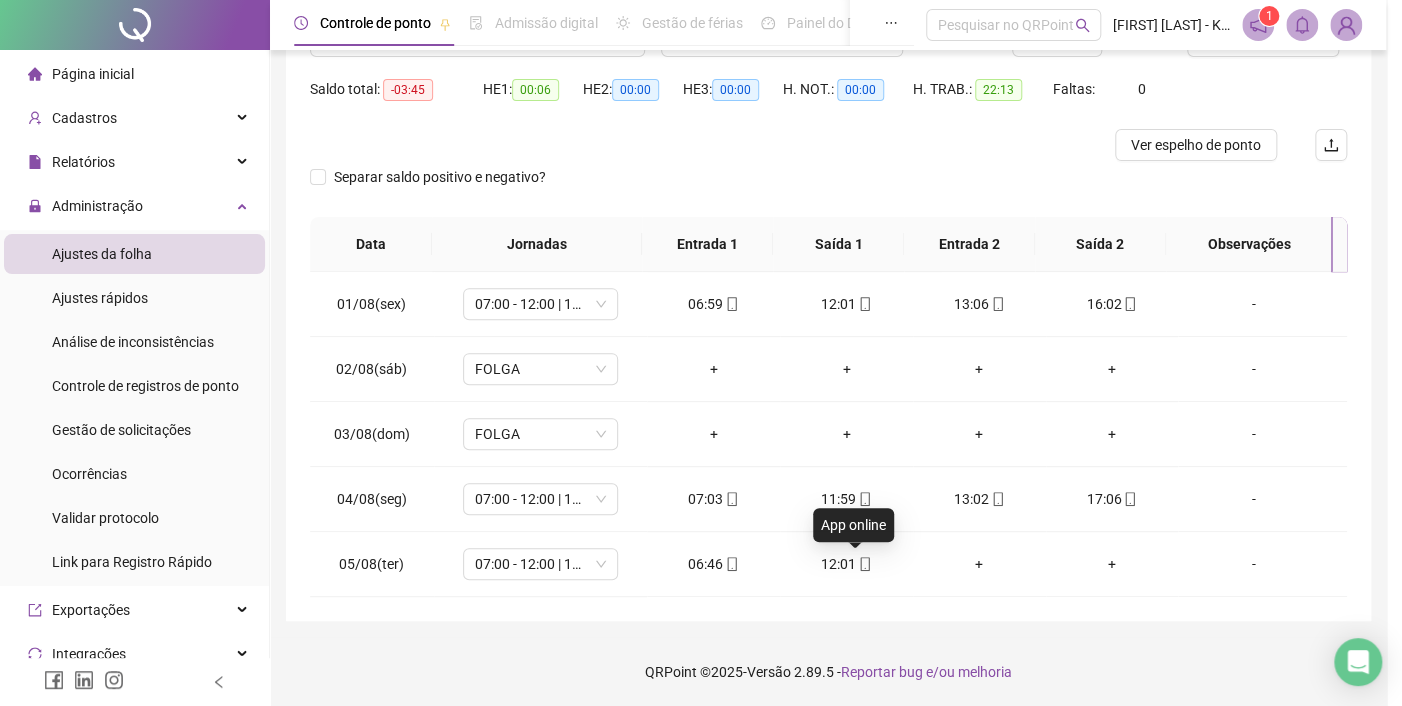 type on "**********" 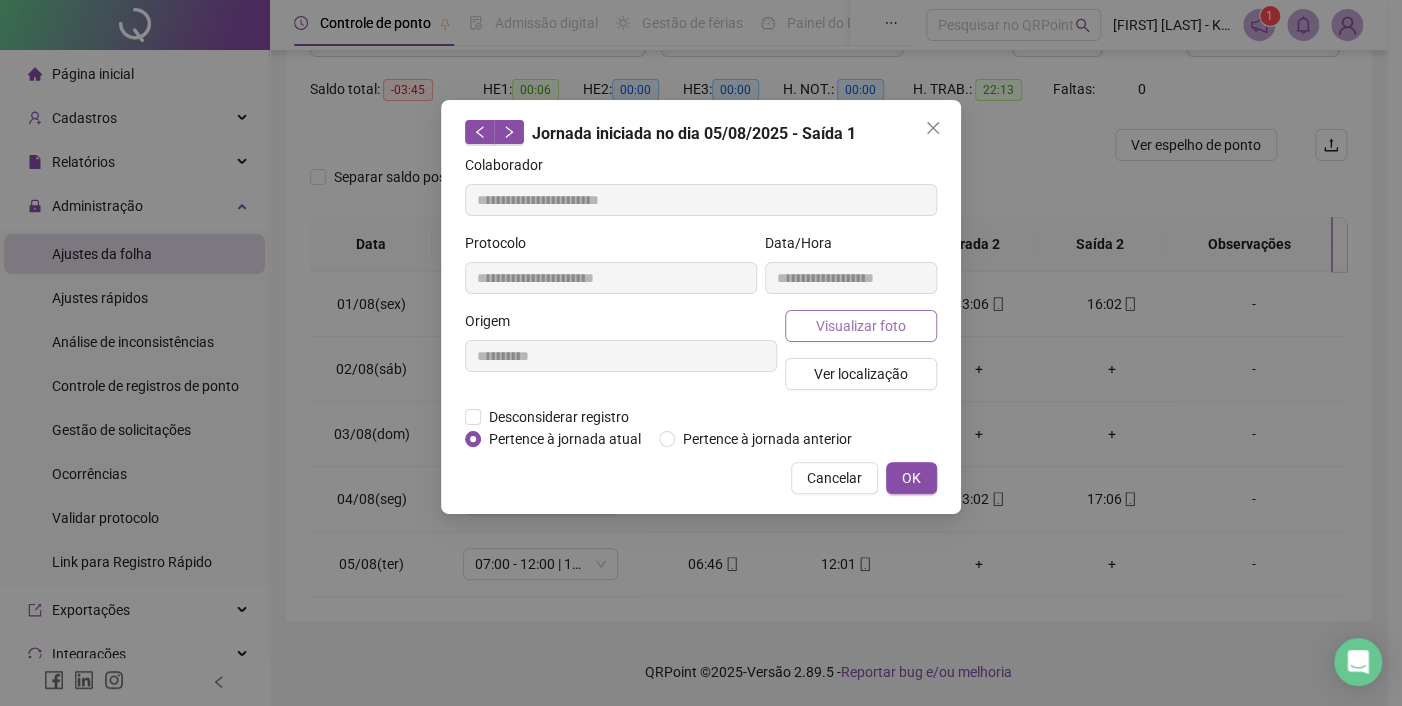 click on "Visualizar foto" at bounding box center (861, 326) 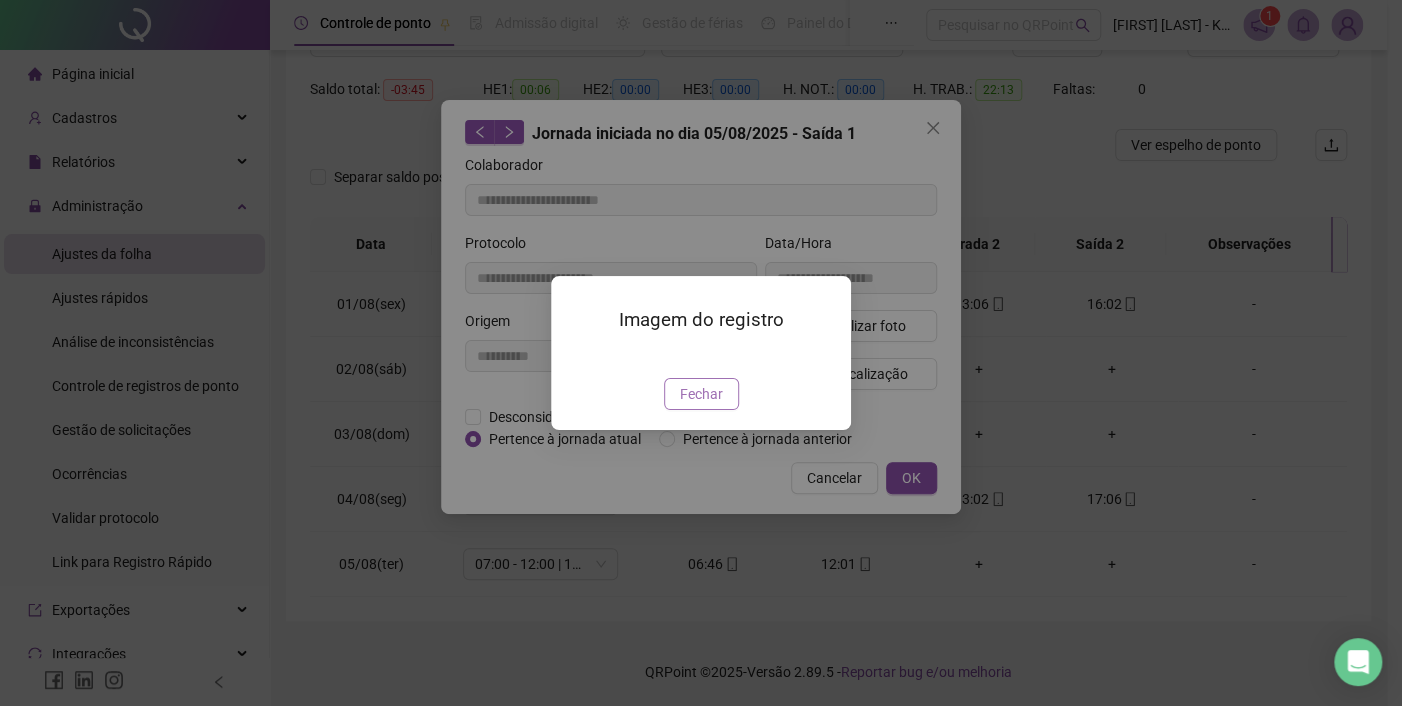 click on "Fechar" at bounding box center [701, 394] 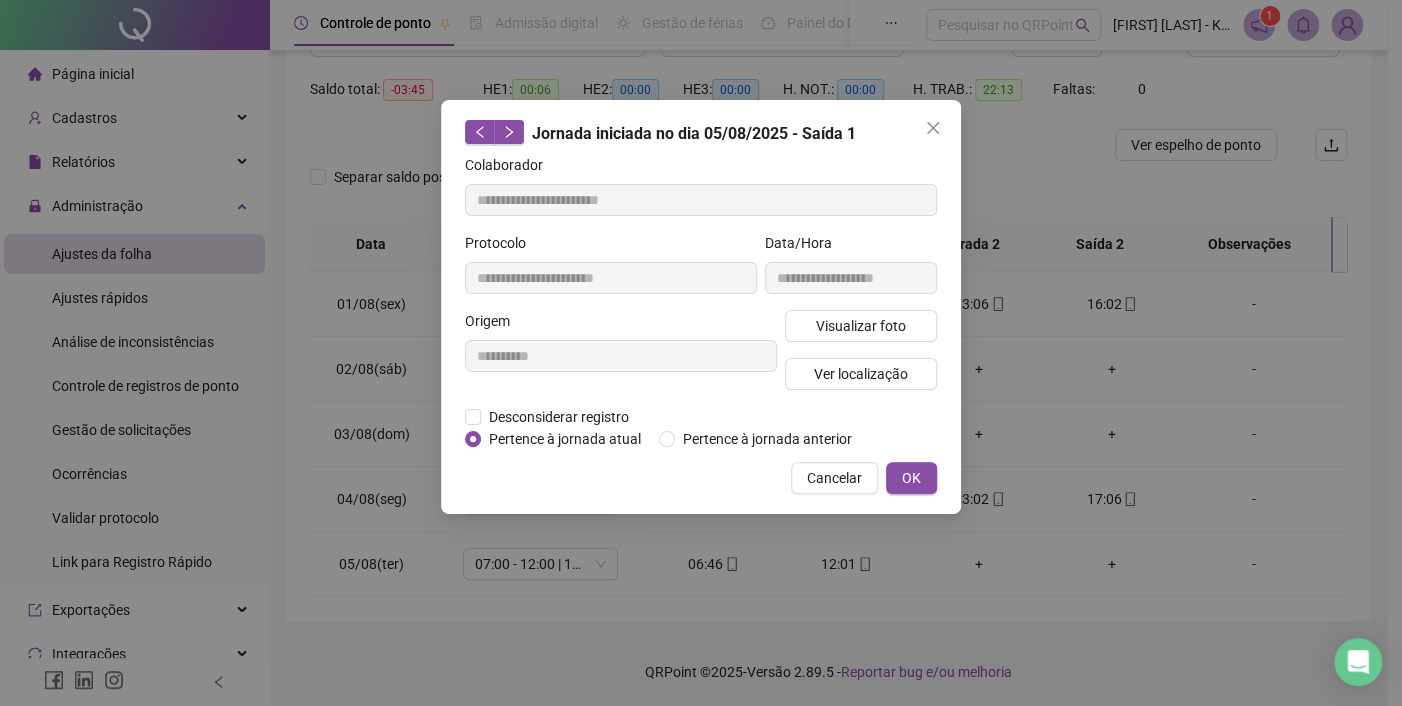 click 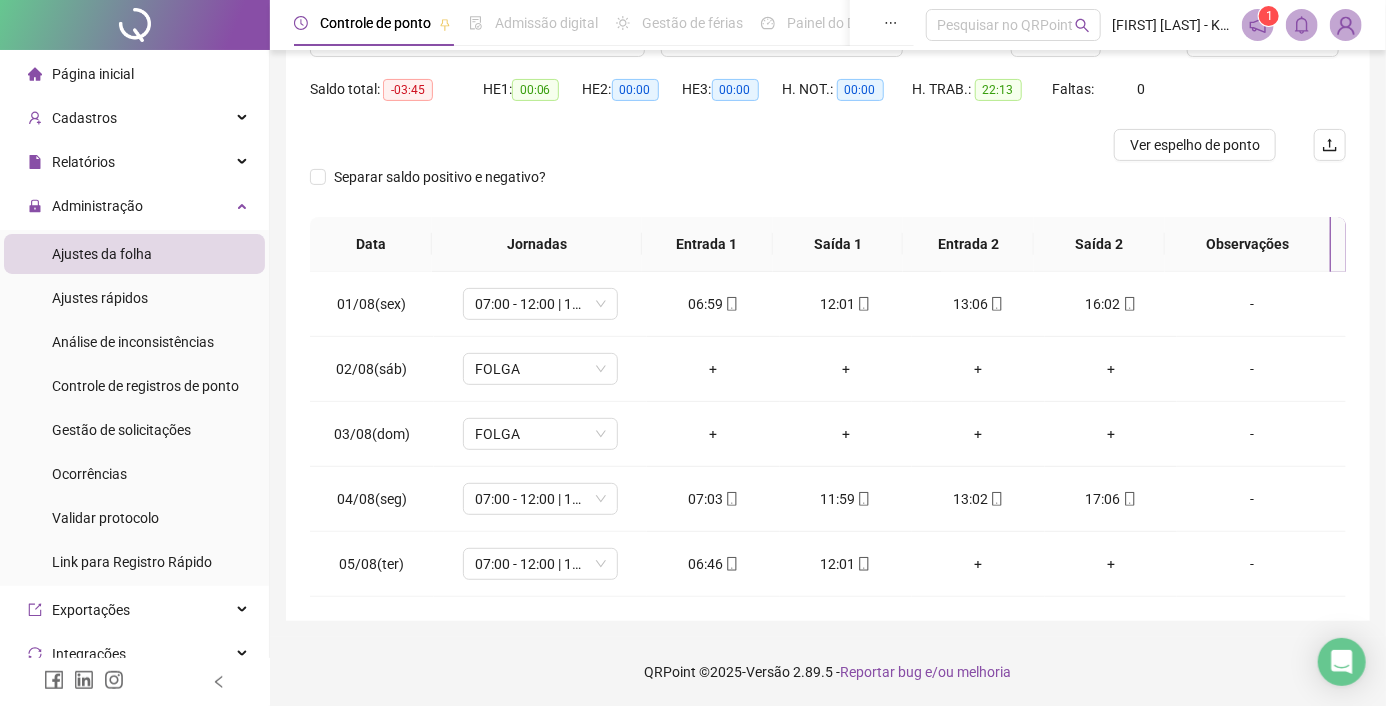 scroll, scrollTop: 0, scrollLeft: 0, axis: both 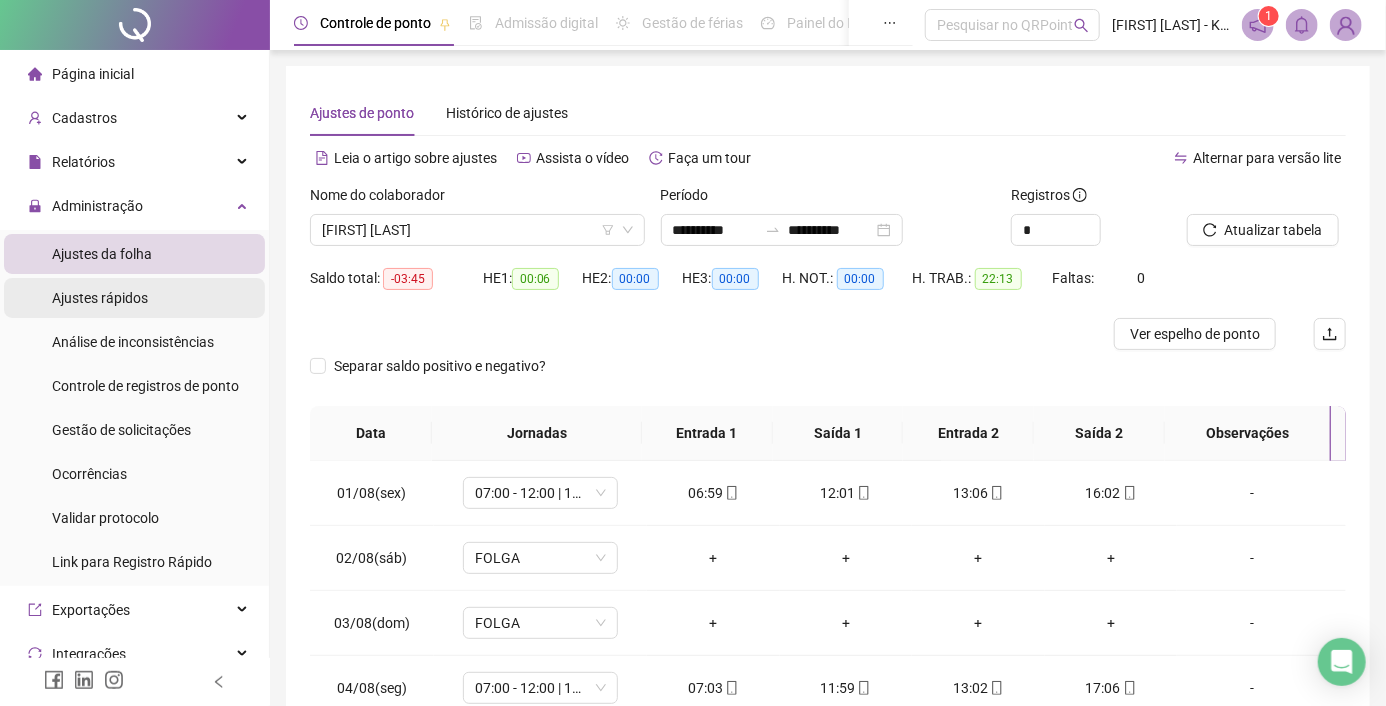 click on "Ajustes rápidos" at bounding box center (100, 298) 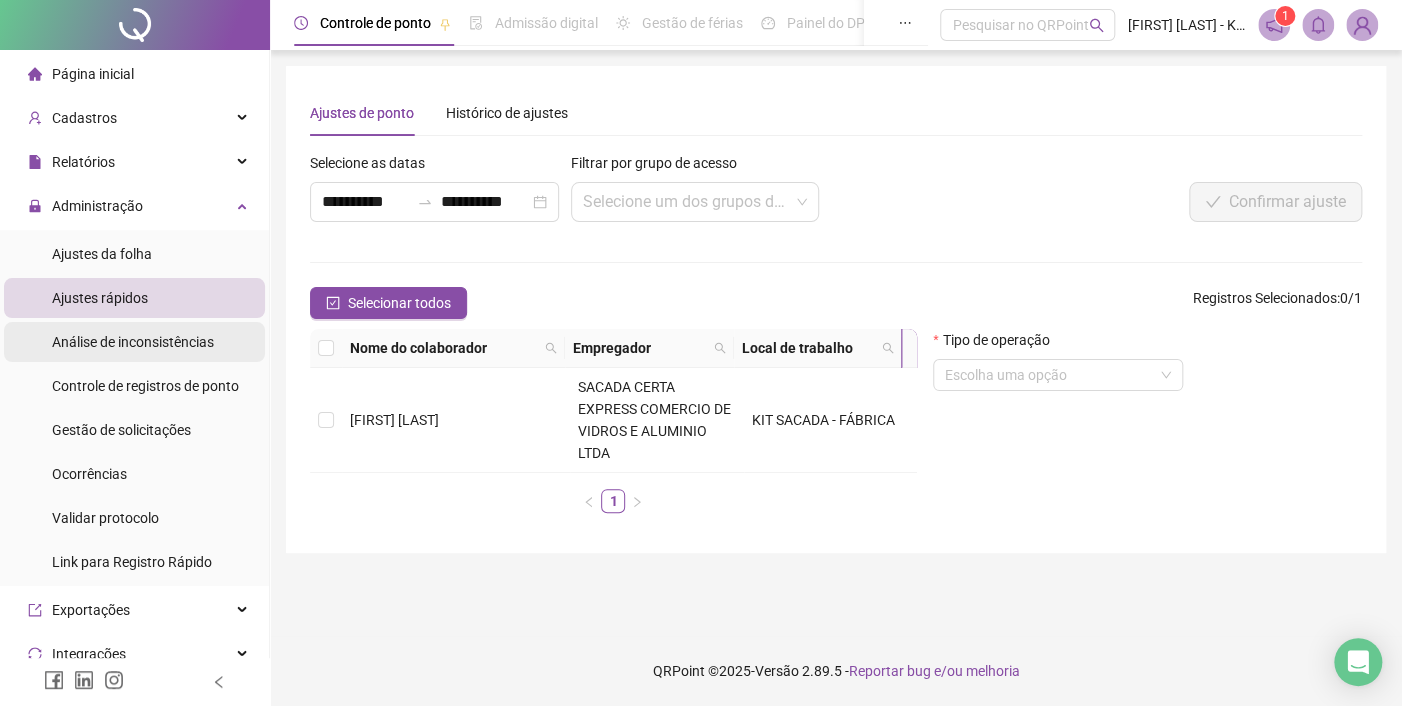 click on "Análise de inconsistências" at bounding box center (133, 342) 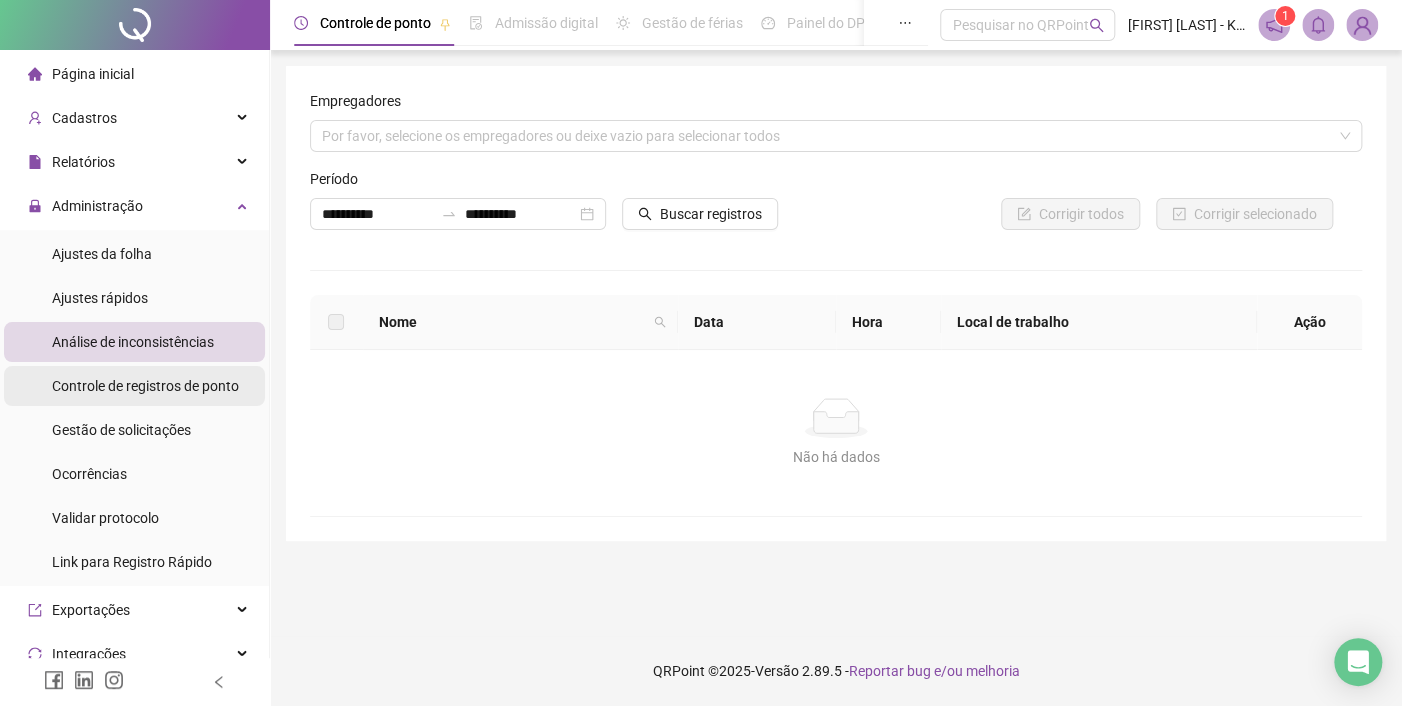click on "Controle de registros de ponto" at bounding box center (145, 386) 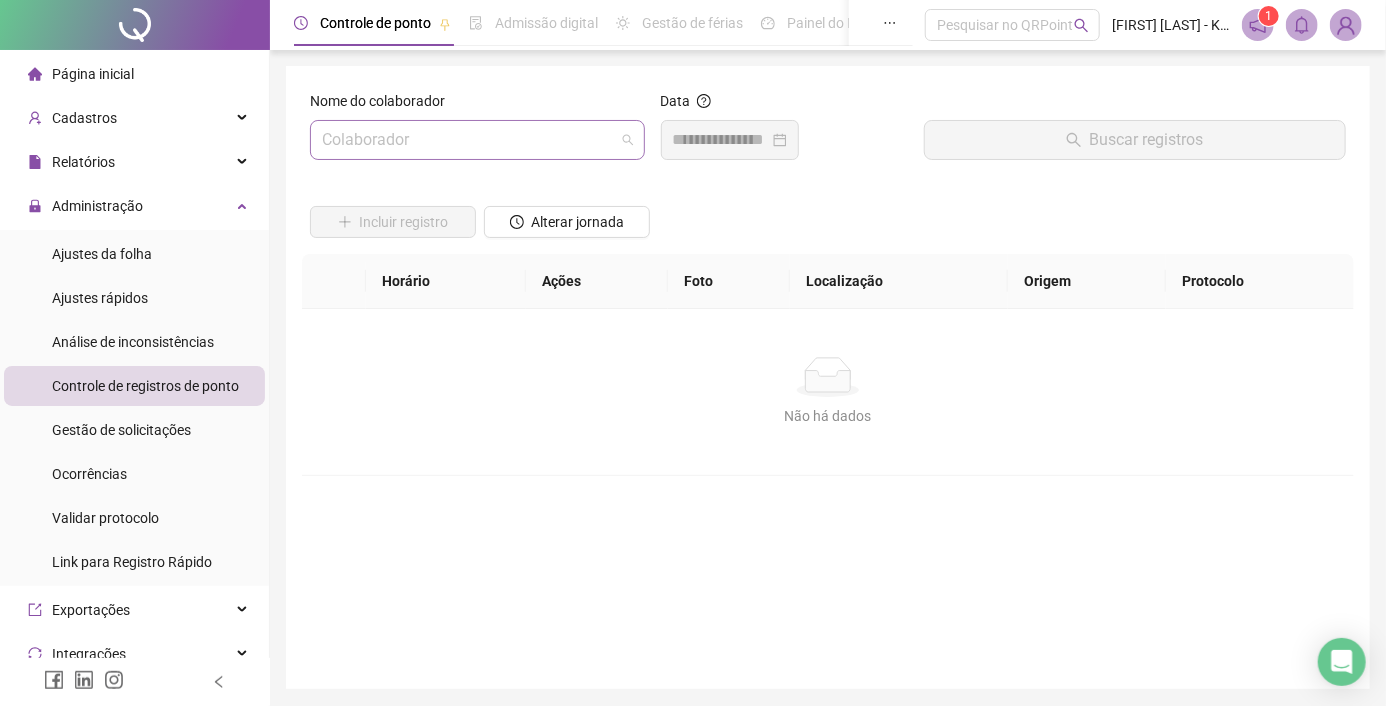click at bounding box center (468, 140) 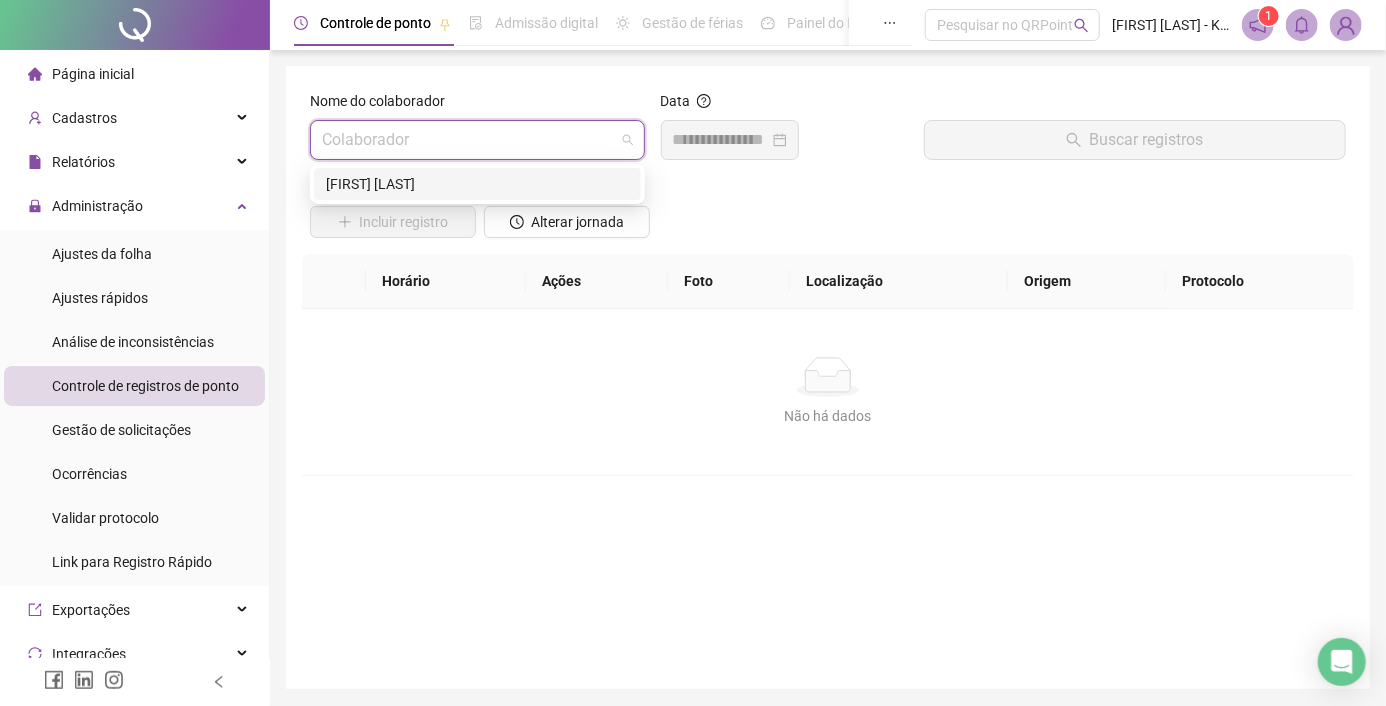 click on "[FIRST] [LAST]" at bounding box center (477, 184) 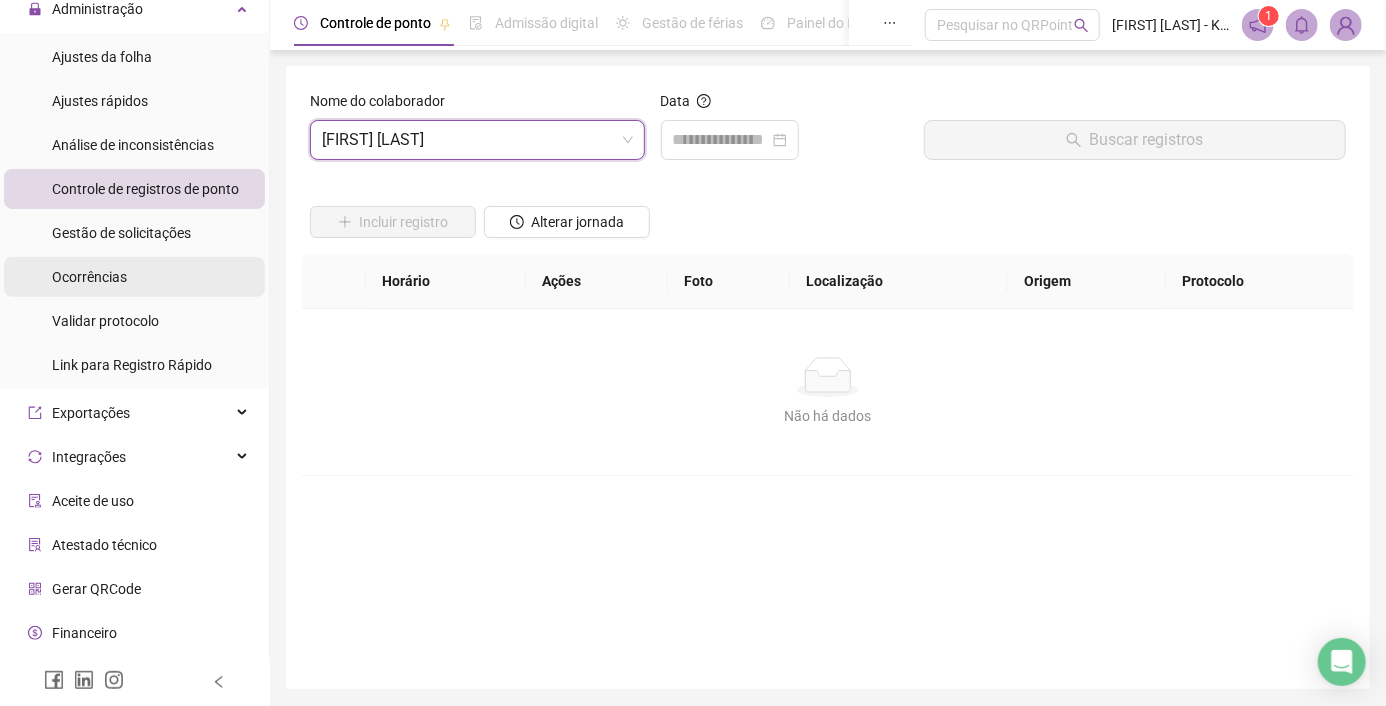 scroll, scrollTop: 200, scrollLeft: 0, axis: vertical 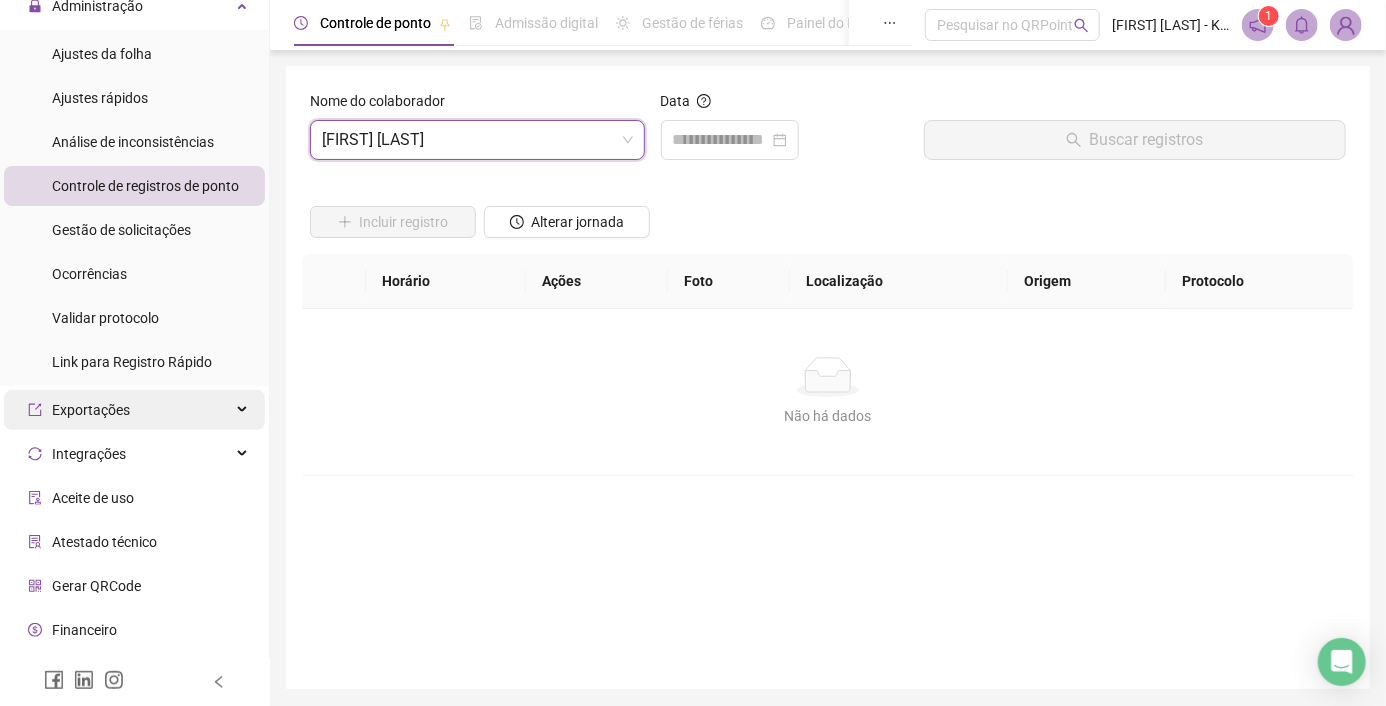 click on "Exportações" at bounding box center [91, 410] 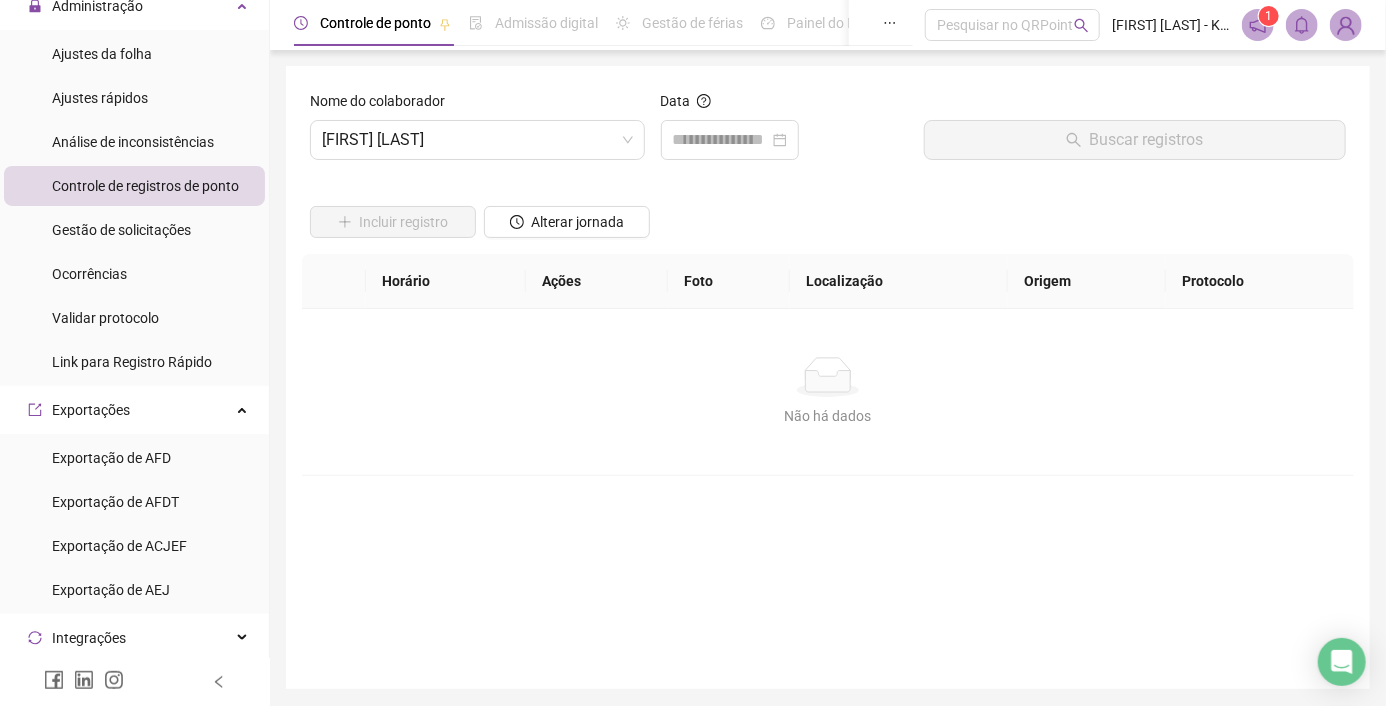 scroll, scrollTop: 300, scrollLeft: 0, axis: vertical 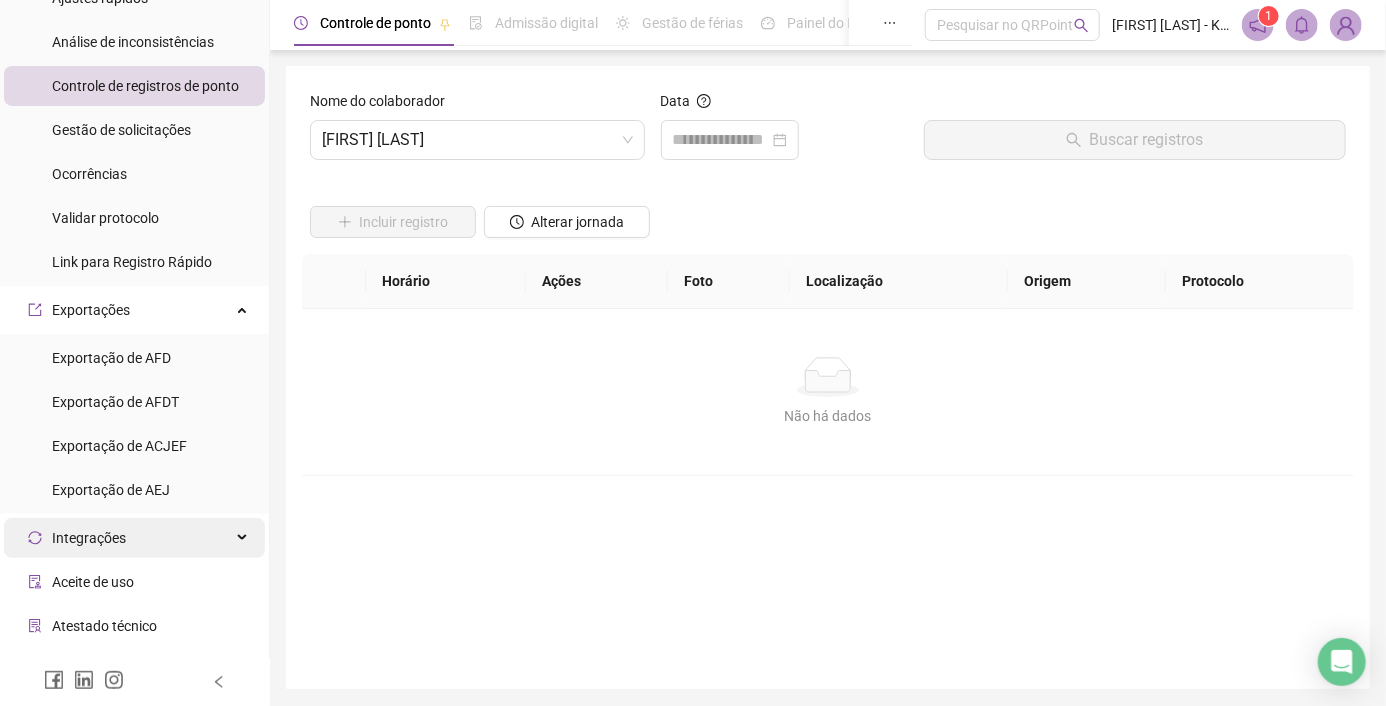 click on "Integrações" at bounding box center [89, 538] 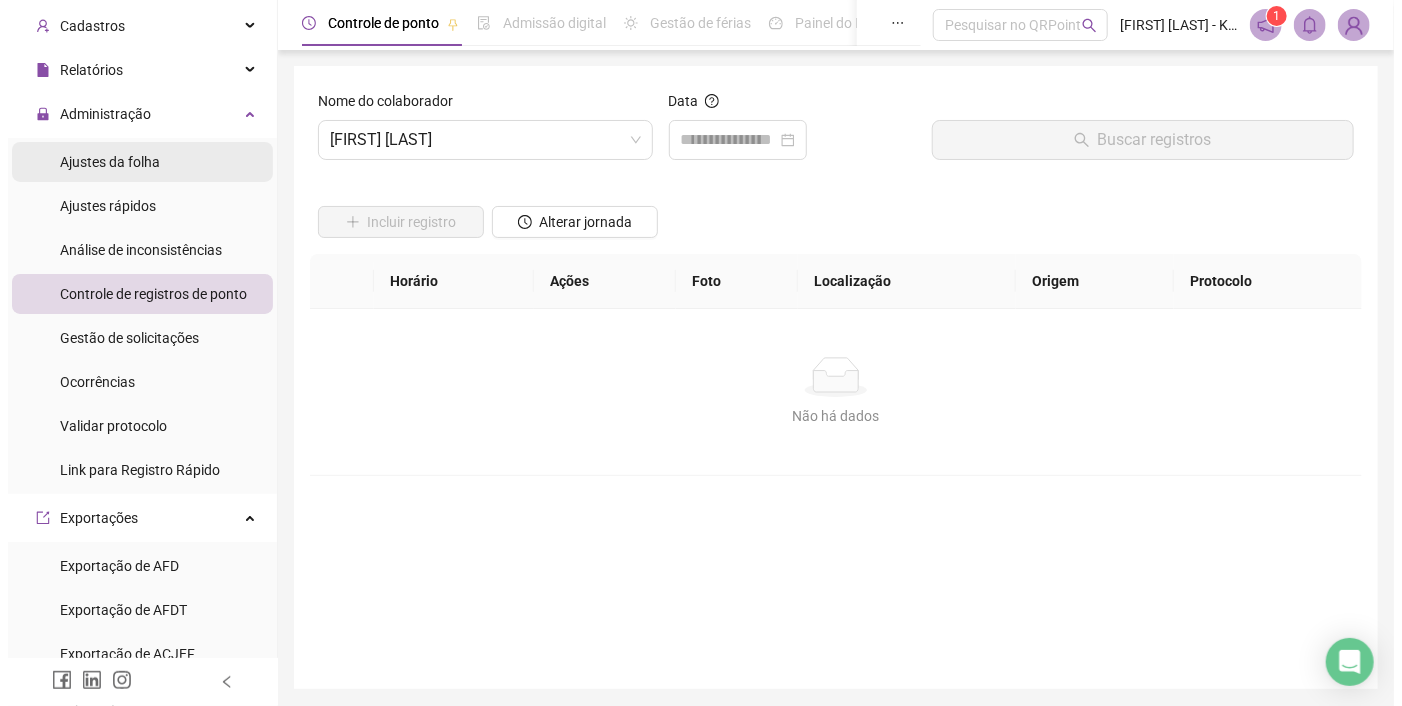 scroll, scrollTop: 0, scrollLeft: 0, axis: both 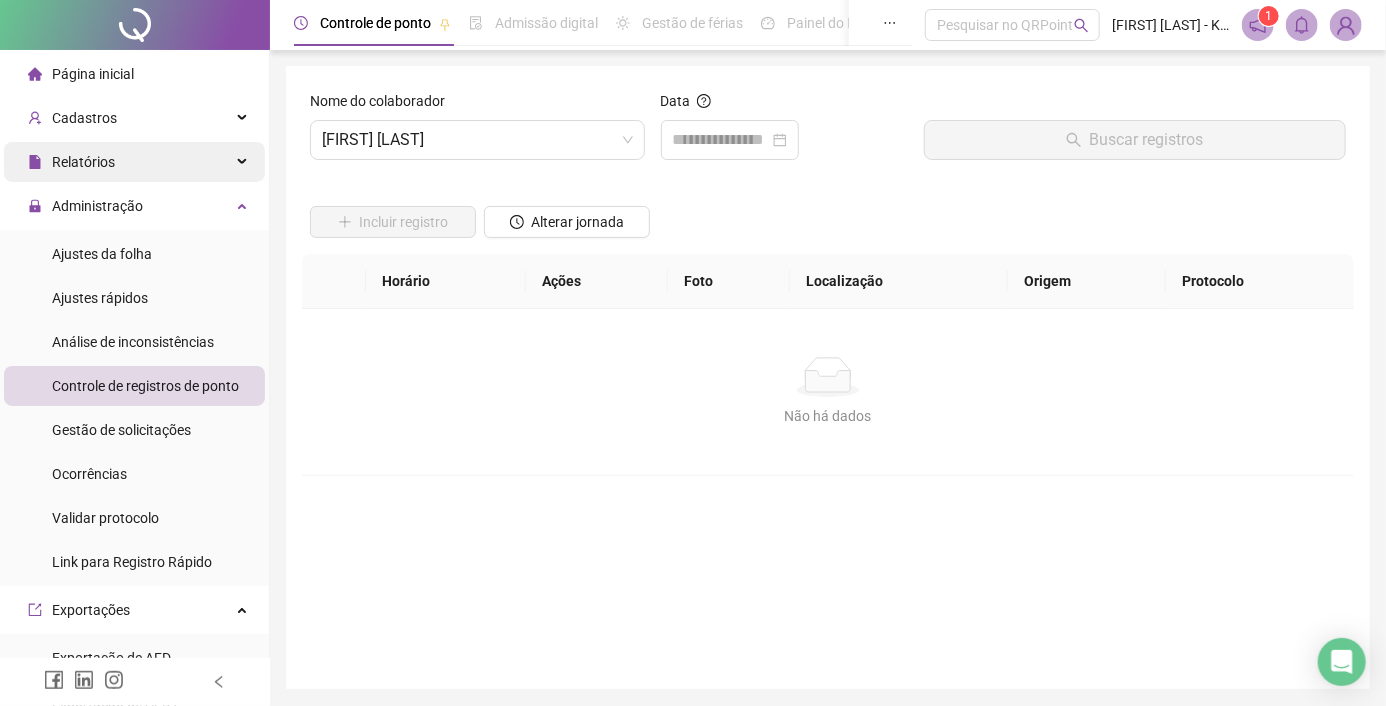 click on "Relatórios" at bounding box center [83, 162] 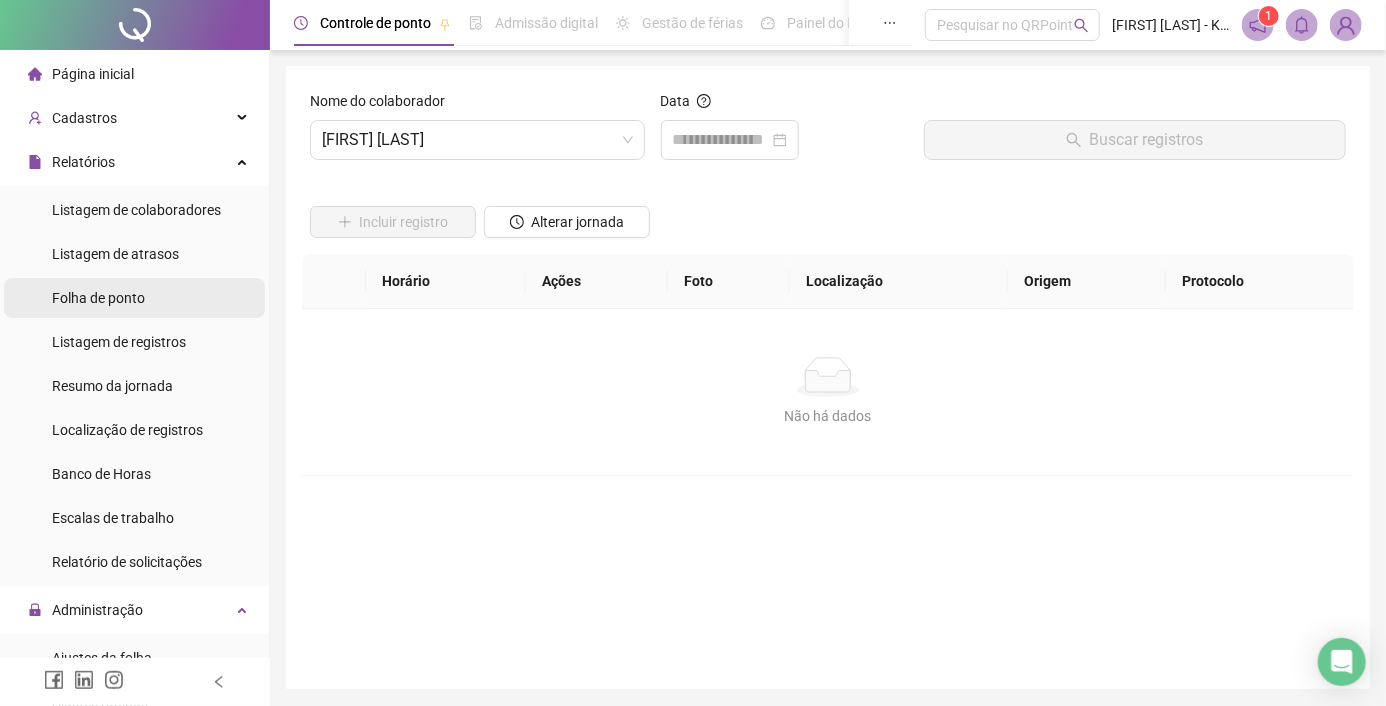 click on "Folha de ponto" at bounding box center [98, 298] 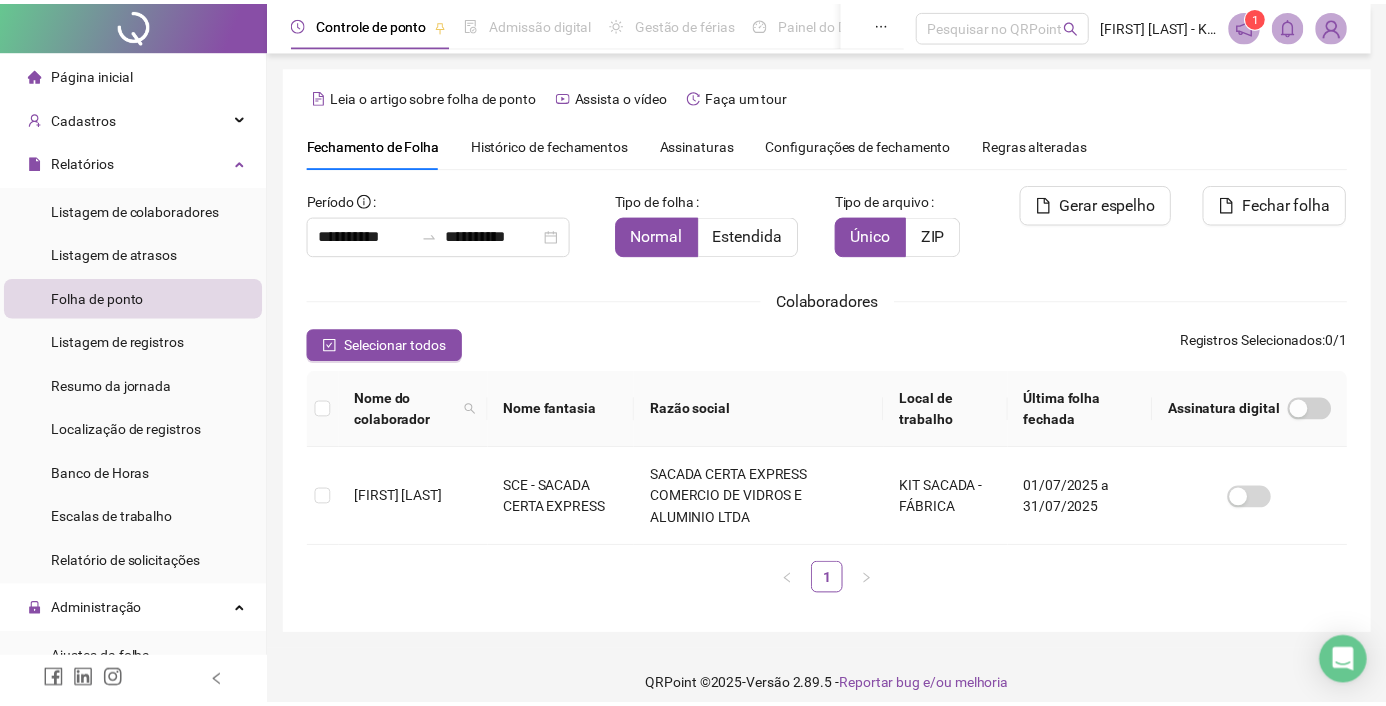 scroll, scrollTop: 15, scrollLeft: 0, axis: vertical 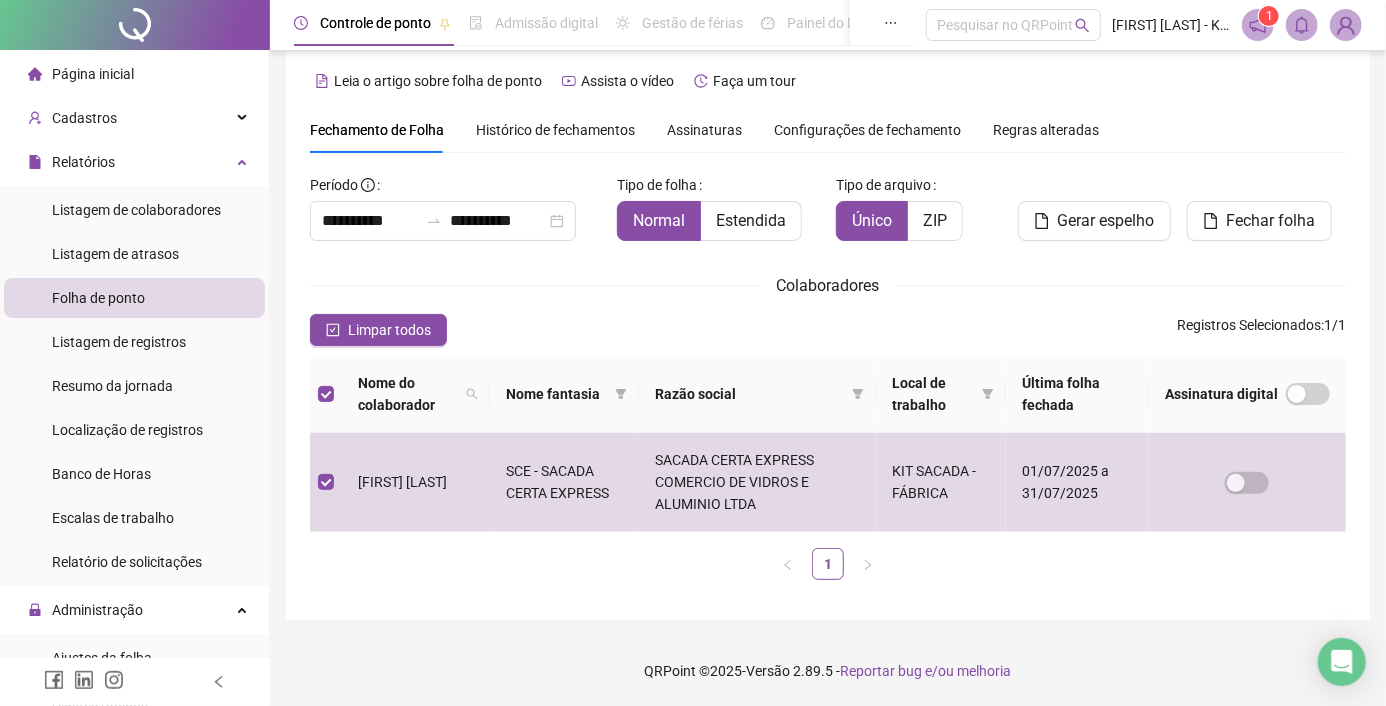 click on "Histórico de fechamentos" at bounding box center (555, 130) 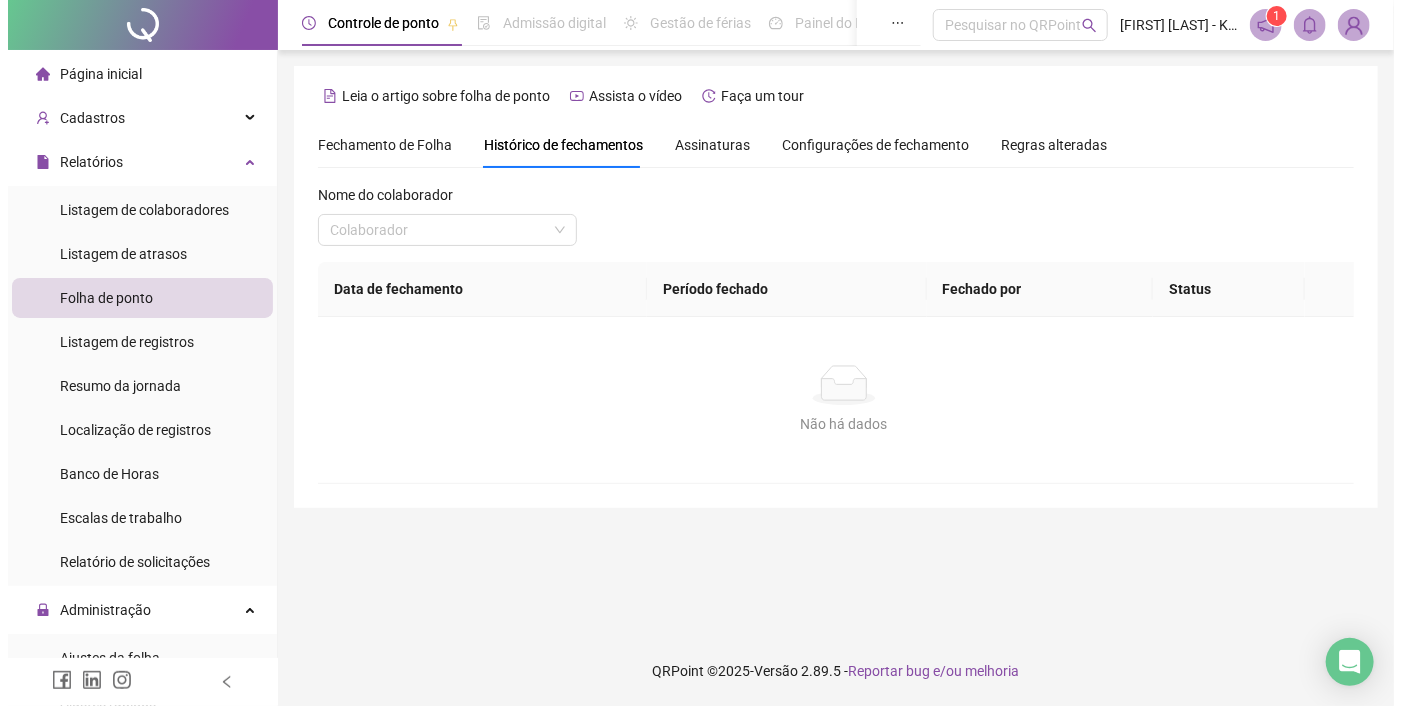 scroll, scrollTop: 0, scrollLeft: 0, axis: both 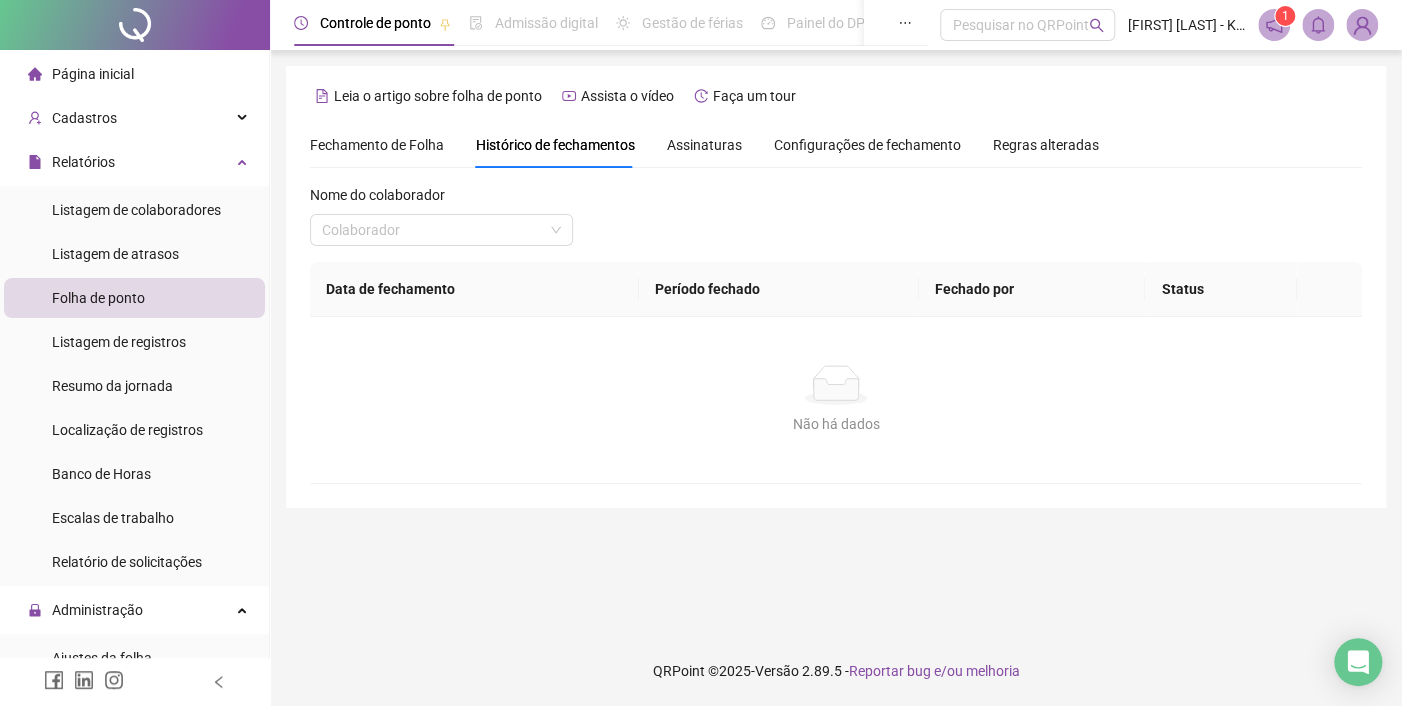click on "Assinaturas" at bounding box center [704, 145] 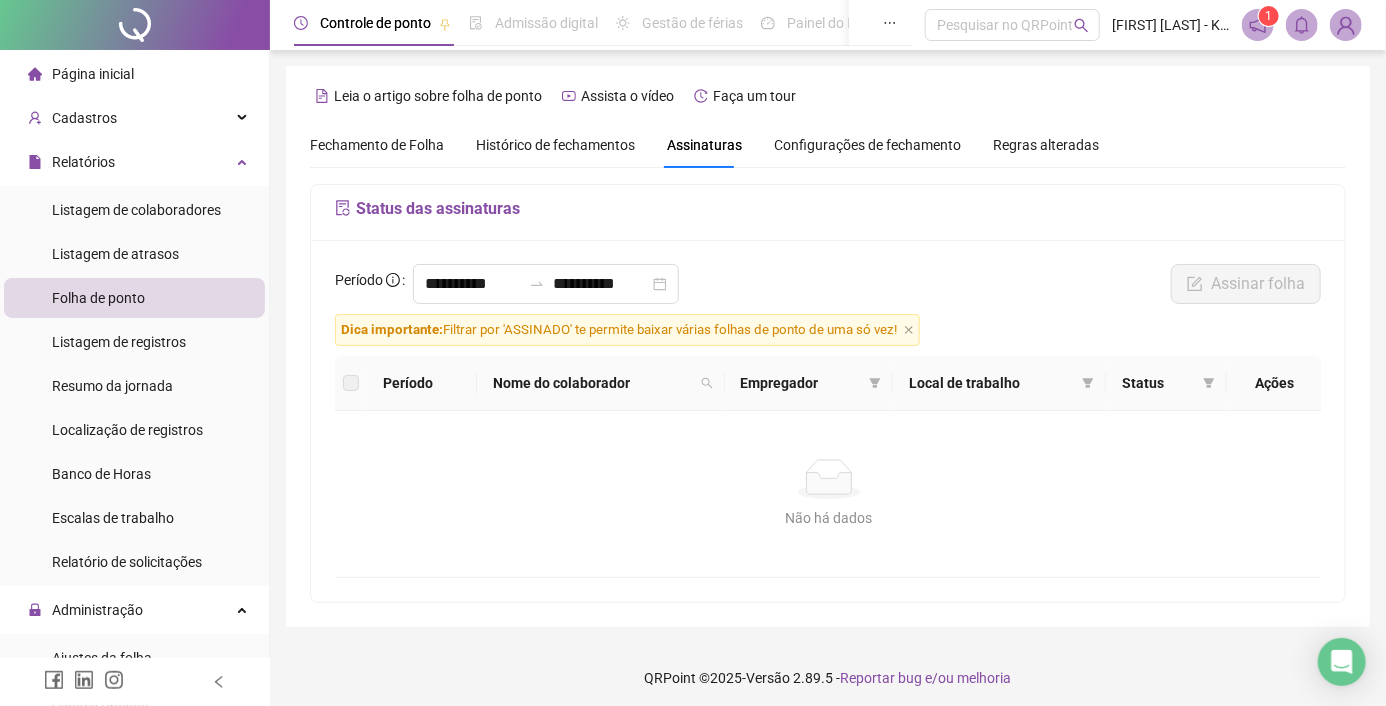 click on "Configurações de fechamento" at bounding box center (867, 145) 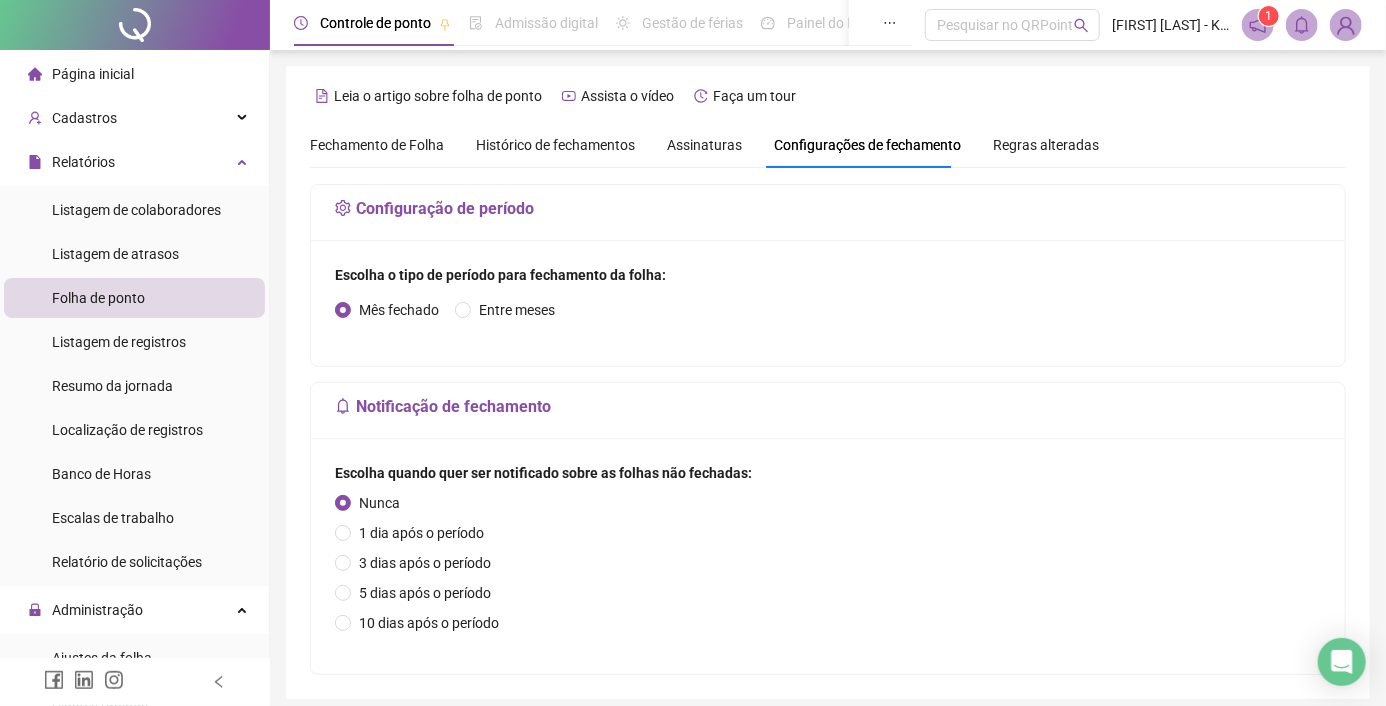 click on "Regras alteradas" at bounding box center (1046, 145) 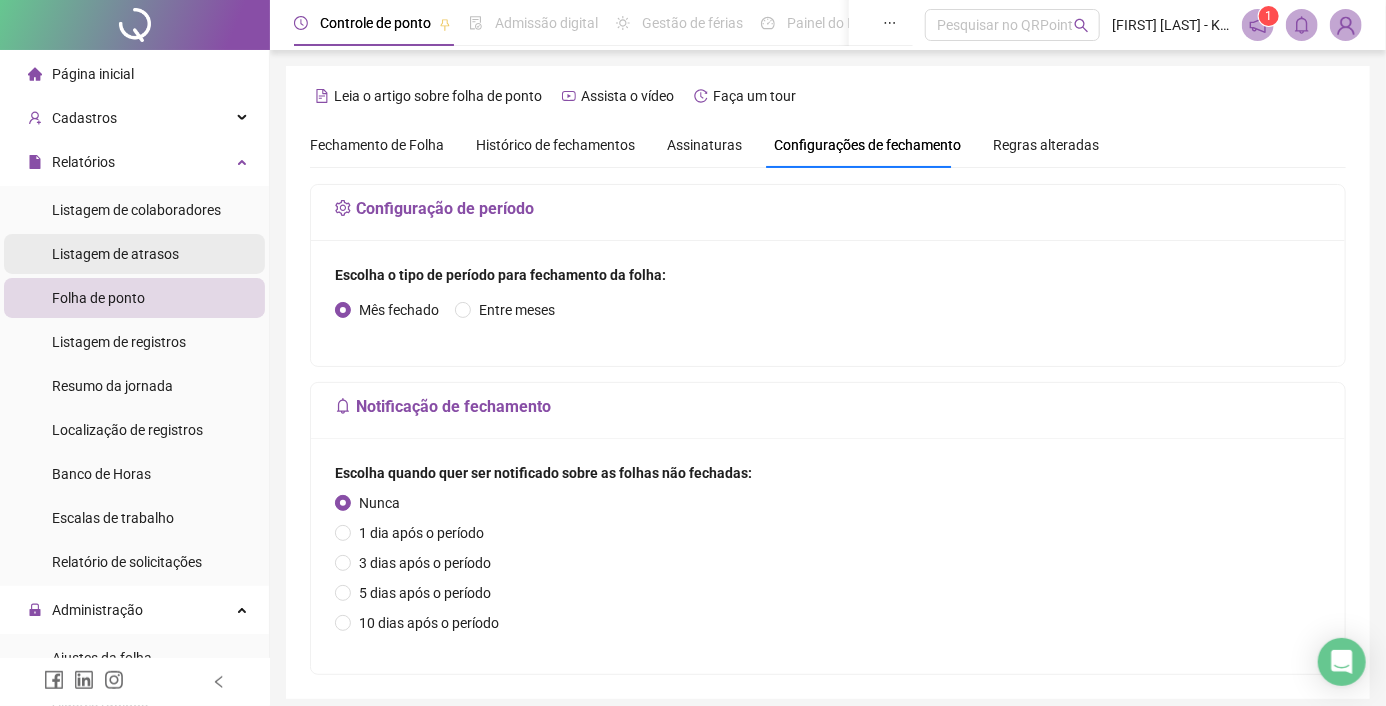 click on "Listagem de atrasos" at bounding box center [115, 254] 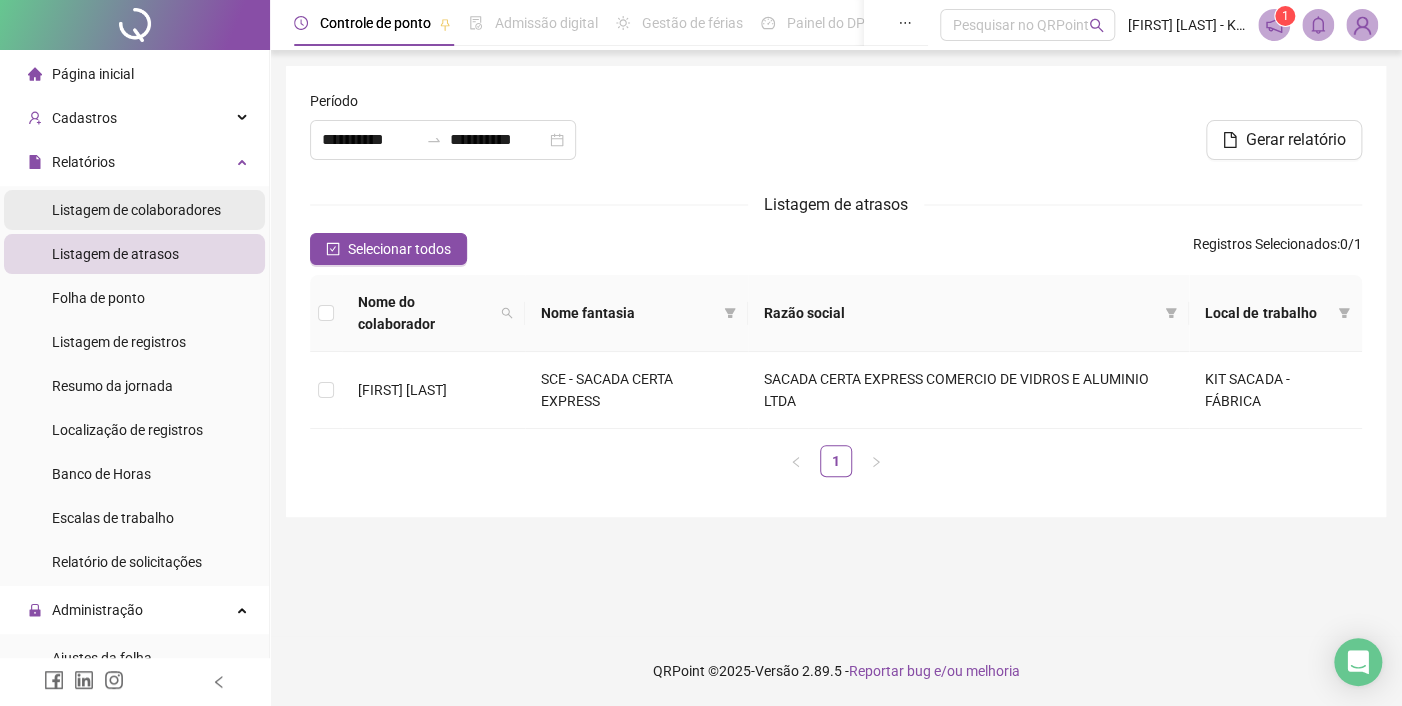 click on "Listagem de colaboradores" at bounding box center (136, 210) 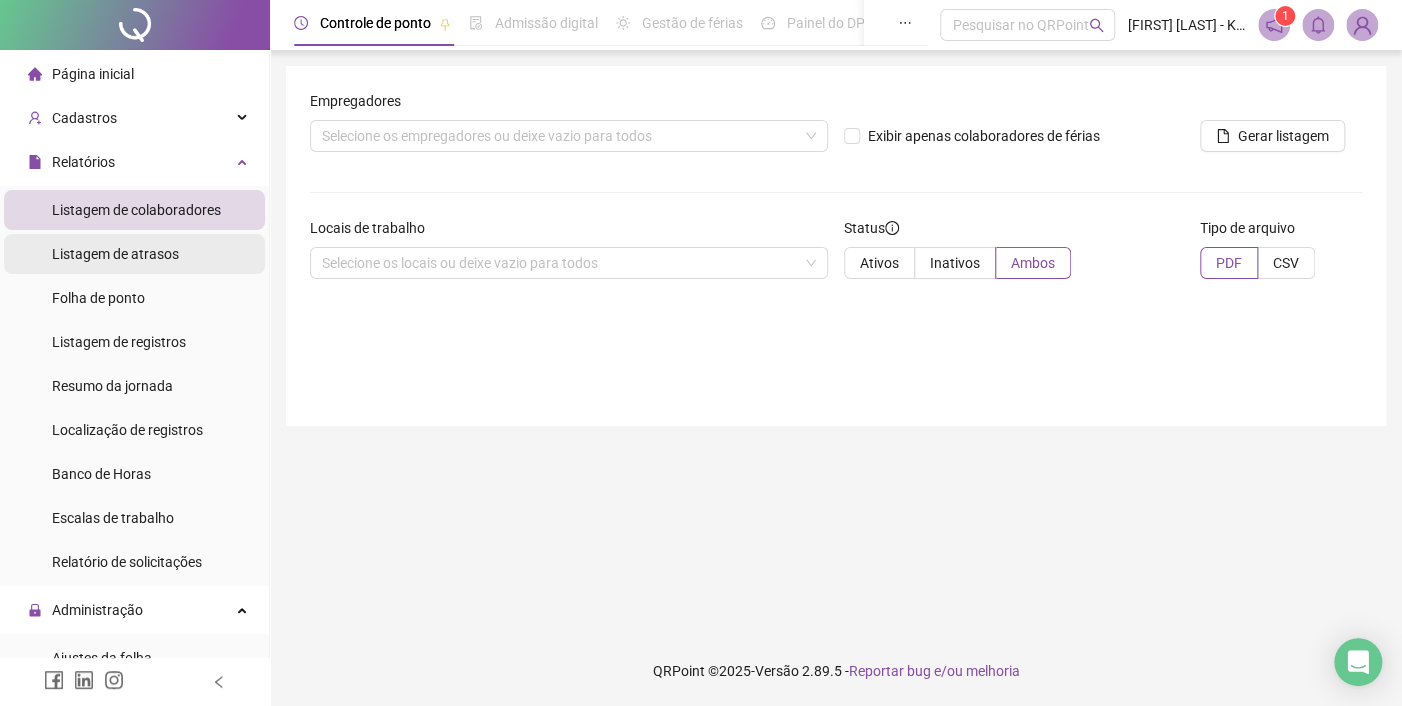 click on "Listagem de atrasos" at bounding box center (115, 254) 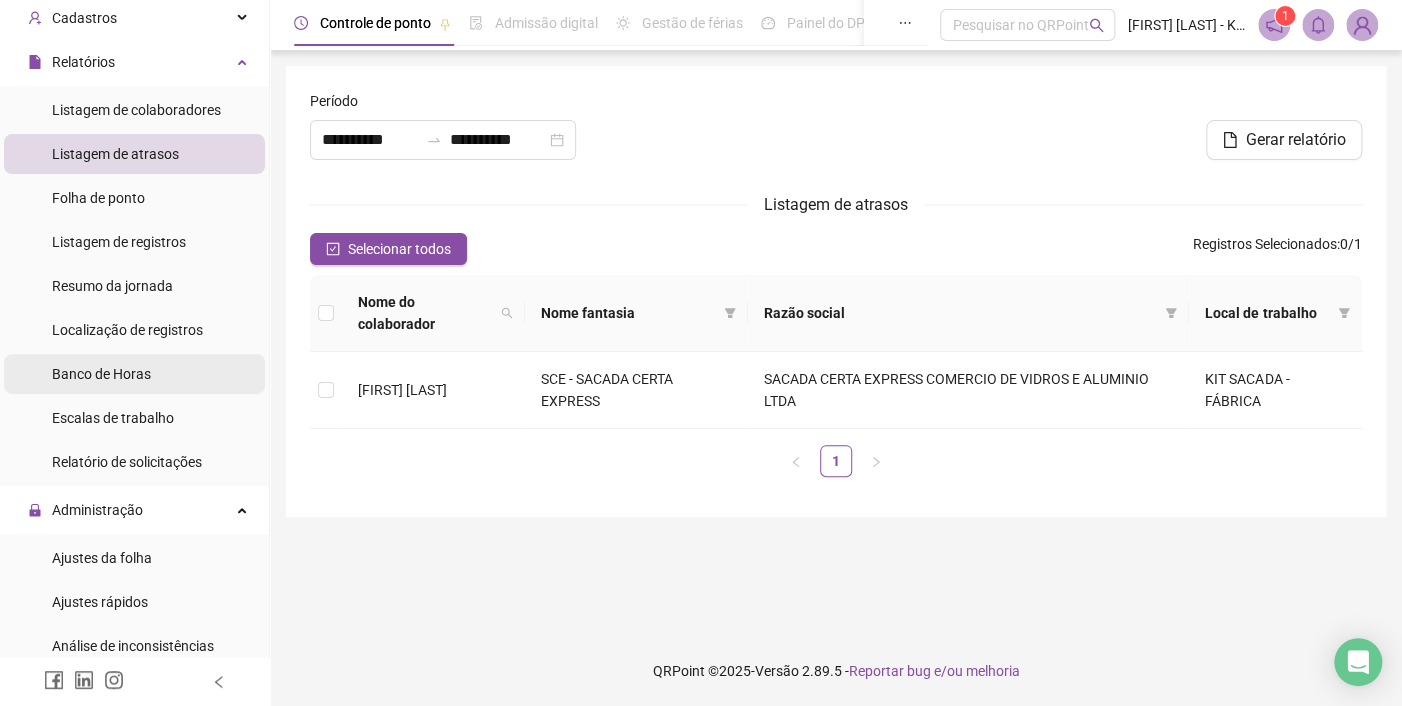 scroll, scrollTop: 0, scrollLeft: 0, axis: both 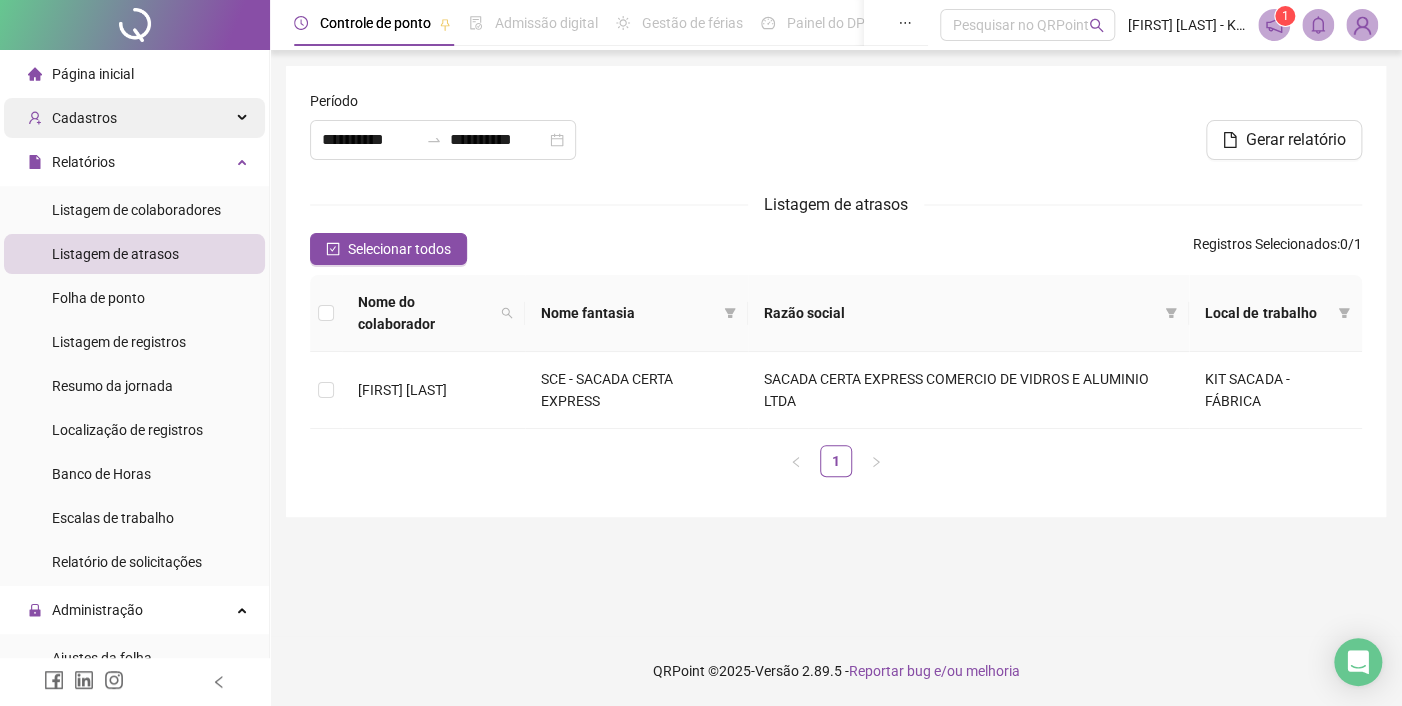 click on "Cadastros" at bounding box center [72, 118] 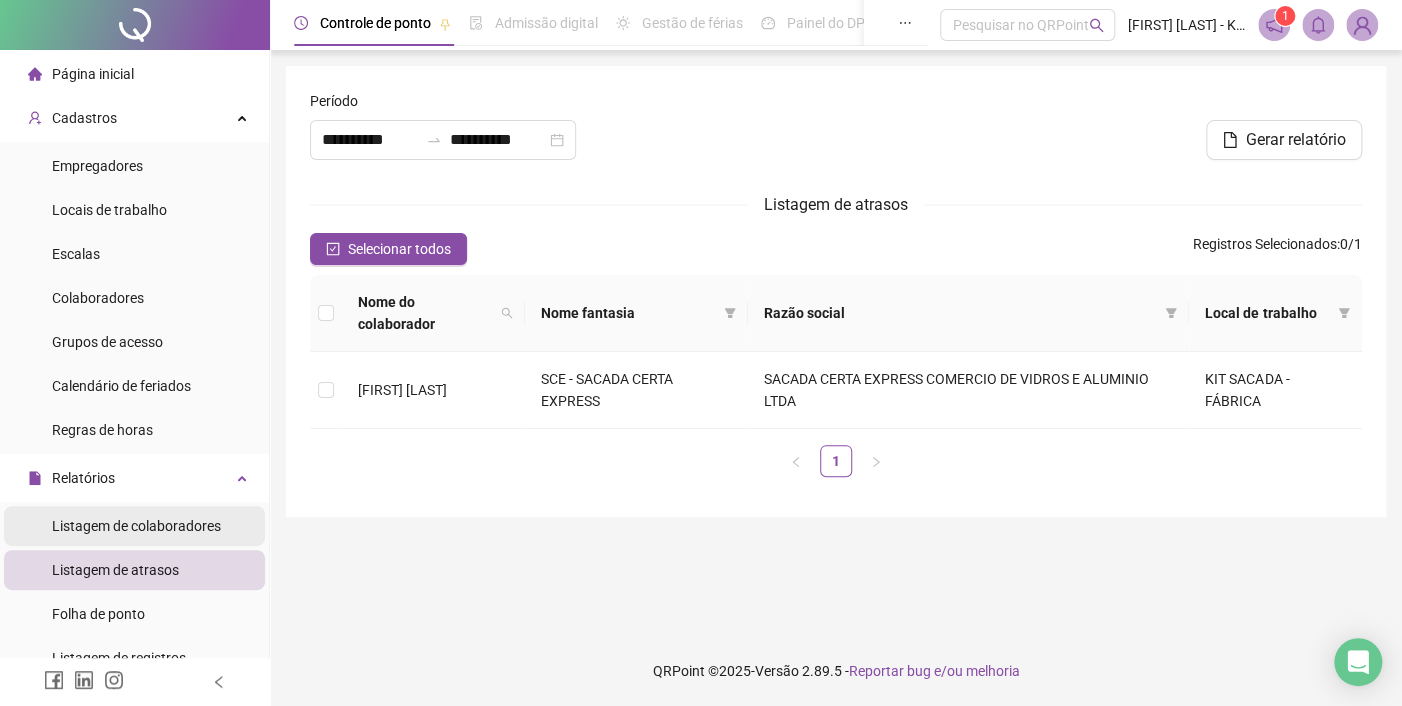 click on "Listagem de colaboradores" at bounding box center [136, 526] 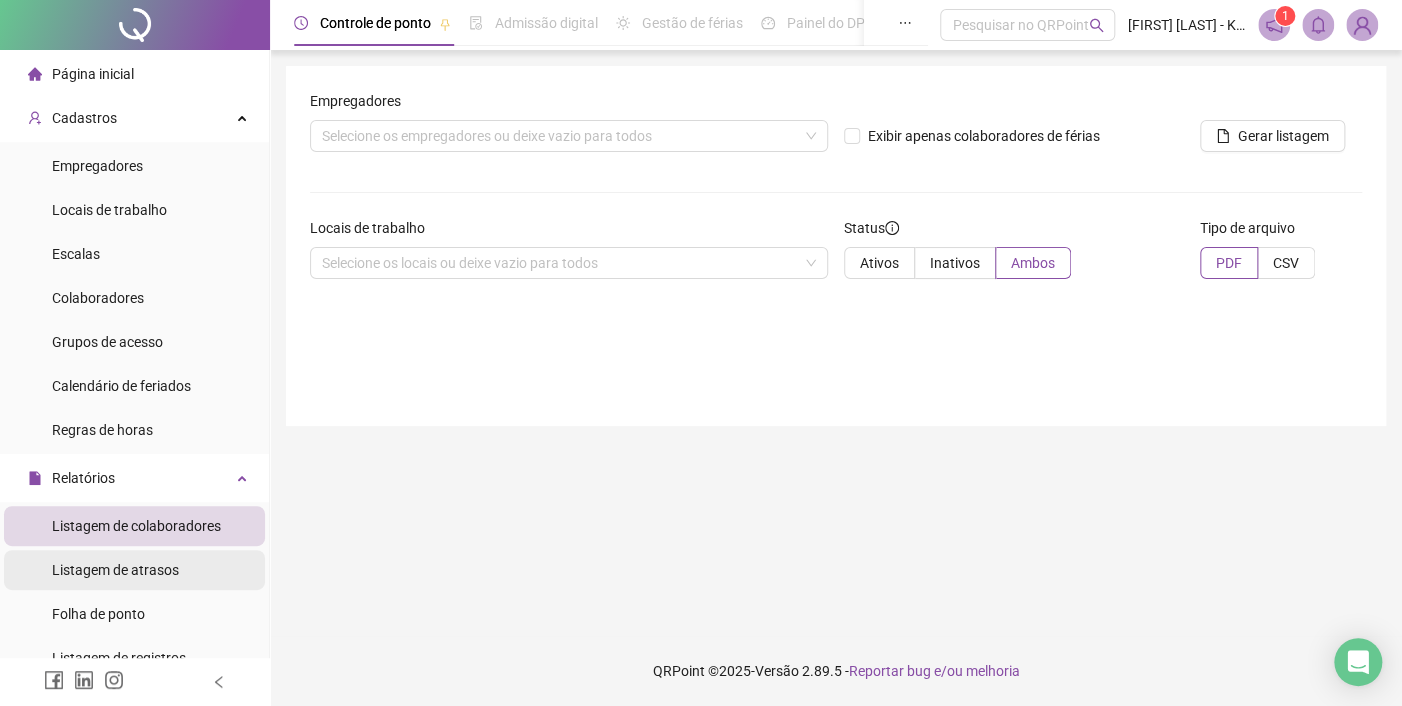 click on "Listagem de atrasos" at bounding box center (115, 570) 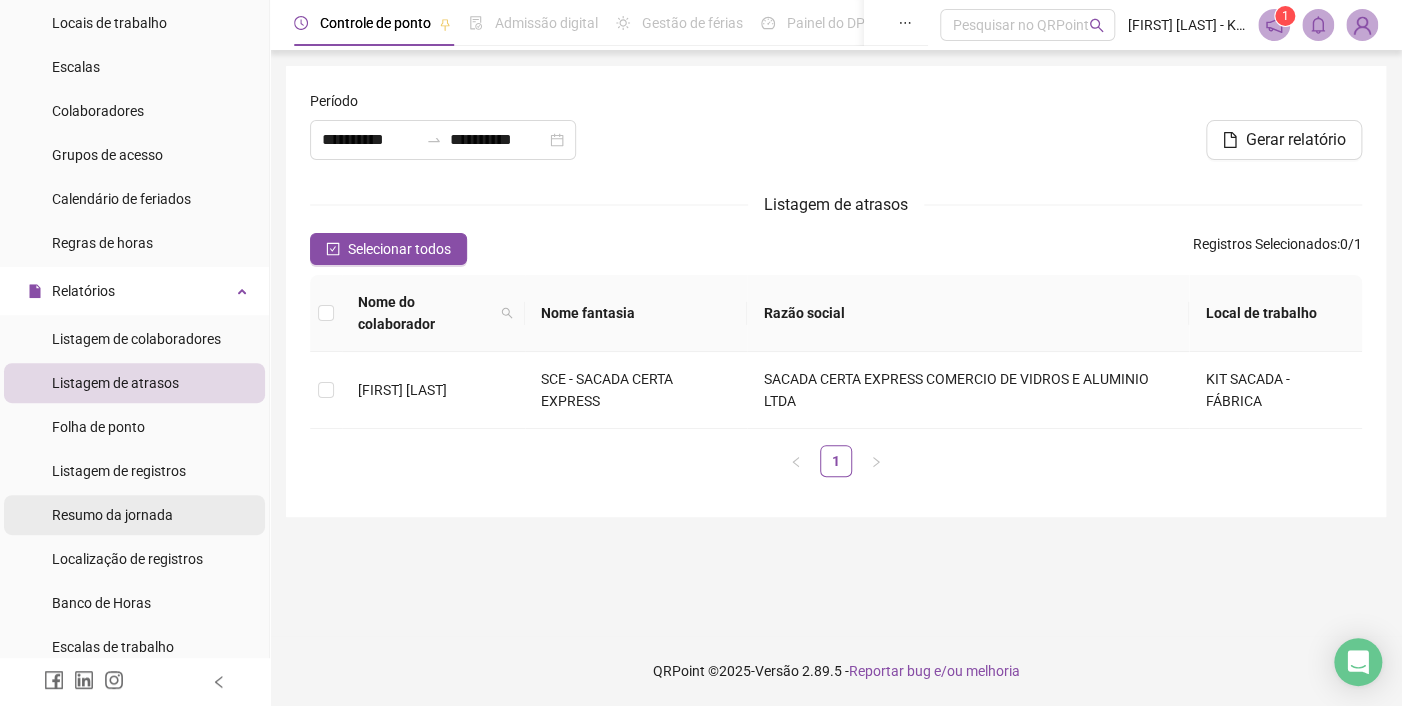 scroll, scrollTop: 200, scrollLeft: 0, axis: vertical 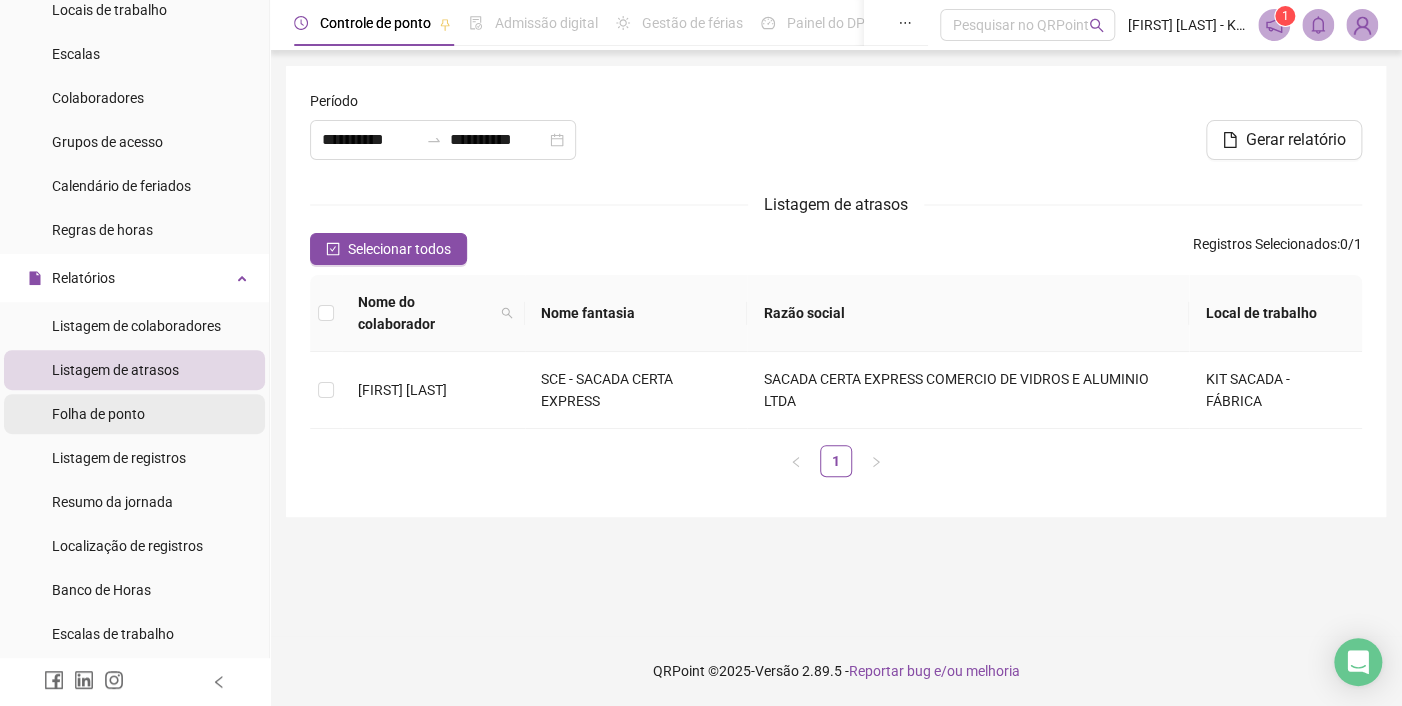 click on "Folha de ponto" at bounding box center [98, 414] 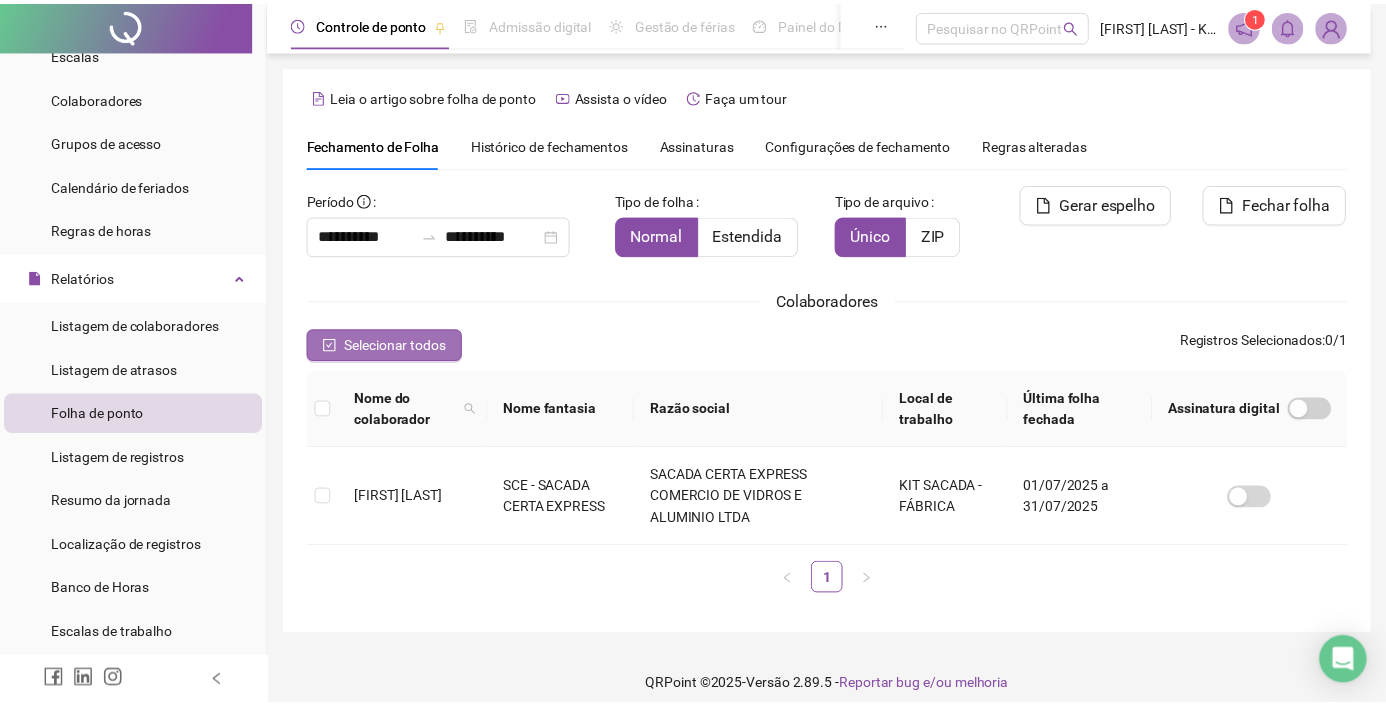 scroll, scrollTop: 15, scrollLeft: 0, axis: vertical 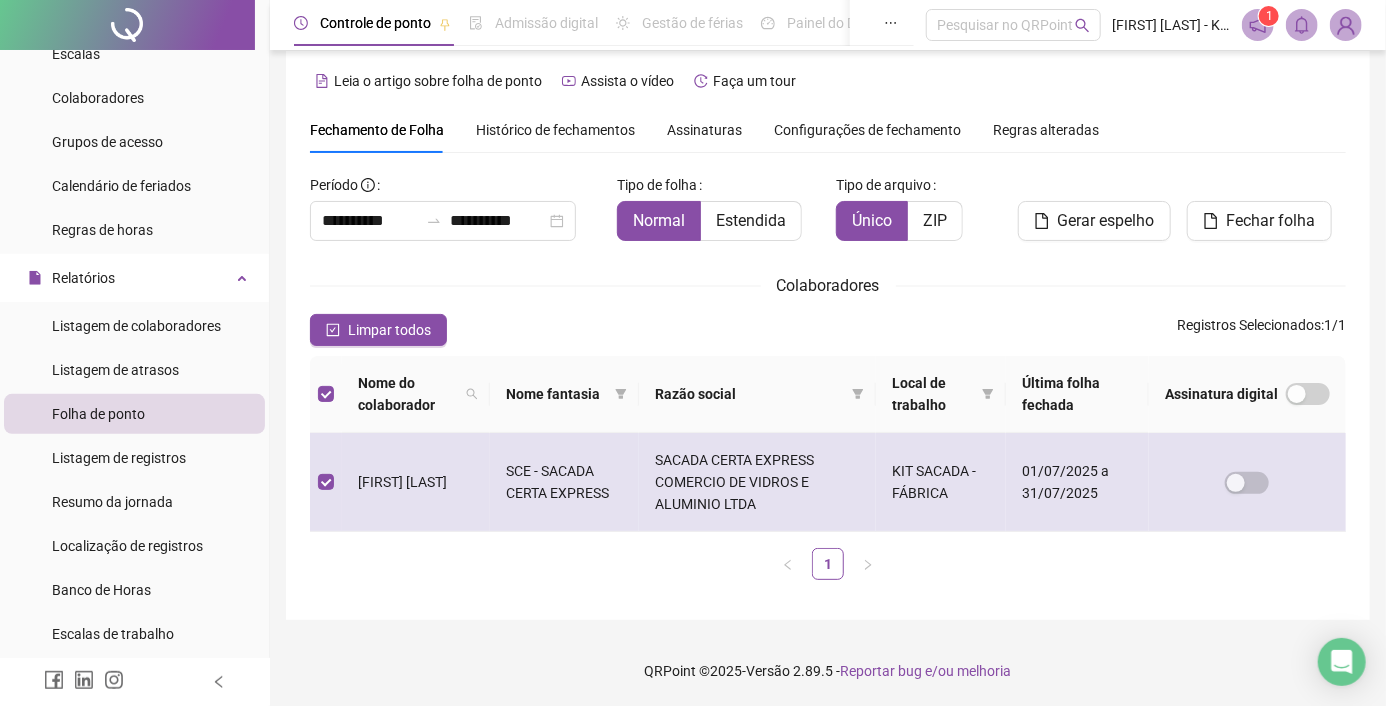 click on "SCE - SACADA CERTA EXPRESS" at bounding box center (564, 482) 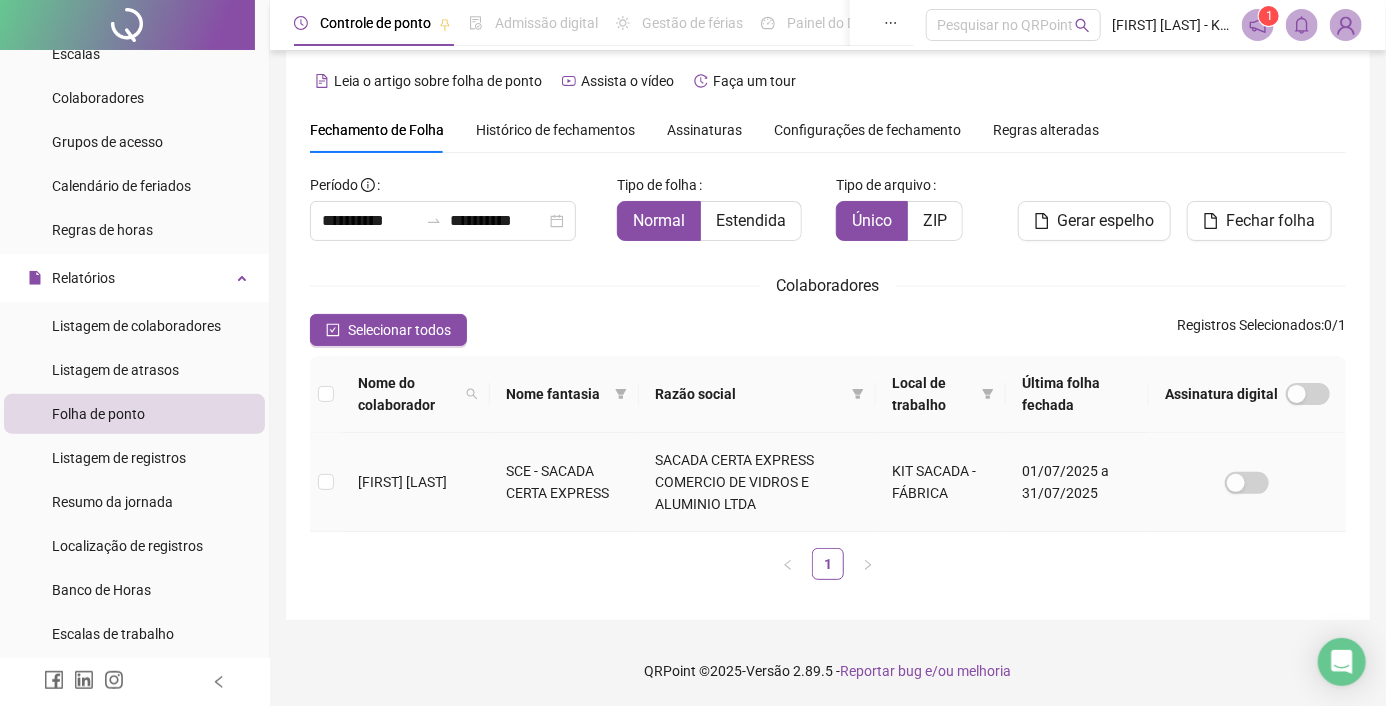 click on "SCE - SACADA CERTA EXPRESS" at bounding box center [564, 482] 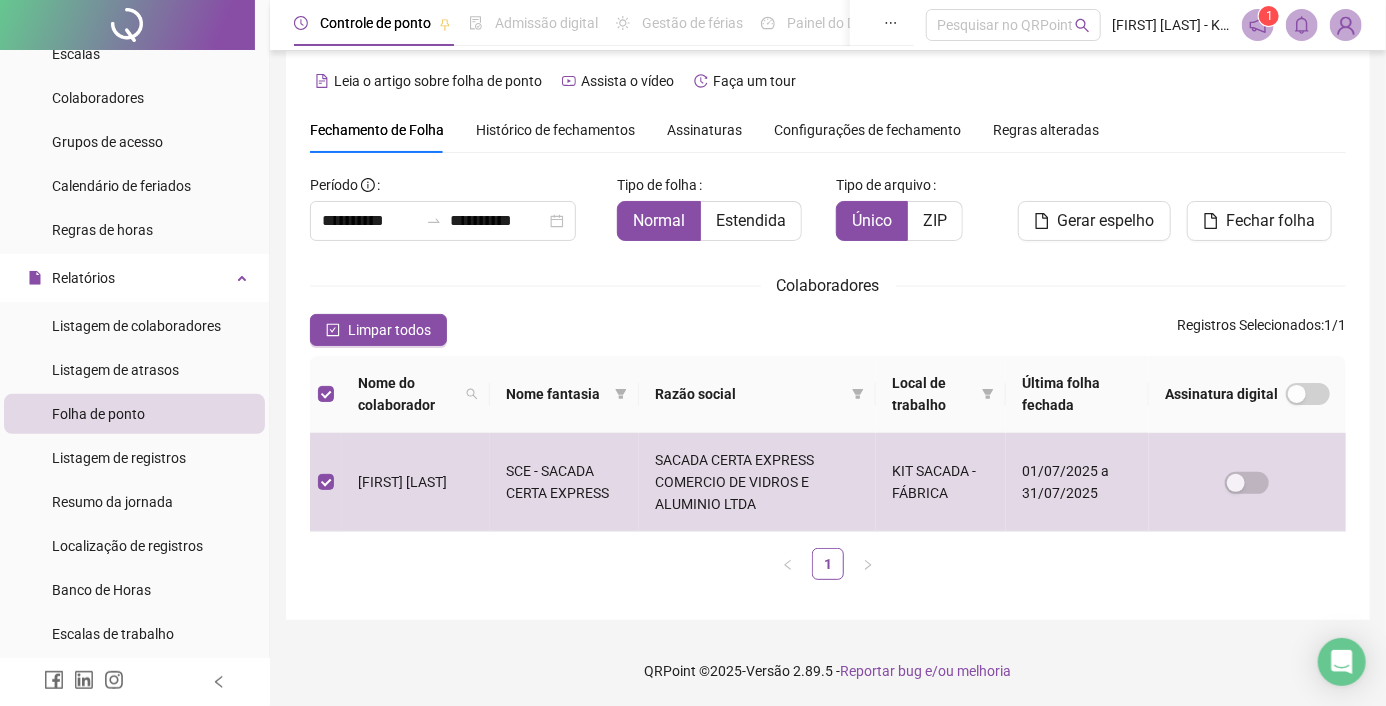 click on "Histórico de fechamentos" at bounding box center [555, 130] 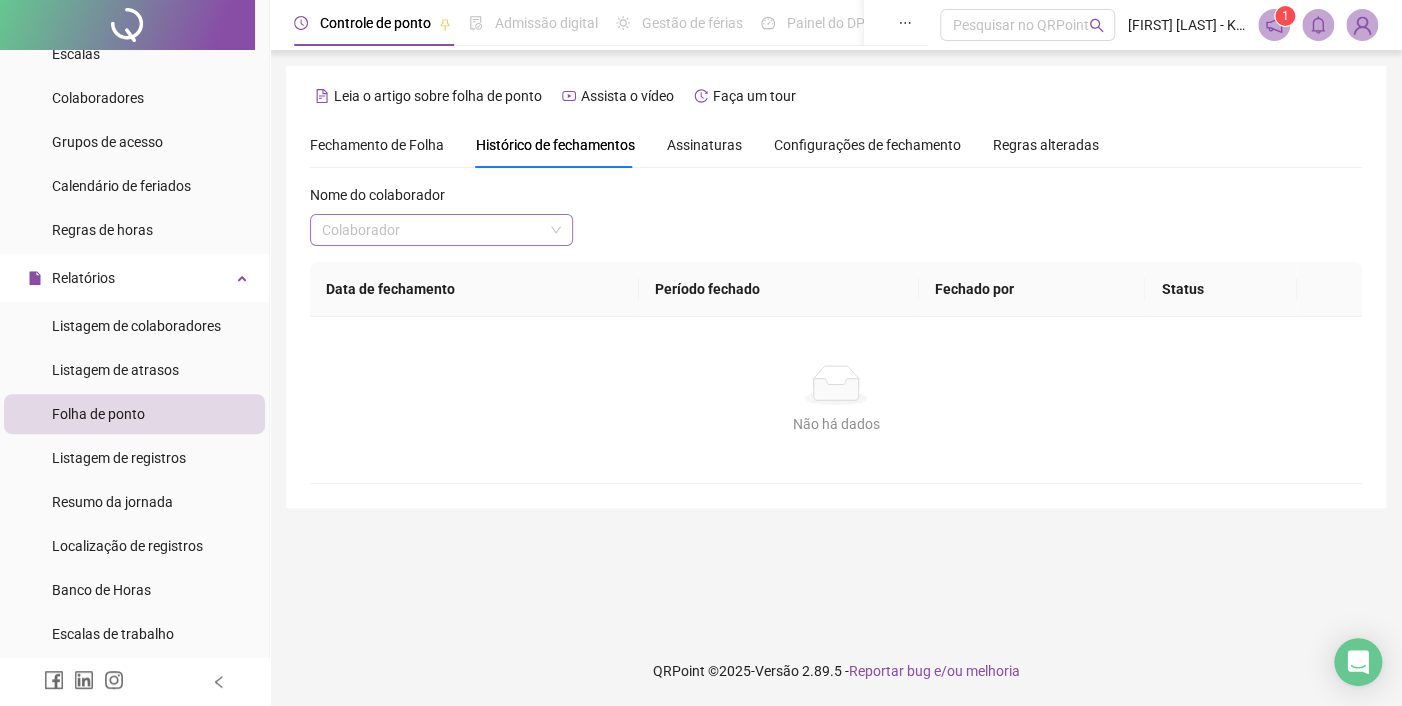 click at bounding box center [432, 230] 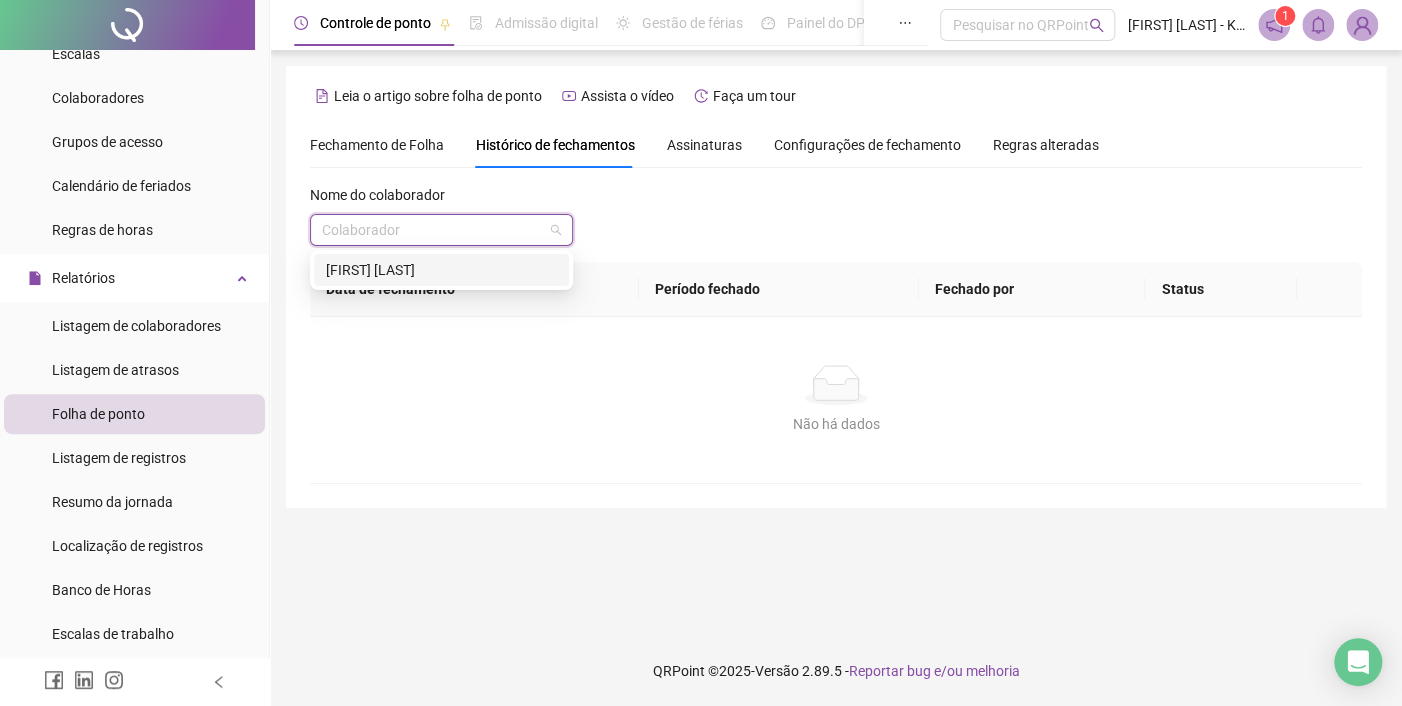 click on "[FIRST] [LAST]" at bounding box center (441, 270) 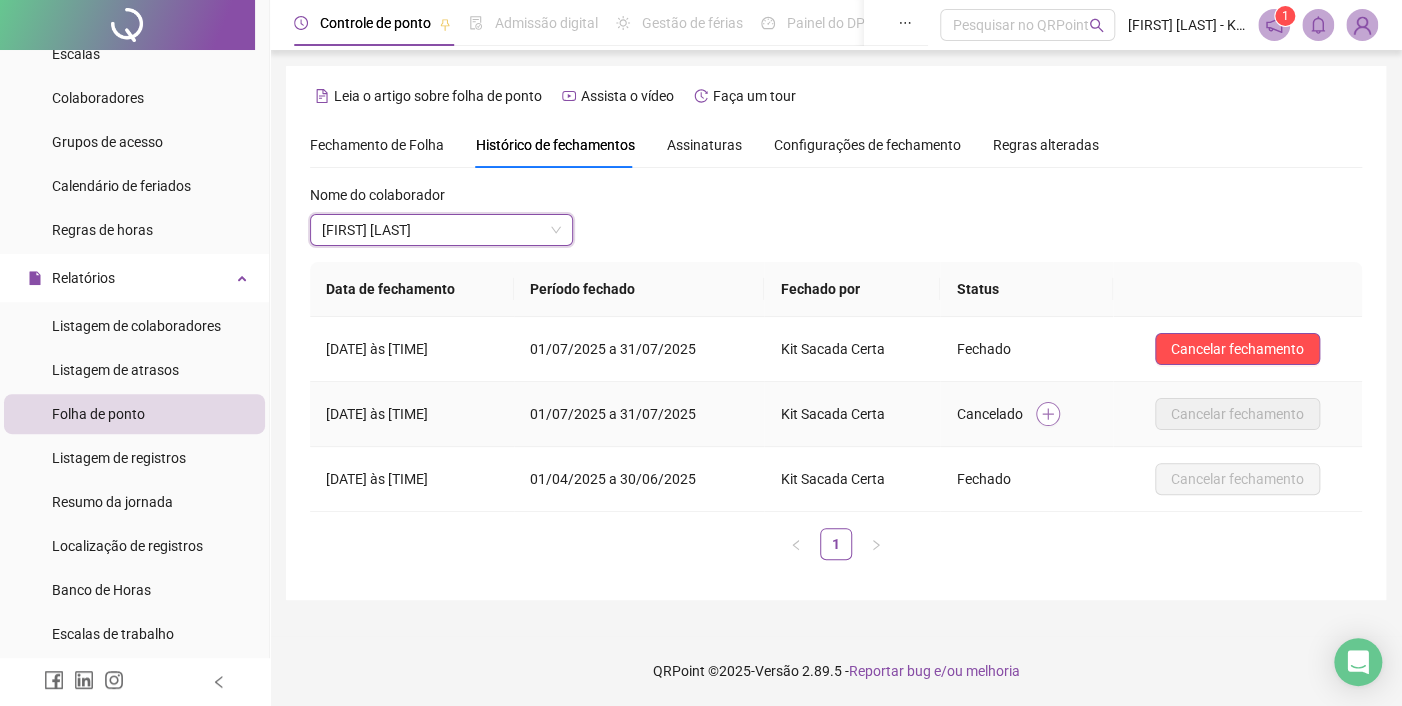 click 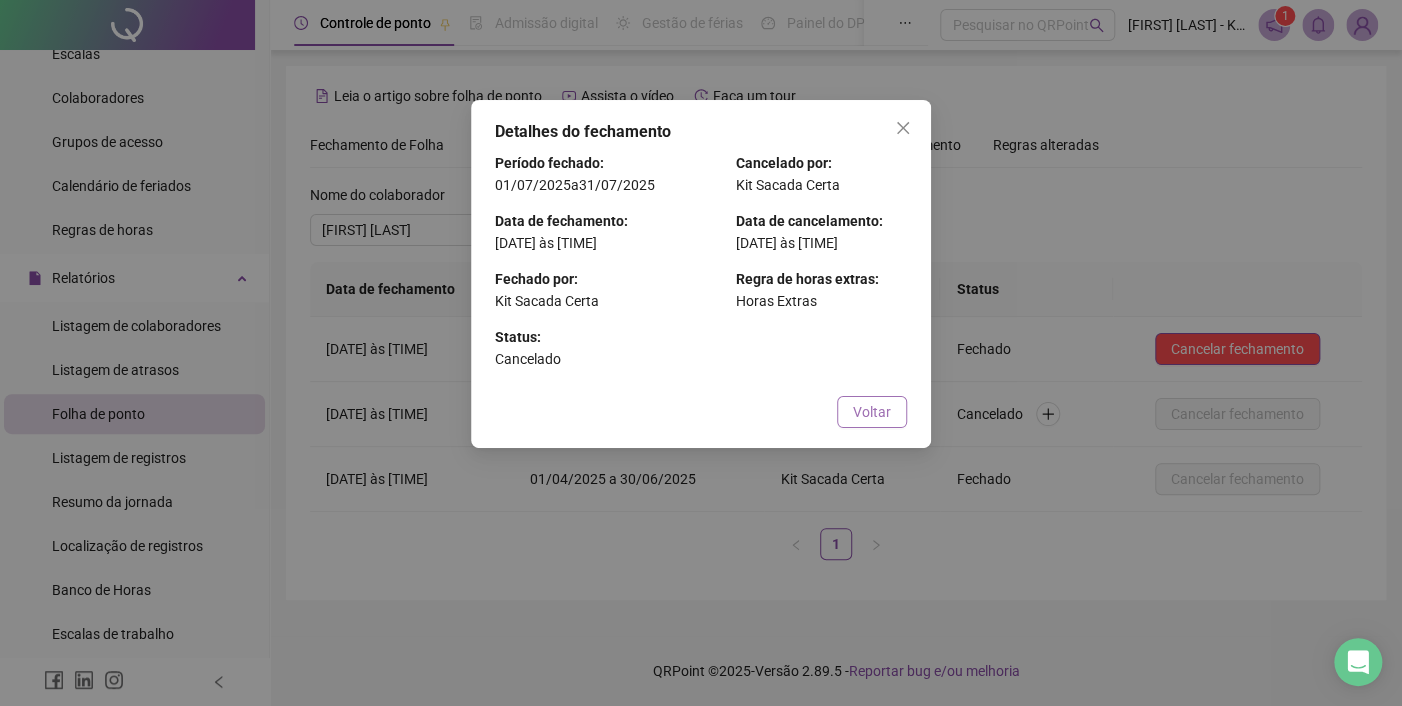 click on "Voltar" at bounding box center [872, 412] 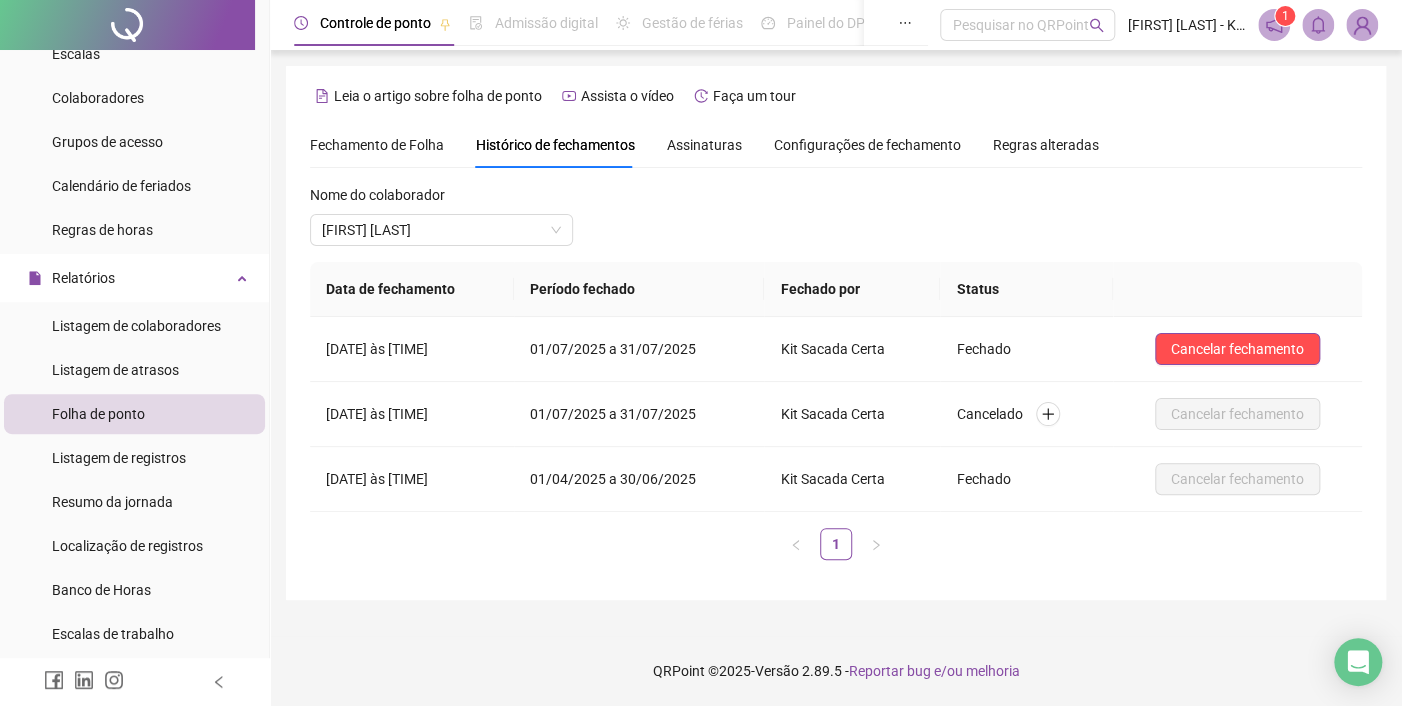click on "Assinaturas" at bounding box center (704, 145) 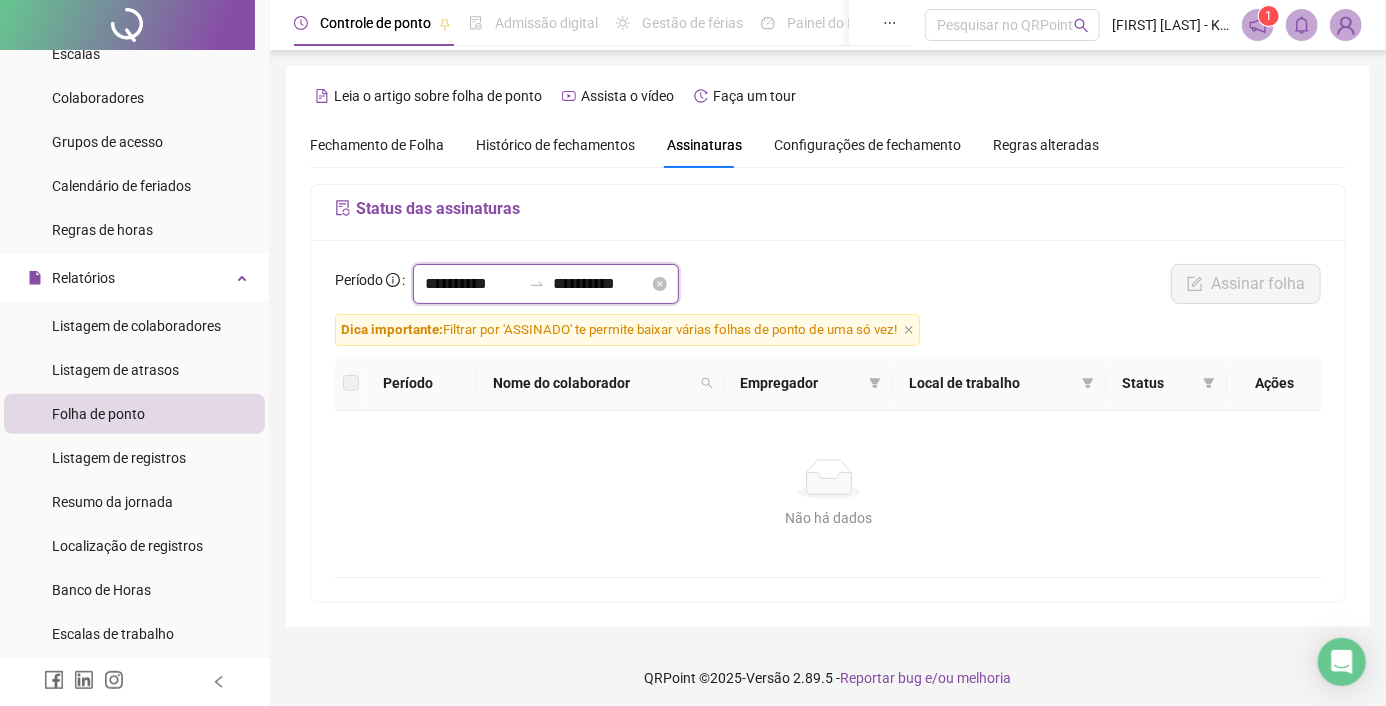 click on "**********" at bounding box center (473, 284) 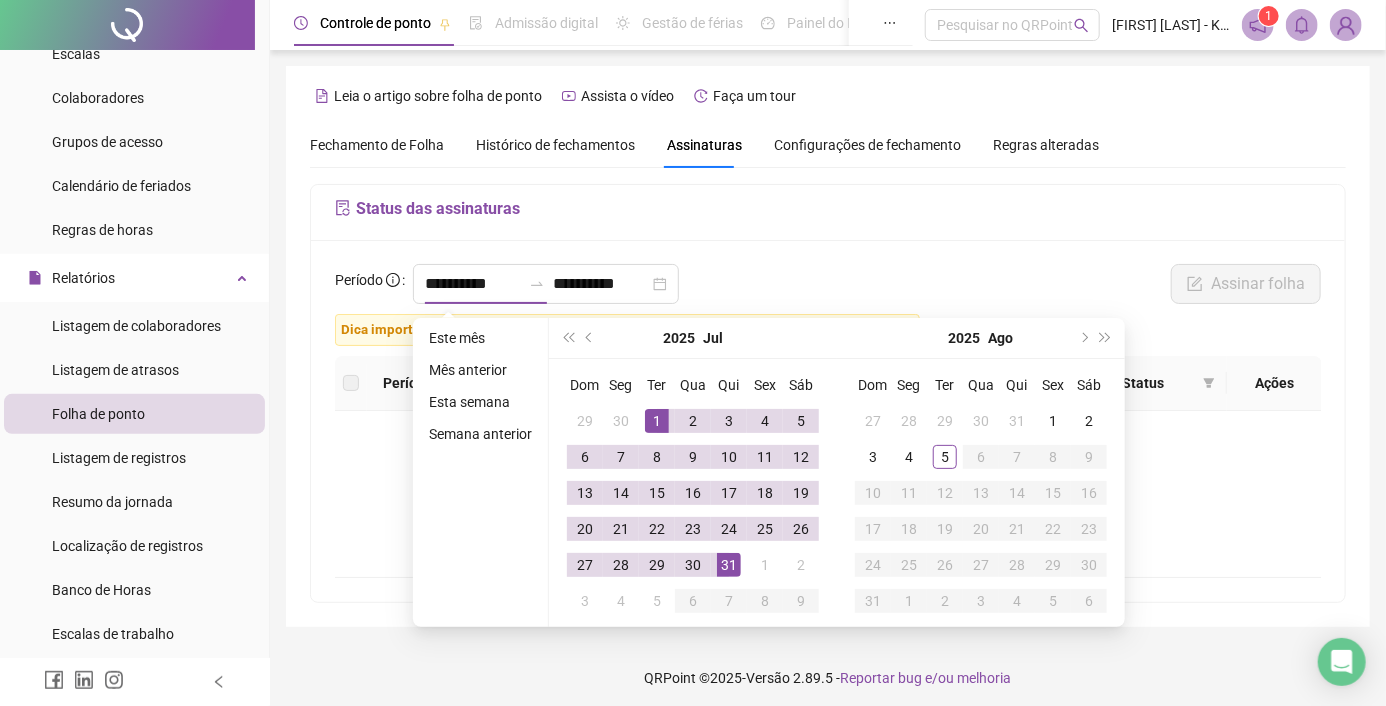 click on "**********" at bounding box center [828, 289] 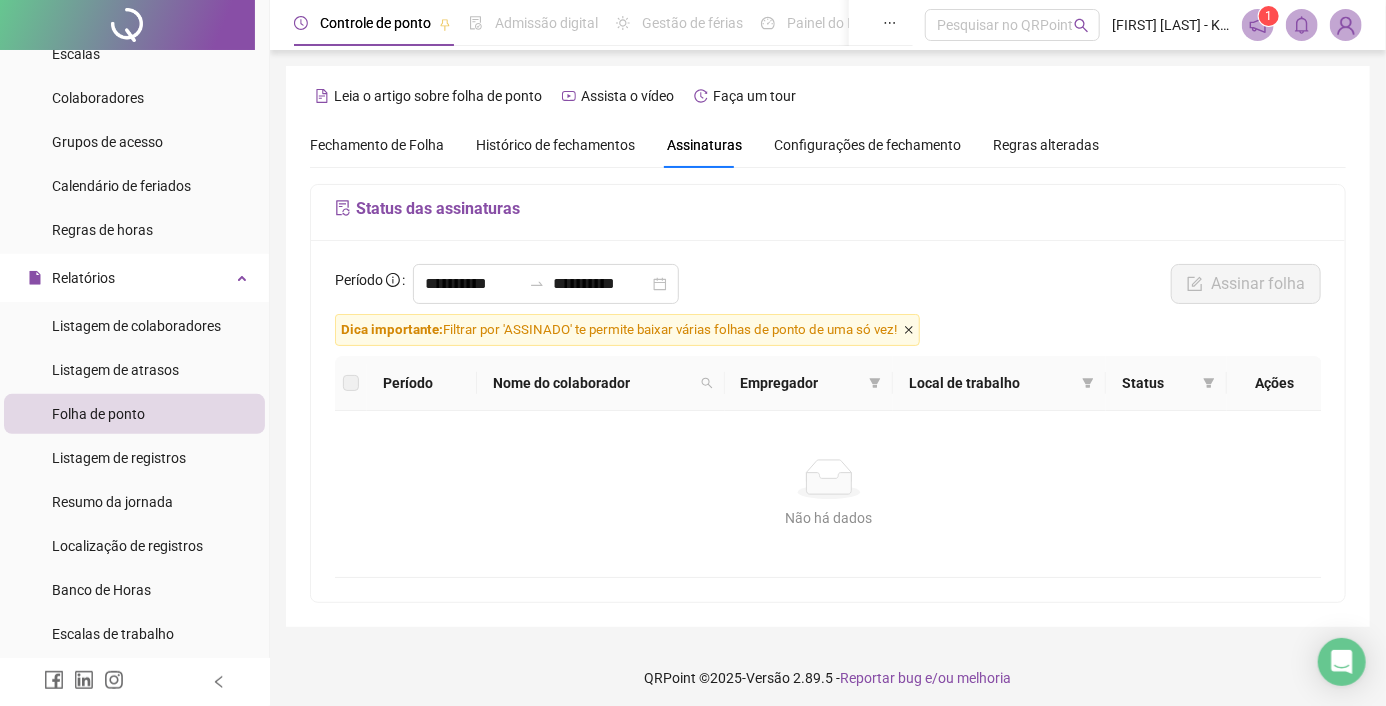 click 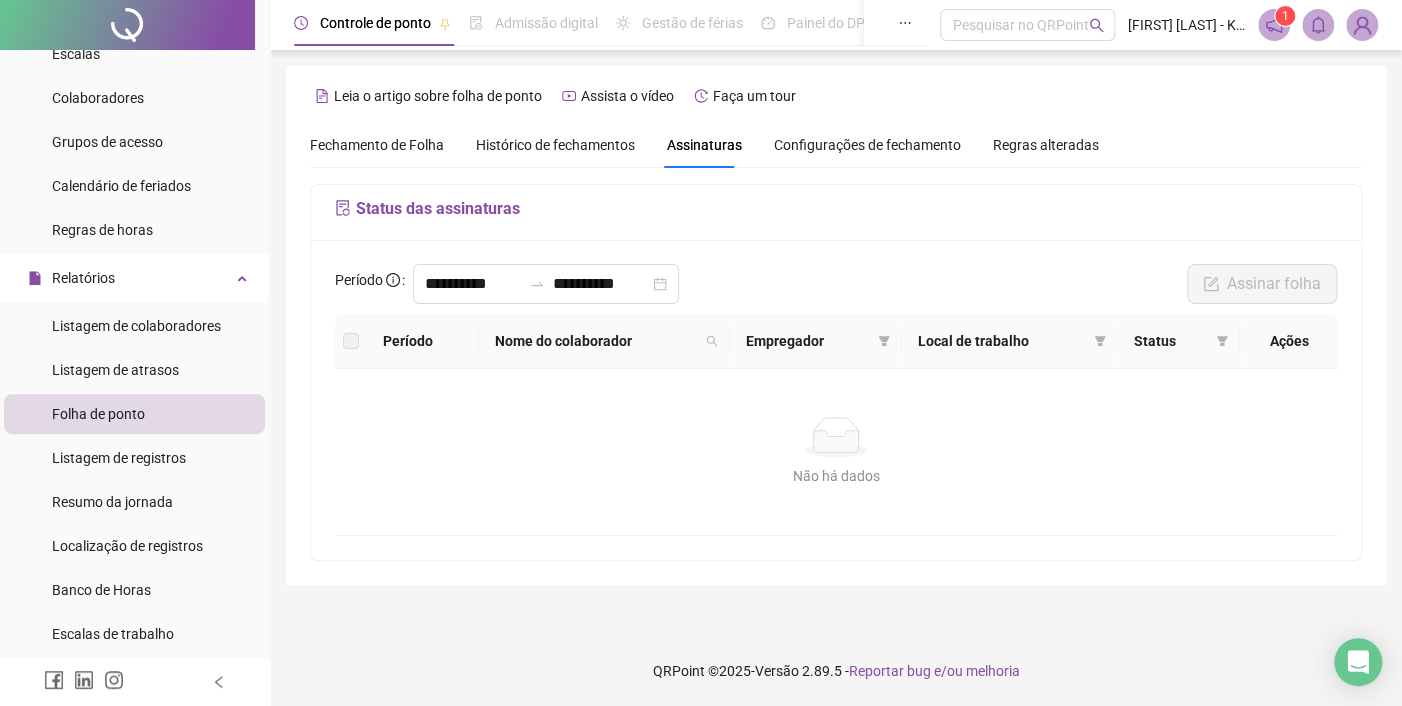 click on "Configurações de fechamento" at bounding box center [867, 145] 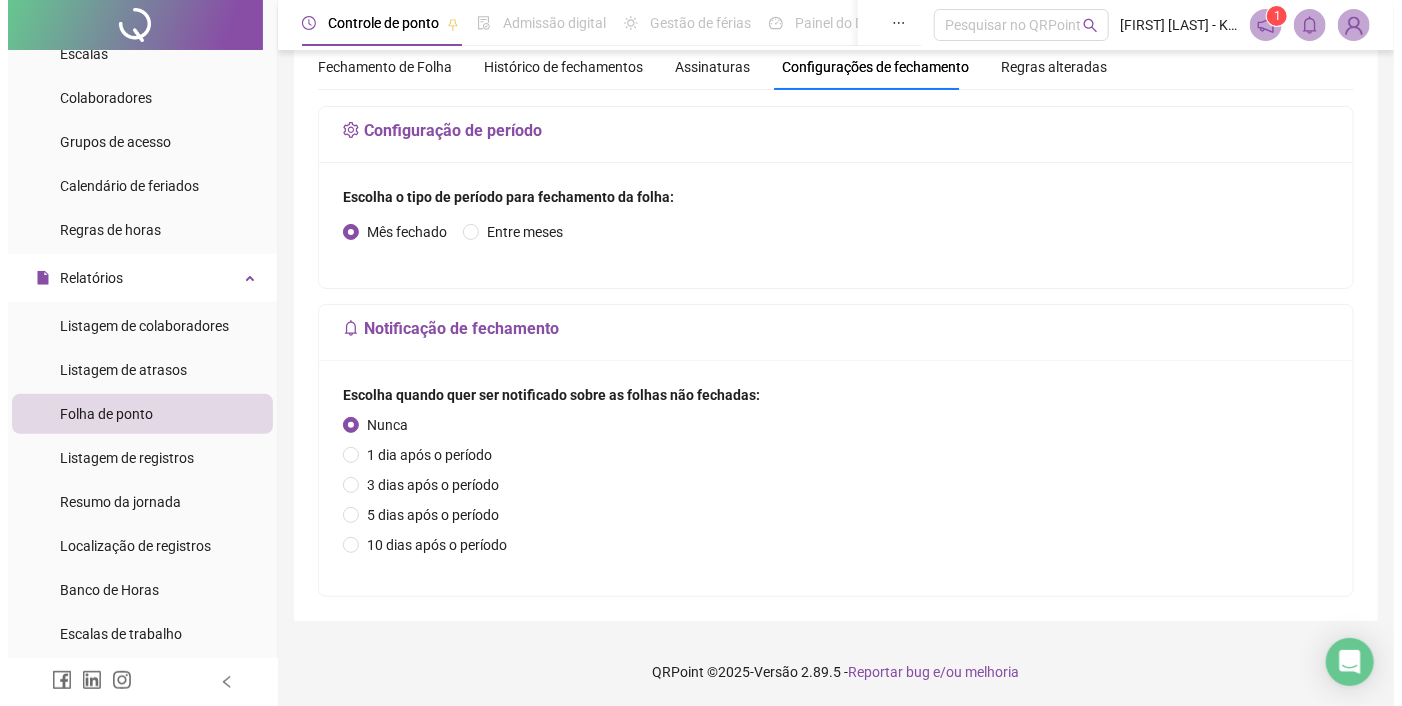 scroll, scrollTop: 0, scrollLeft: 0, axis: both 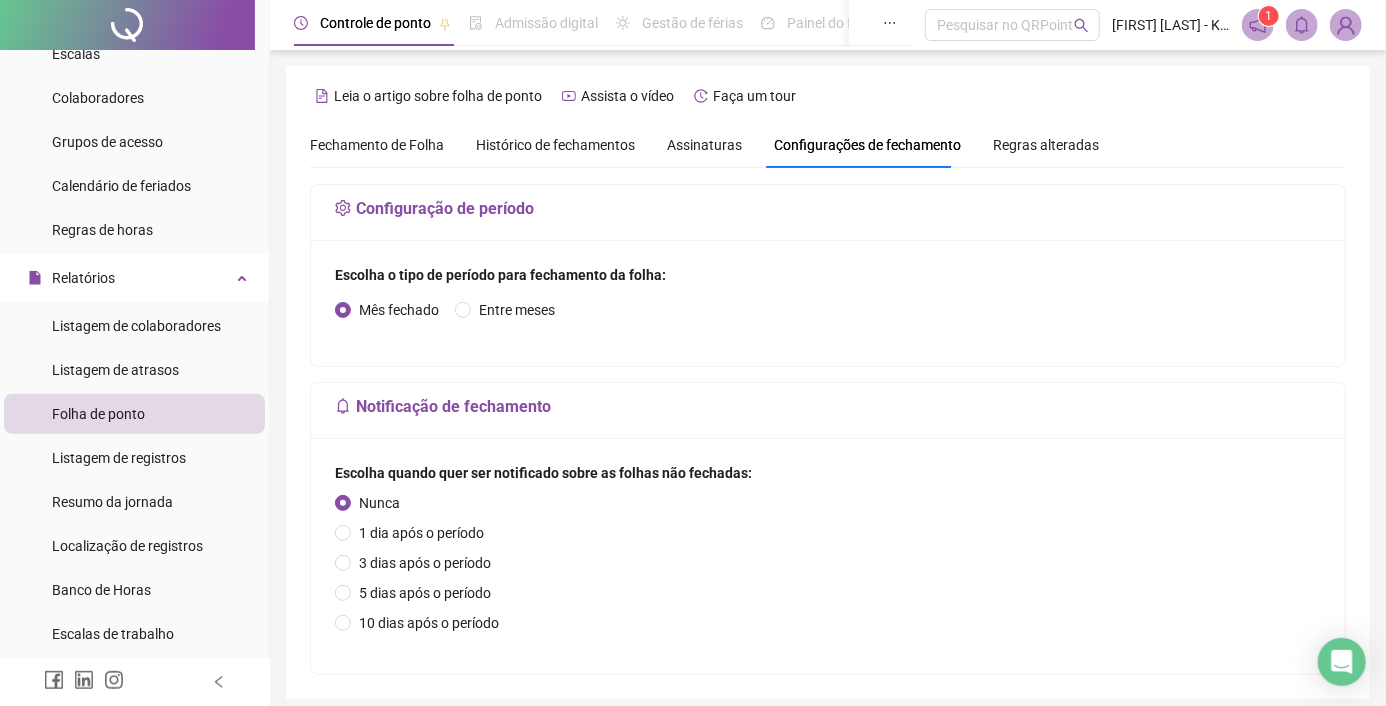 click on "Regras alteradas" at bounding box center [1046, 145] 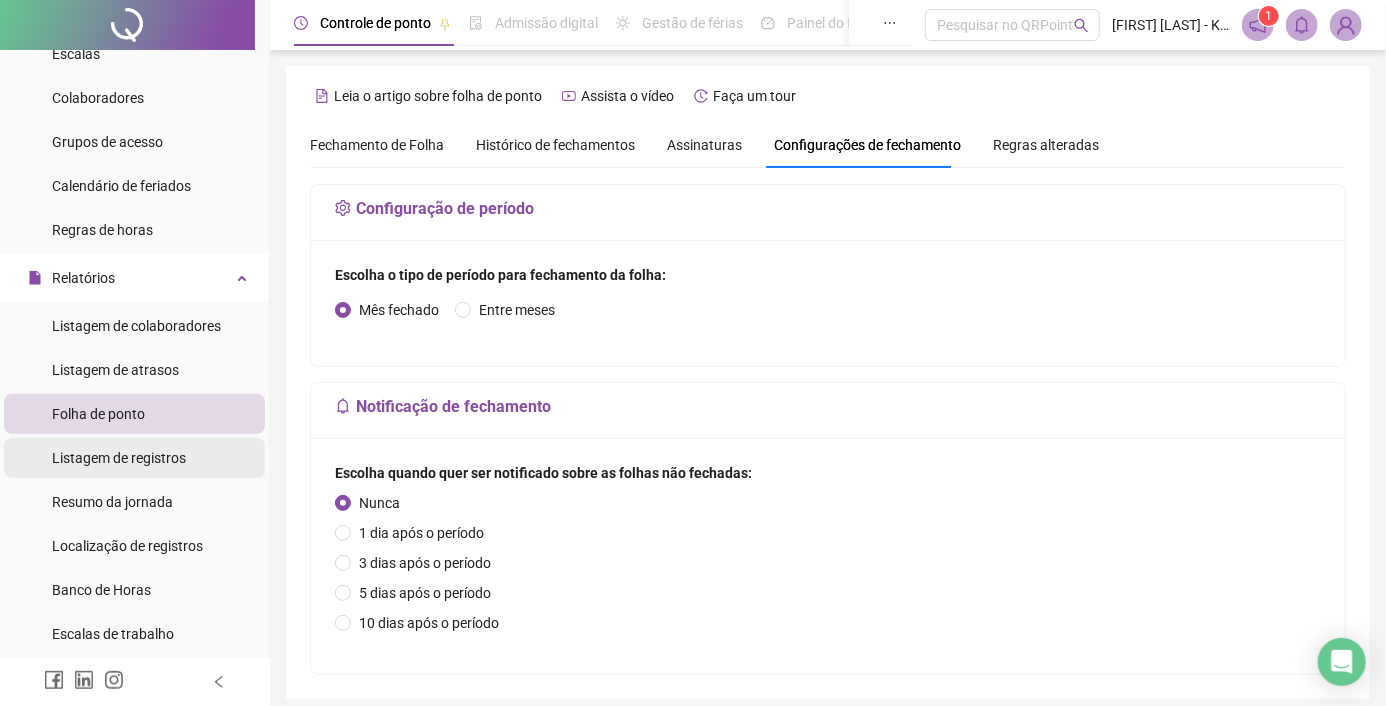 click on "Listagem de registros" at bounding box center [119, 458] 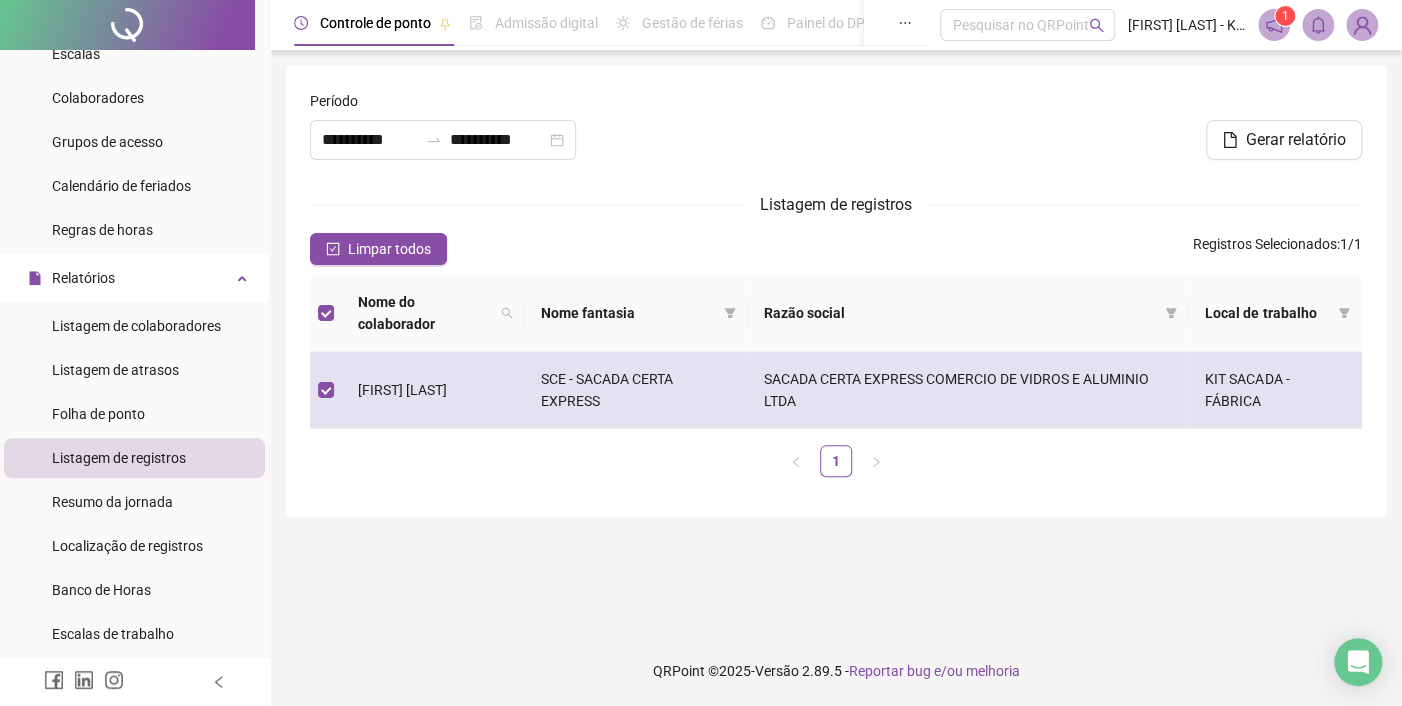 click on "[FIRST] [LAST]" at bounding box center (402, 390) 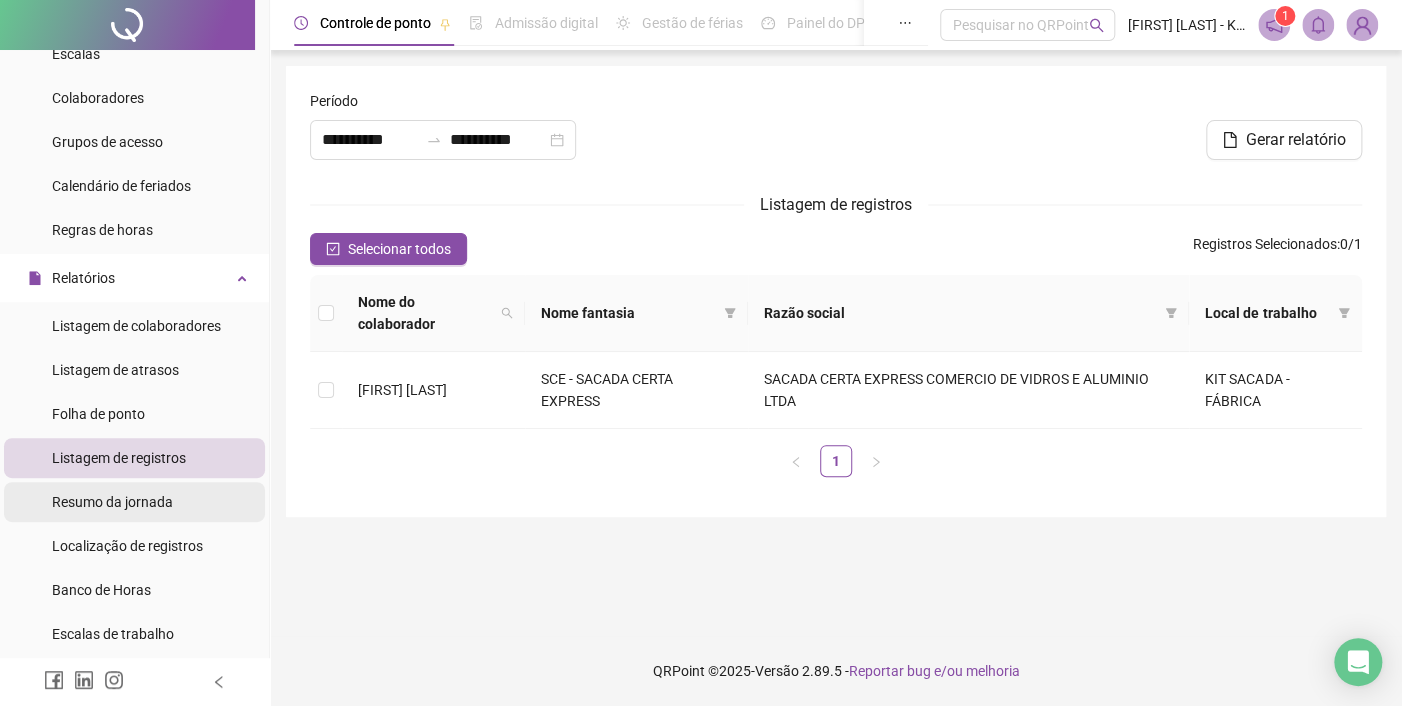 click on "Resumo da jornada" at bounding box center [112, 502] 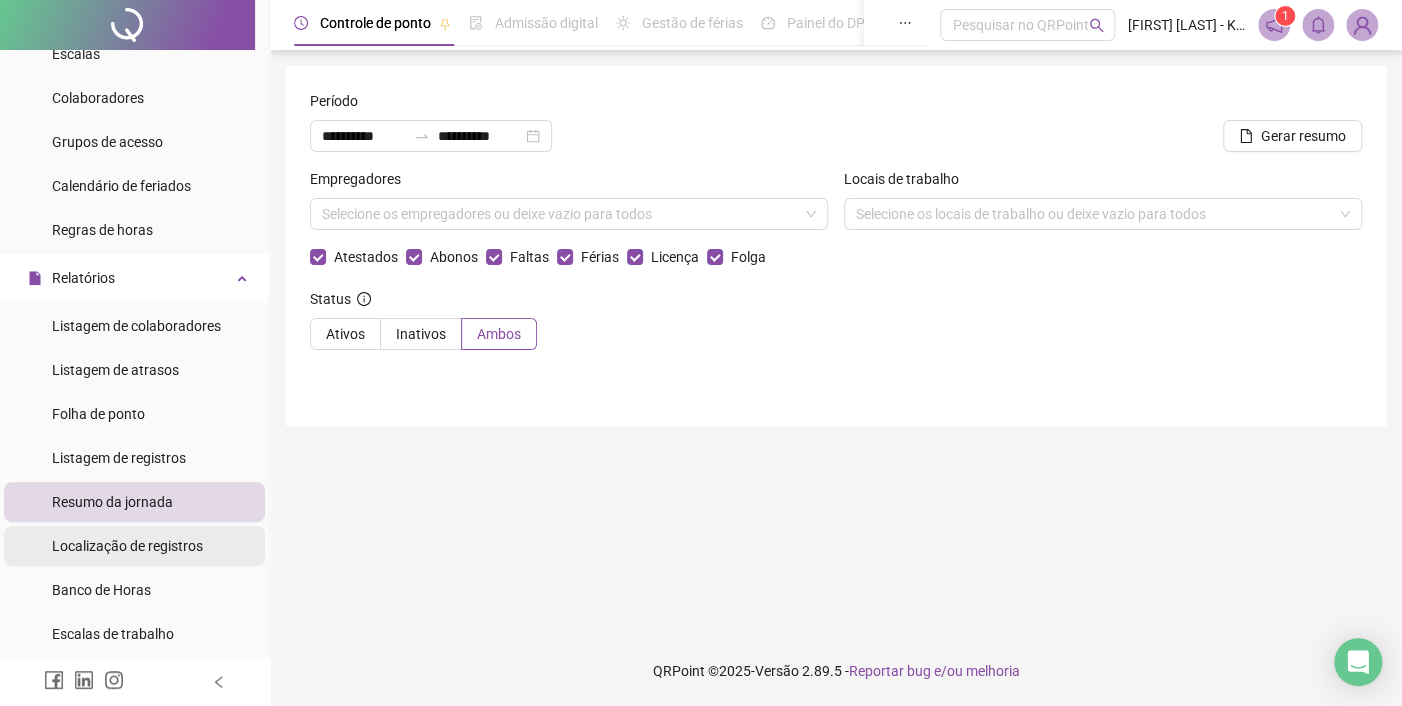 click on "Localização de registros" at bounding box center (127, 546) 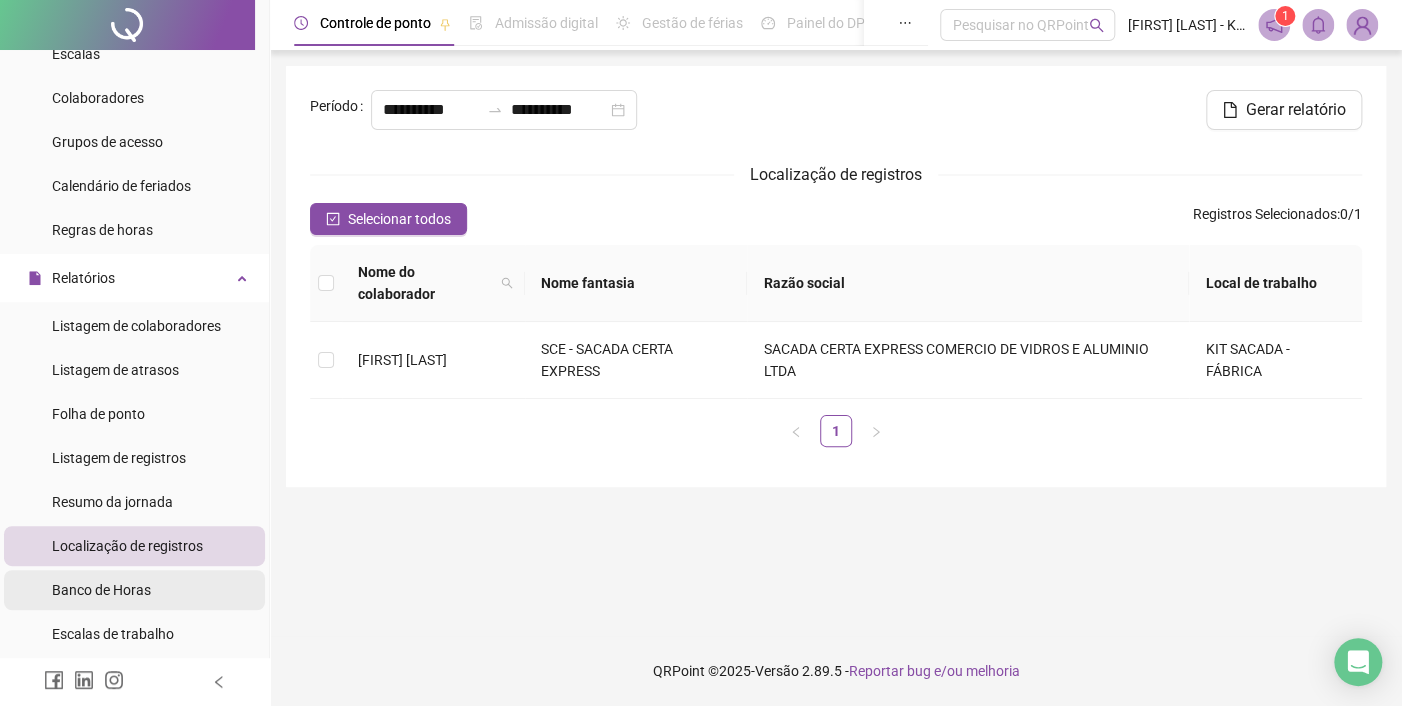 click on "Banco de Horas" at bounding box center [101, 590] 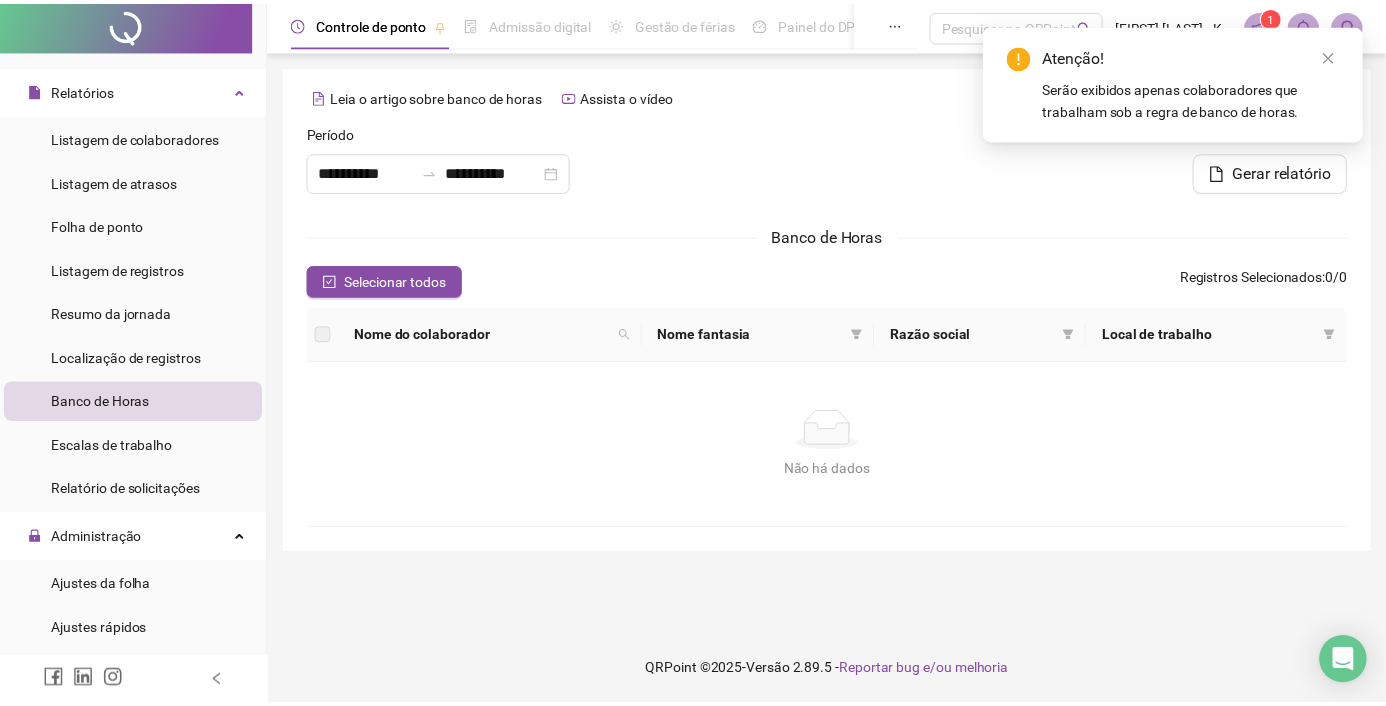 scroll, scrollTop: 400, scrollLeft: 0, axis: vertical 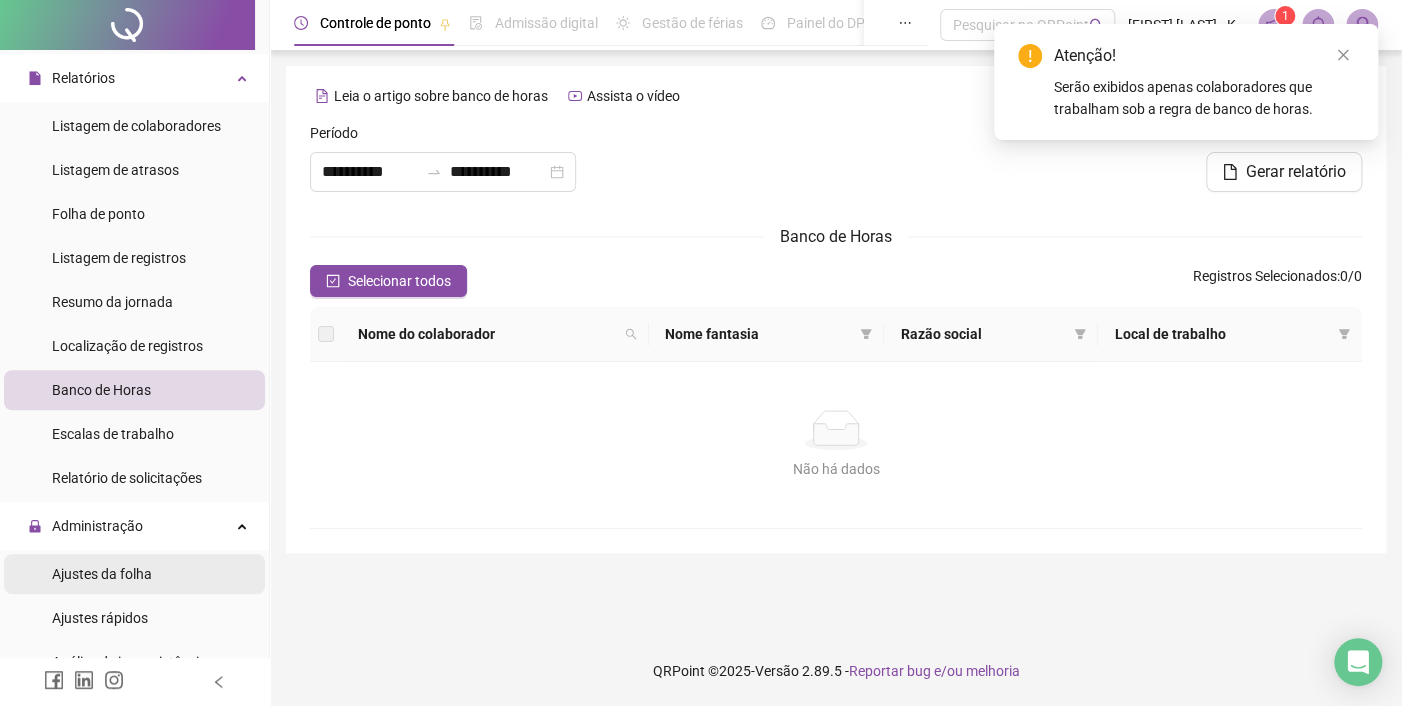 click on "Ajustes da folha" at bounding box center (102, 574) 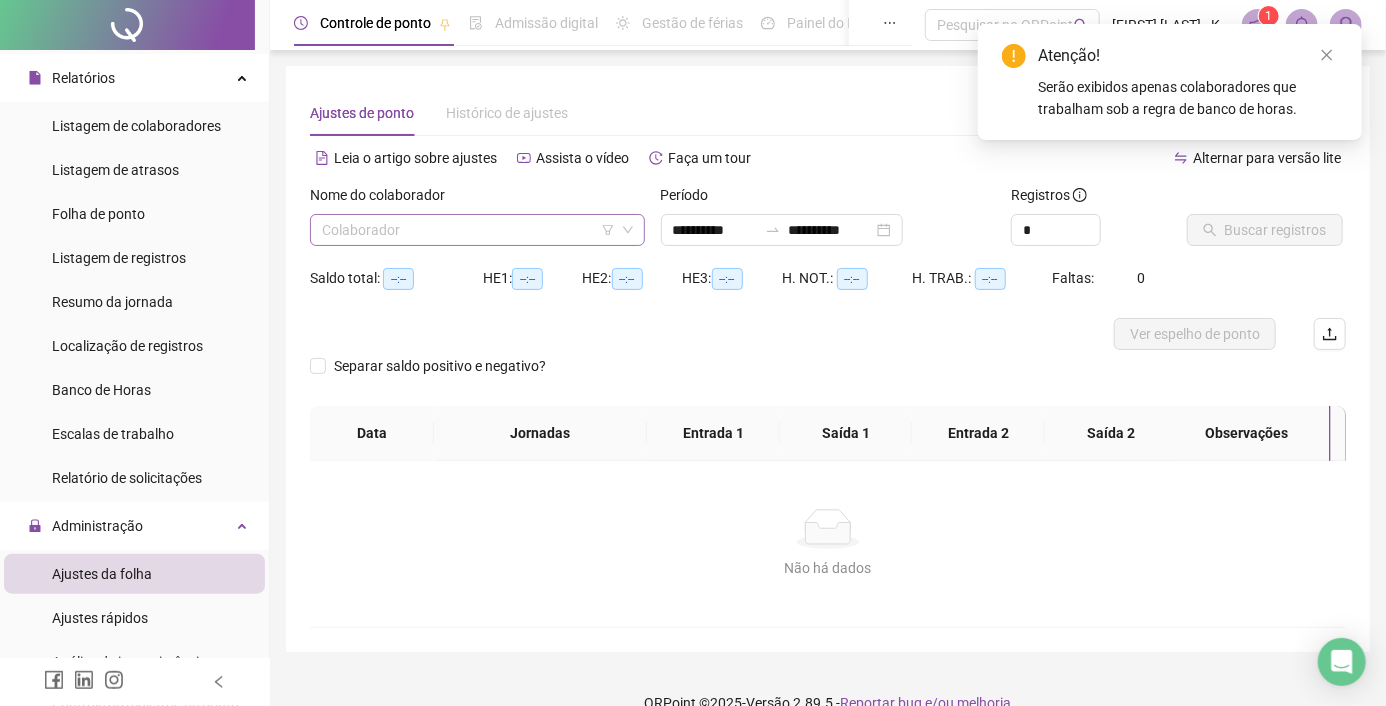 click at bounding box center [468, 230] 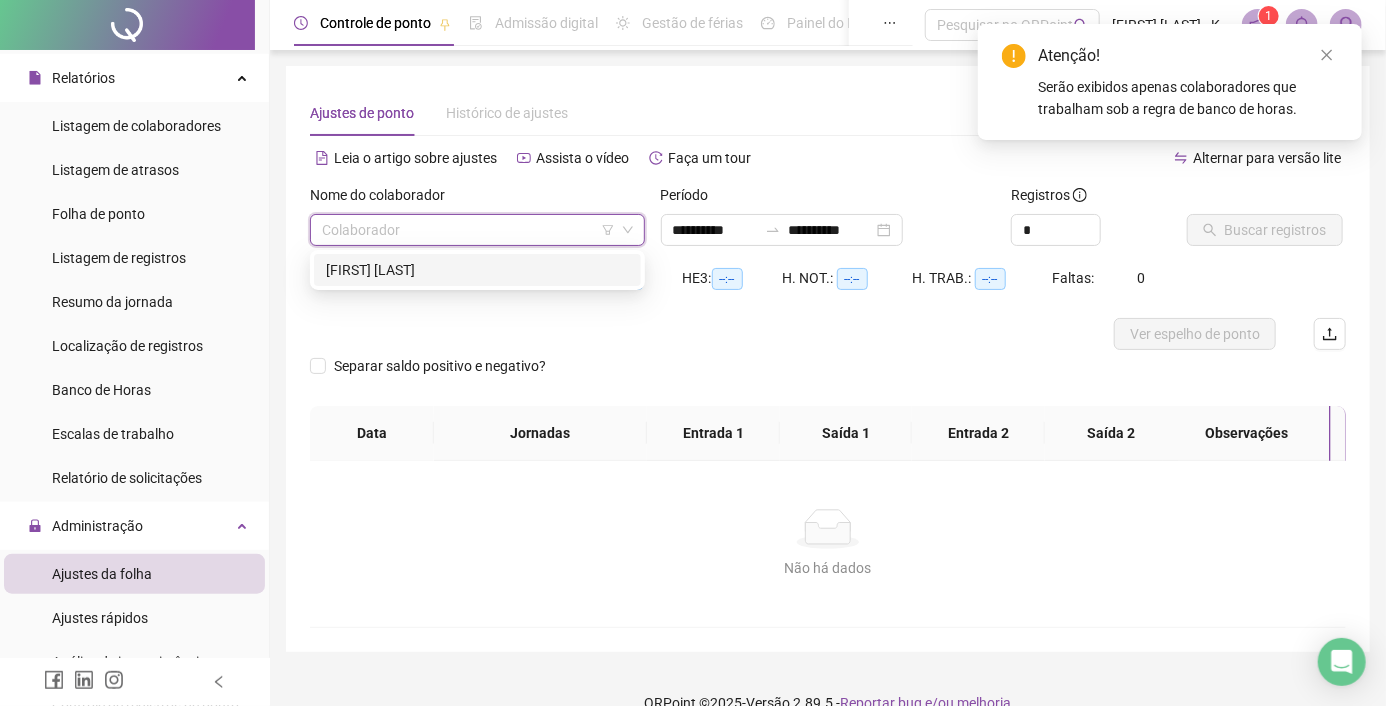 click on "[FIRST] [LAST]" at bounding box center (477, 270) 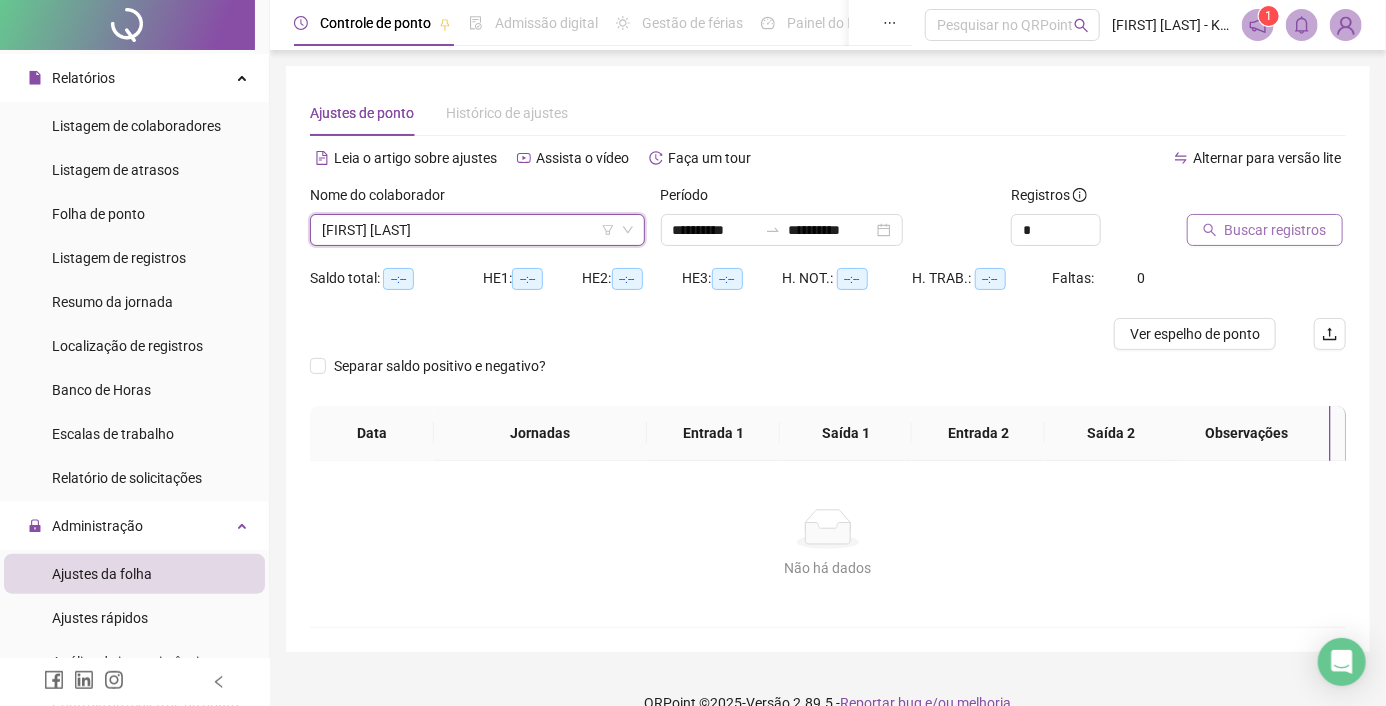 click on "Buscar registros" at bounding box center [1276, 230] 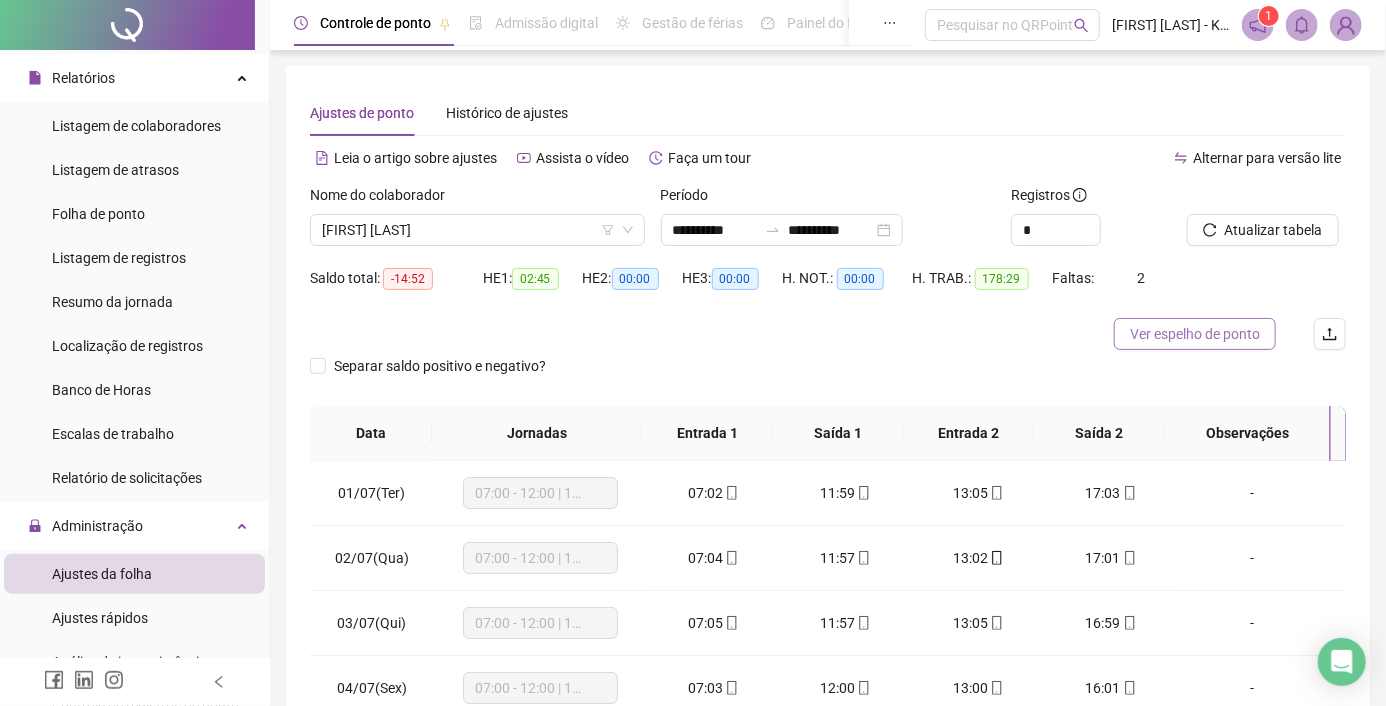 click on "Ver espelho de ponto" at bounding box center [1195, 334] 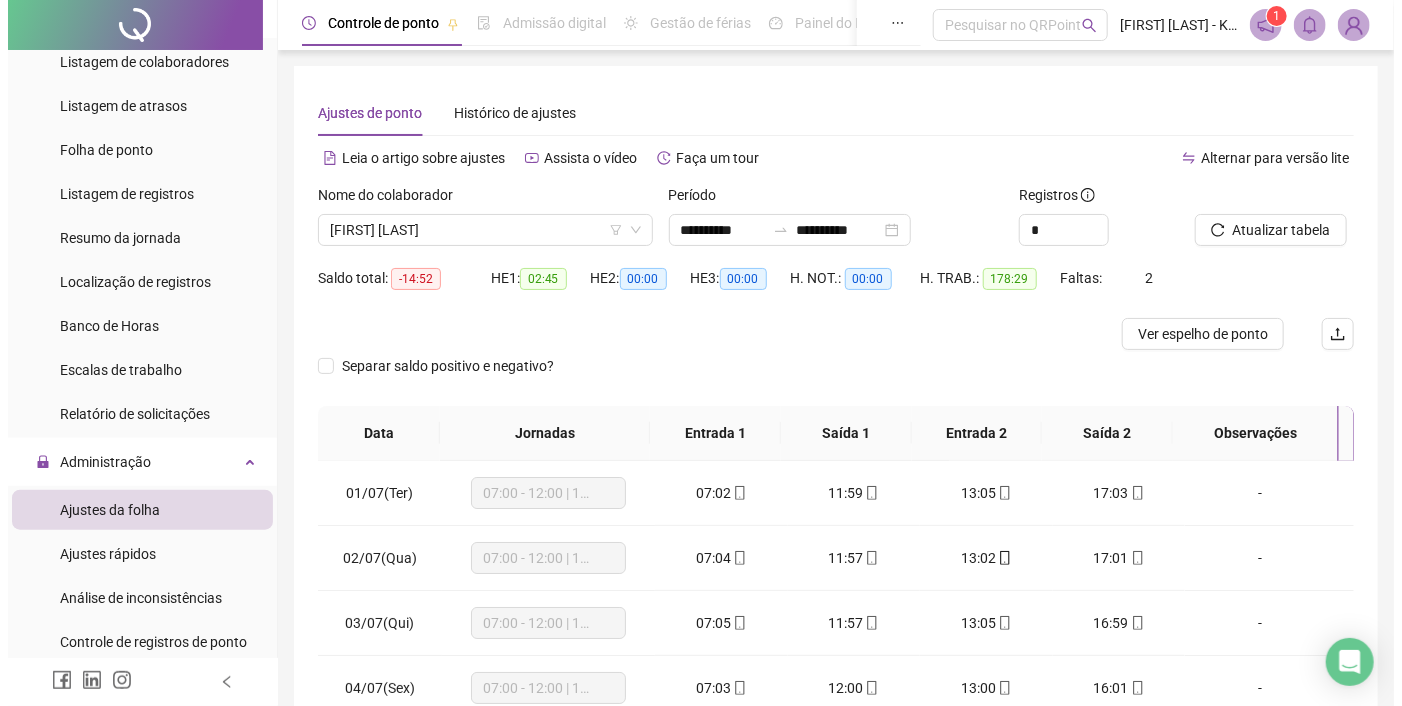 scroll, scrollTop: 500, scrollLeft: 0, axis: vertical 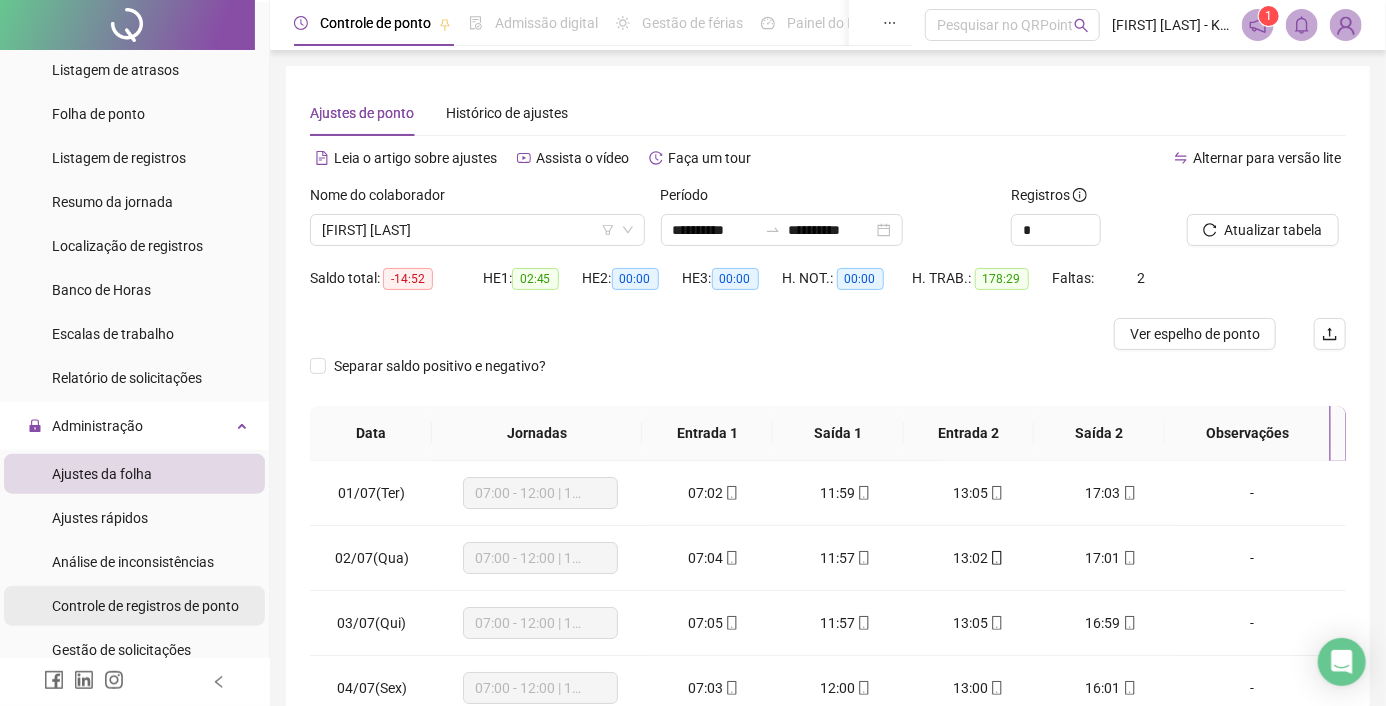 click on "Controle de registros de ponto" at bounding box center [145, 606] 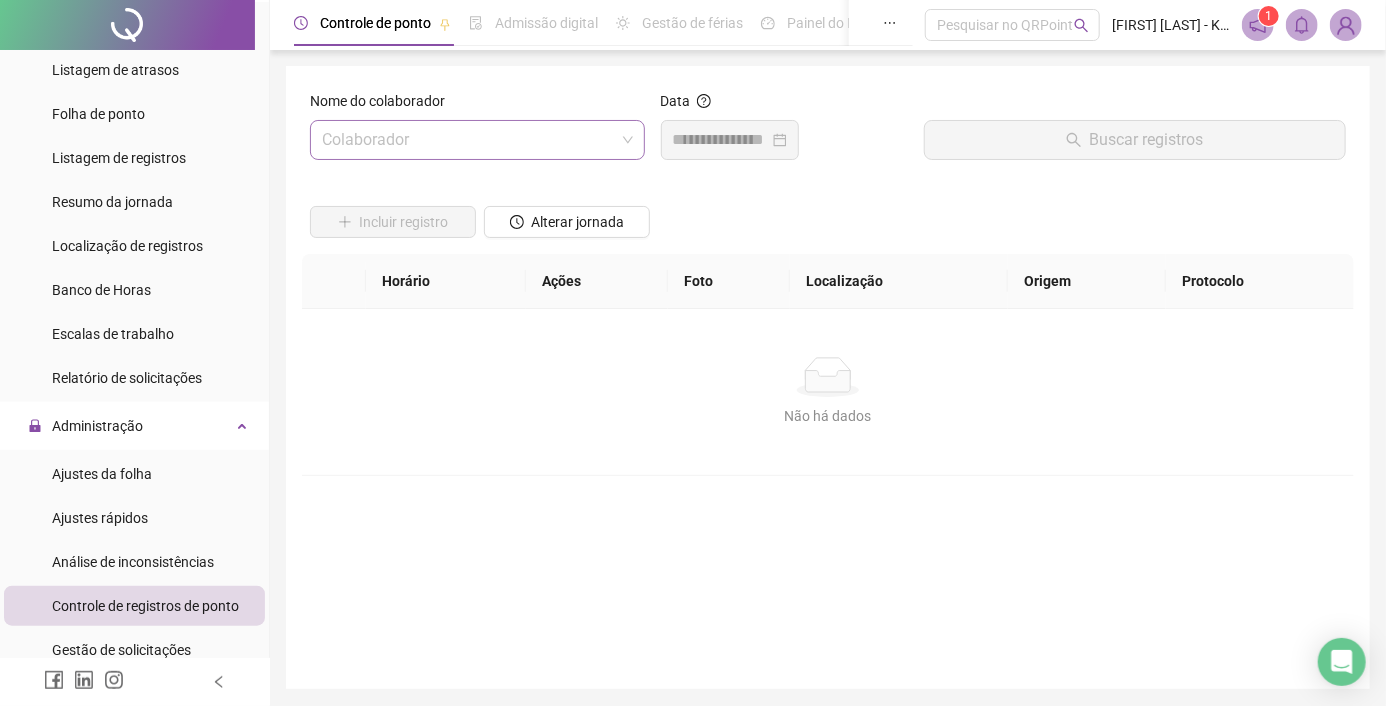 click at bounding box center (468, 140) 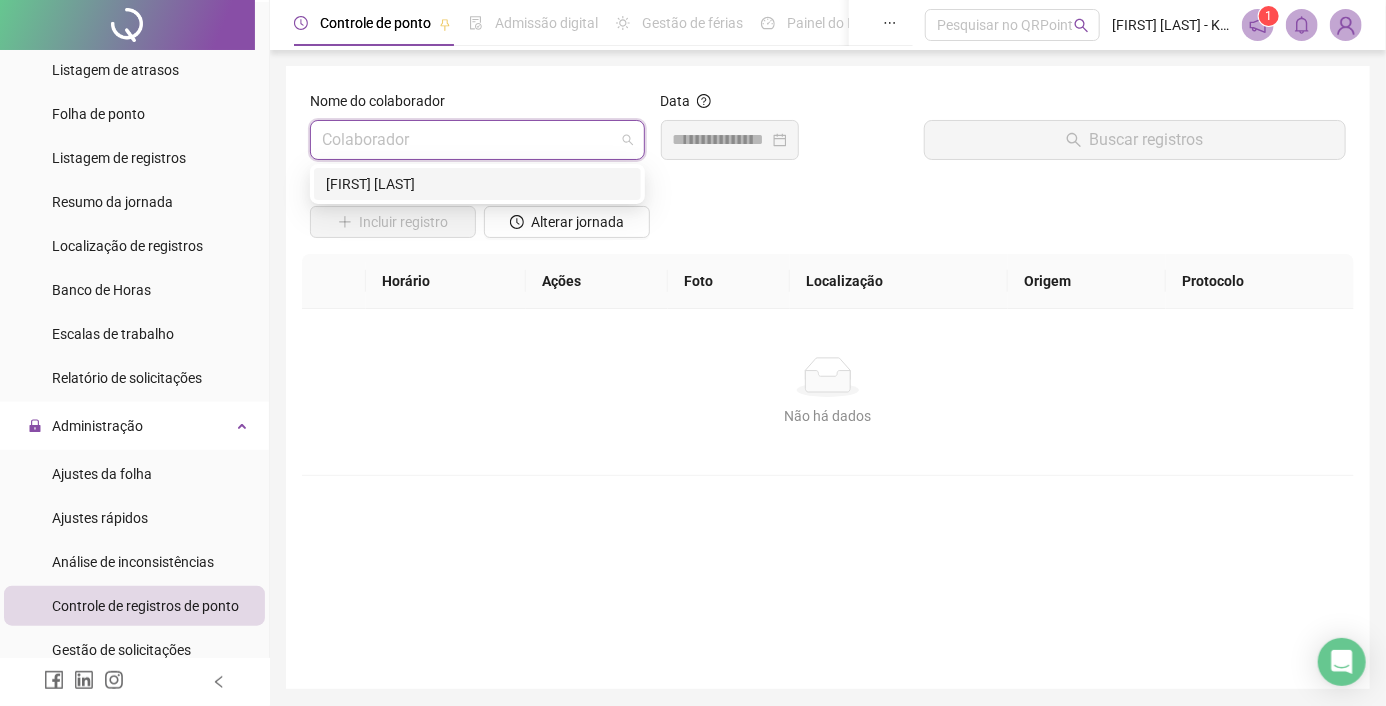 click on "[FIRST] [LAST]" at bounding box center [477, 184] 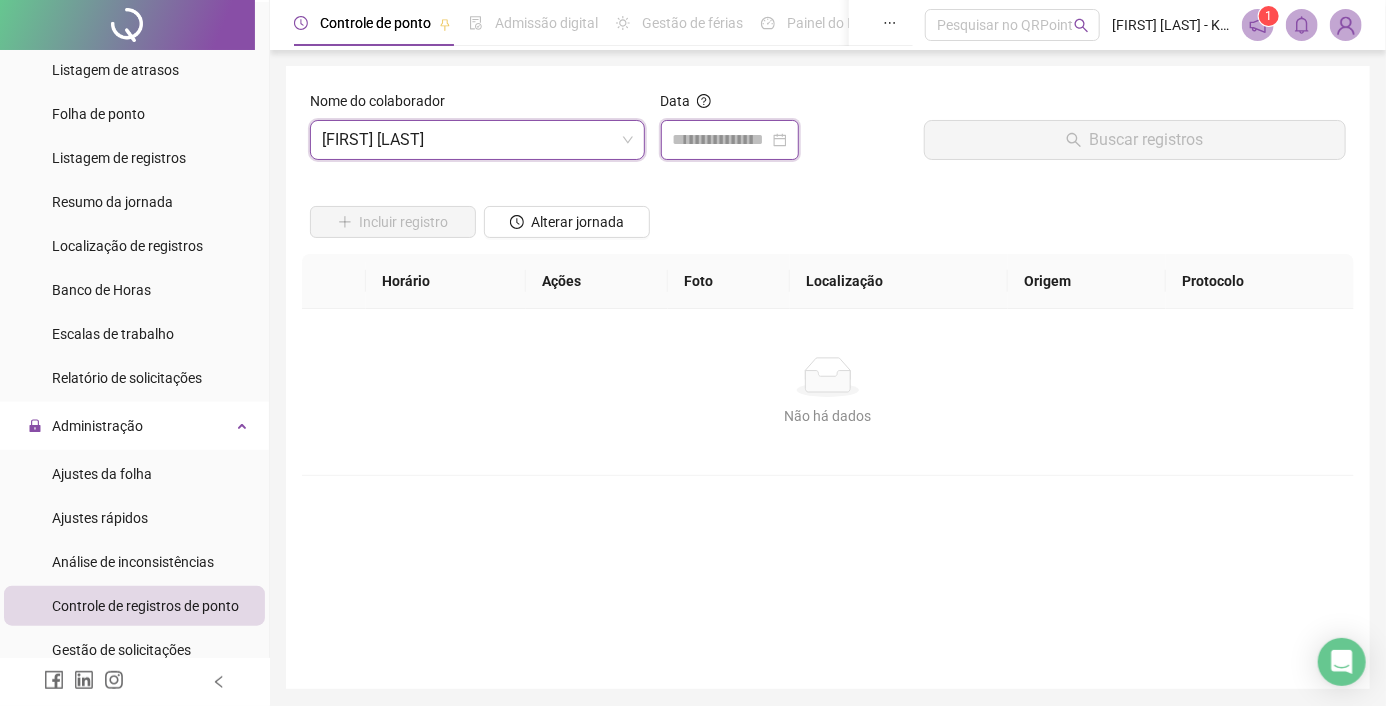 click at bounding box center (721, 140) 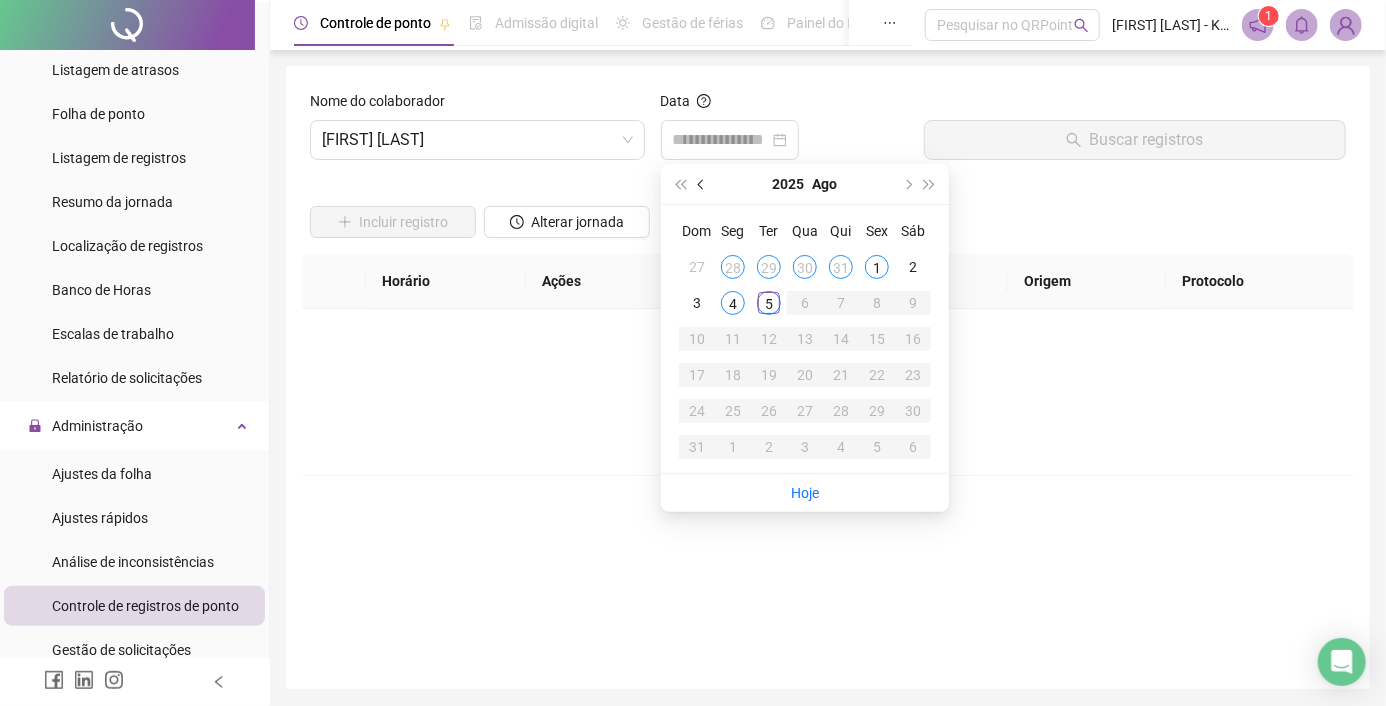 click at bounding box center (703, 184) 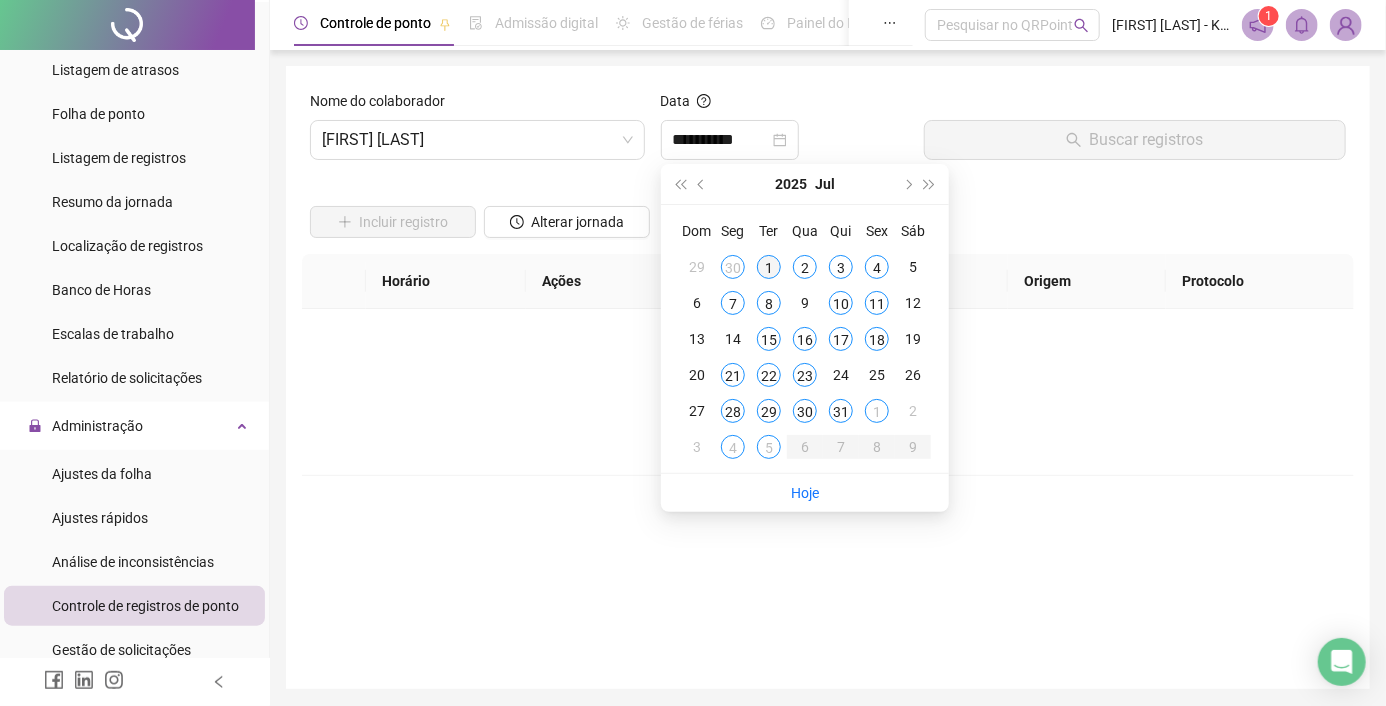 type on "**********" 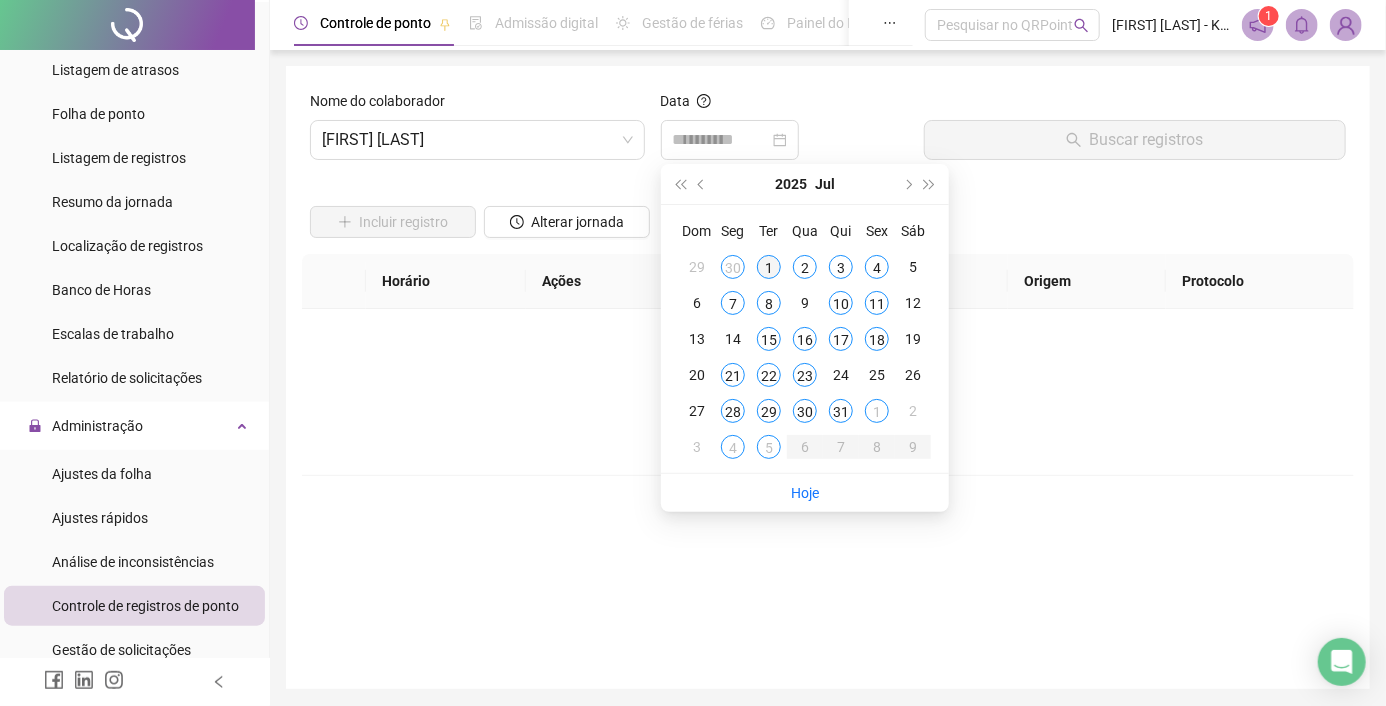 click on "1" at bounding box center [769, 267] 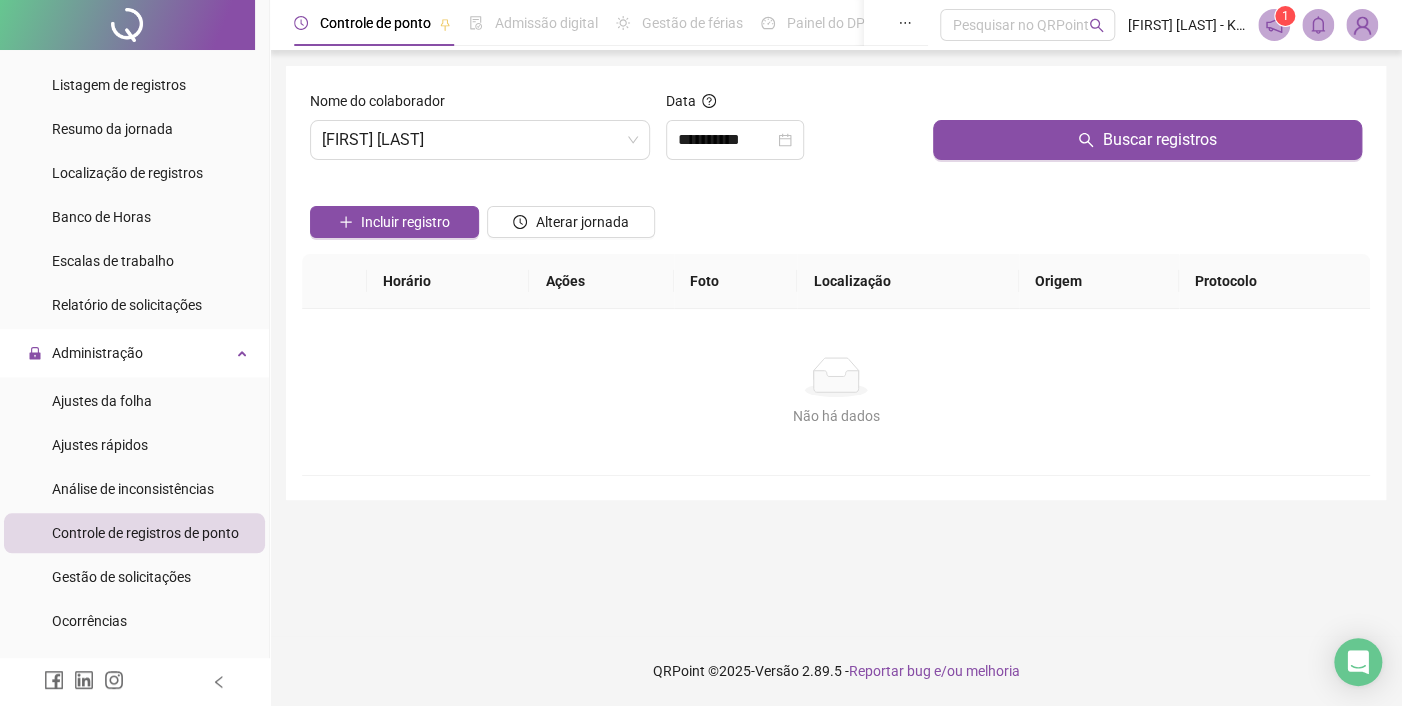 scroll, scrollTop: 700, scrollLeft: 0, axis: vertical 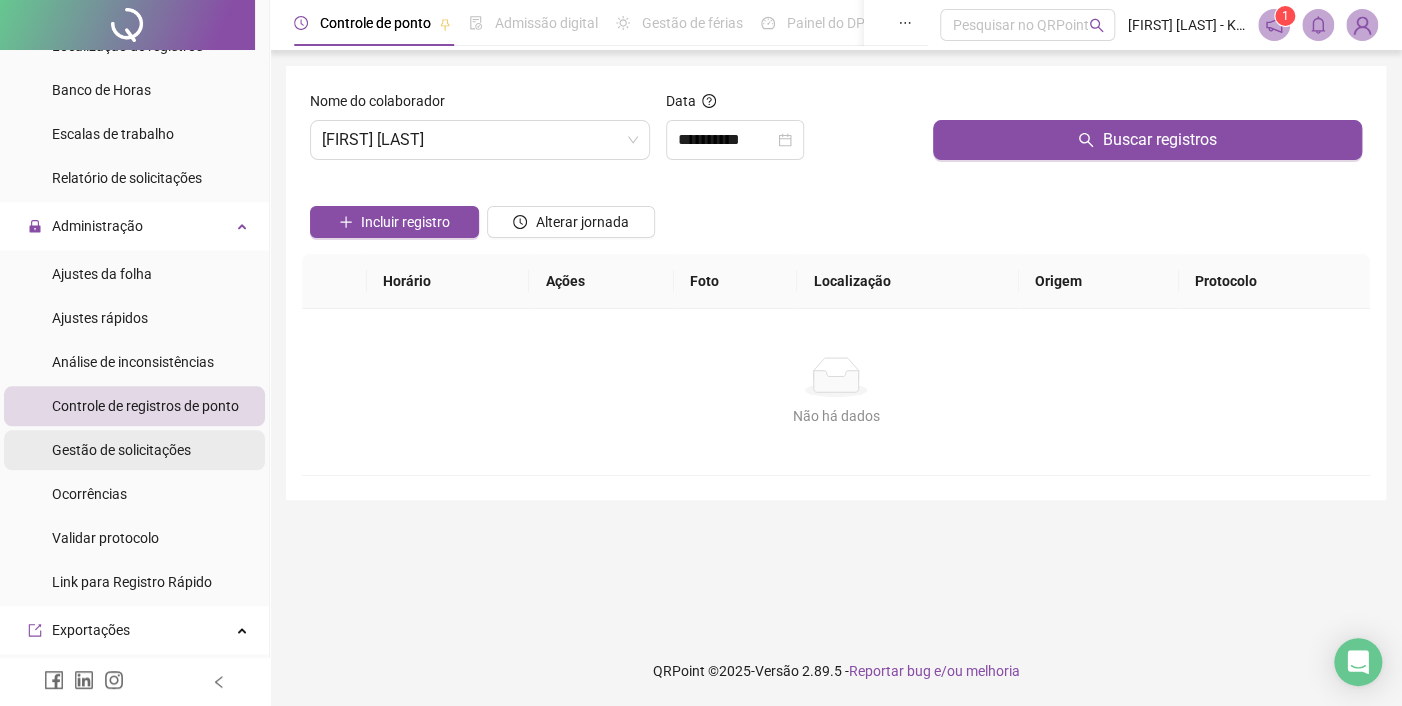click on "Gestão de solicitações" at bounding box center (121, 450) 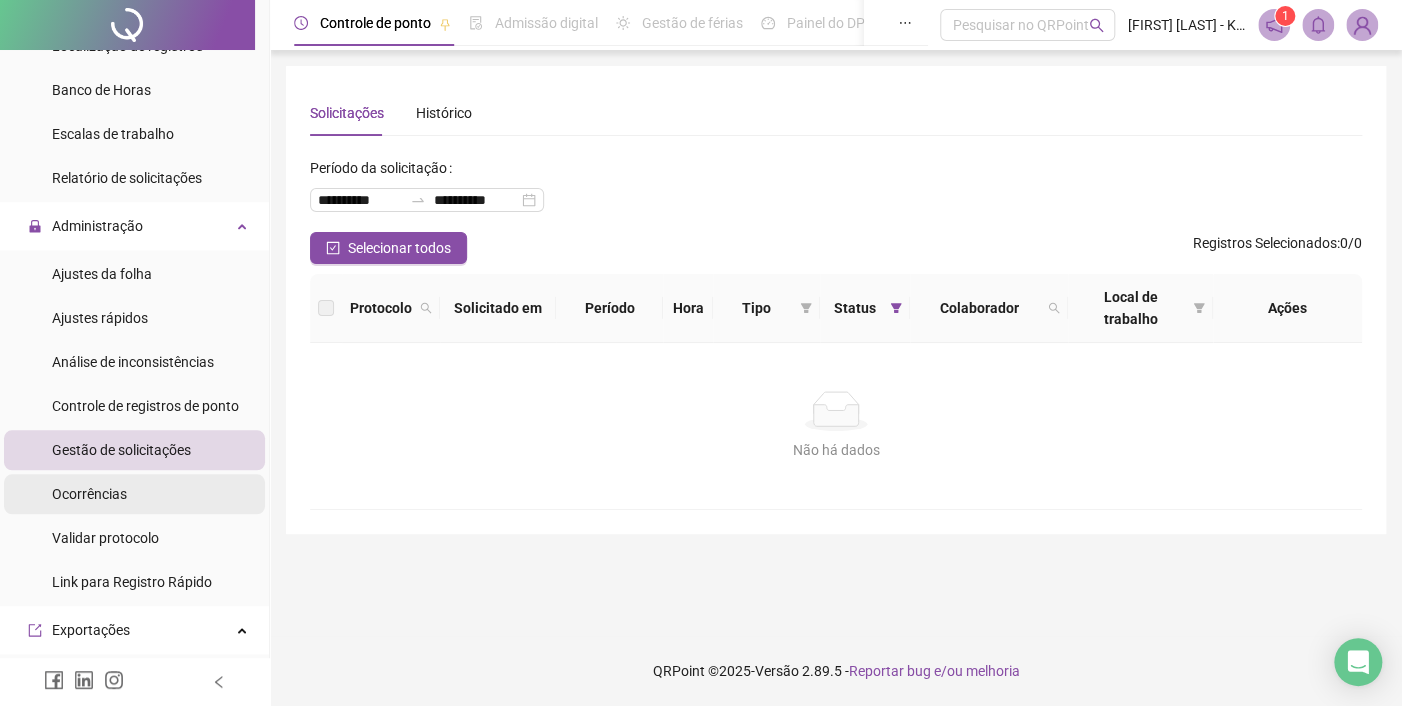 click on "Ocorrências" at bounding box center [89, 494] 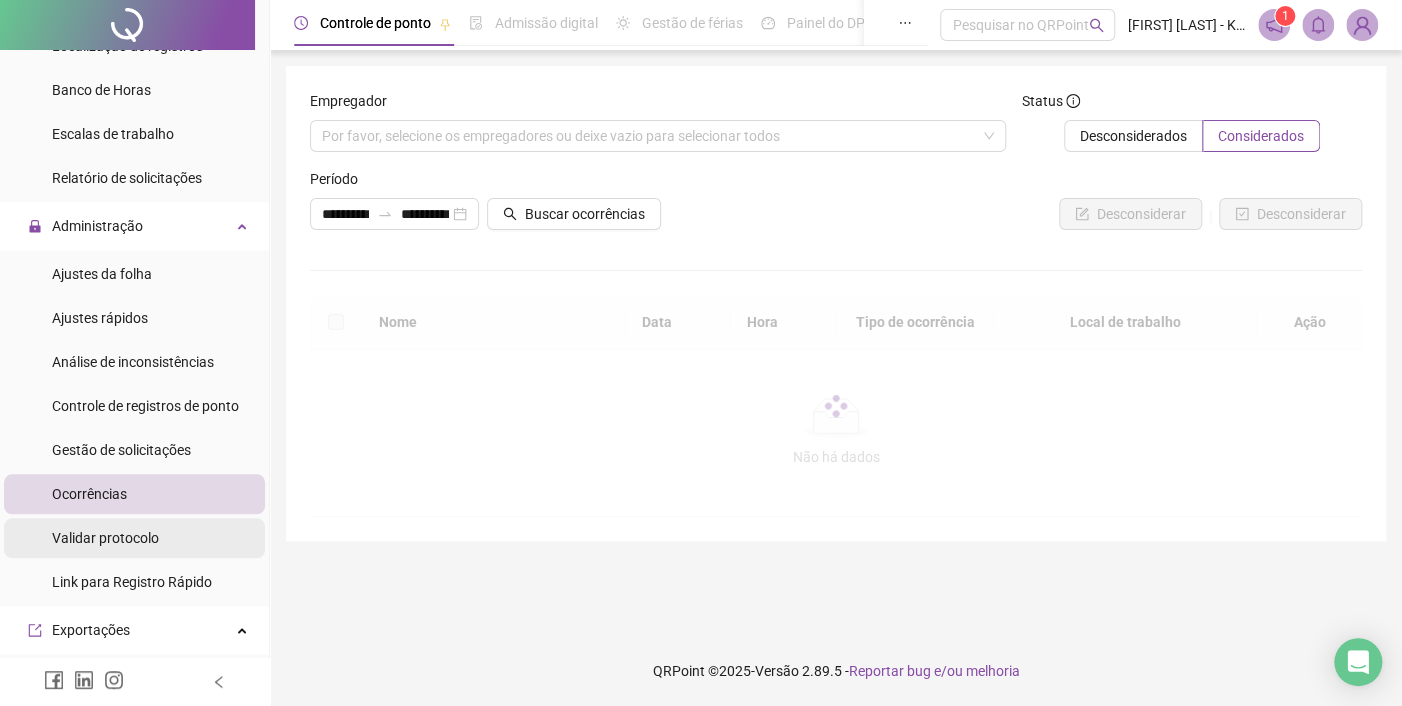 click on "Validar protocolo" at bounding box center (105, 538) 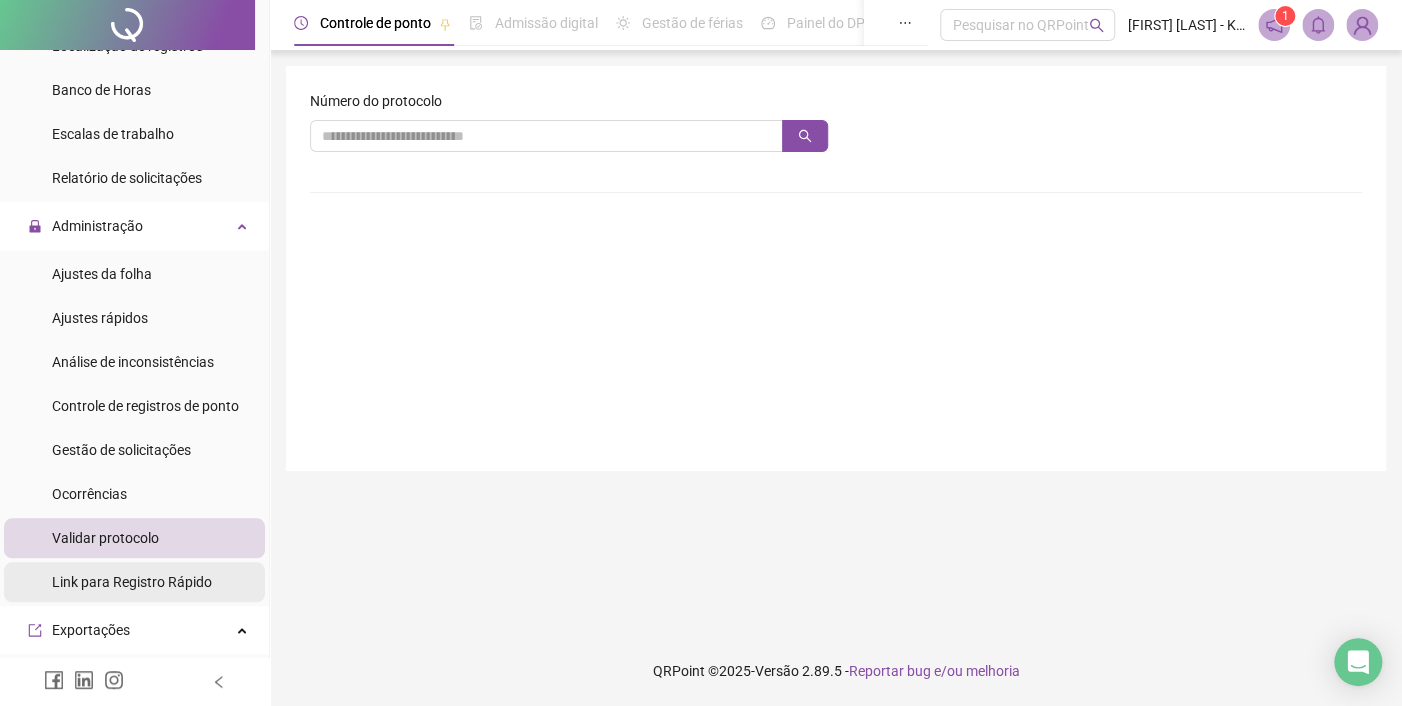 click on "Link para Registro Rápido" at bounding box center (132, 582) 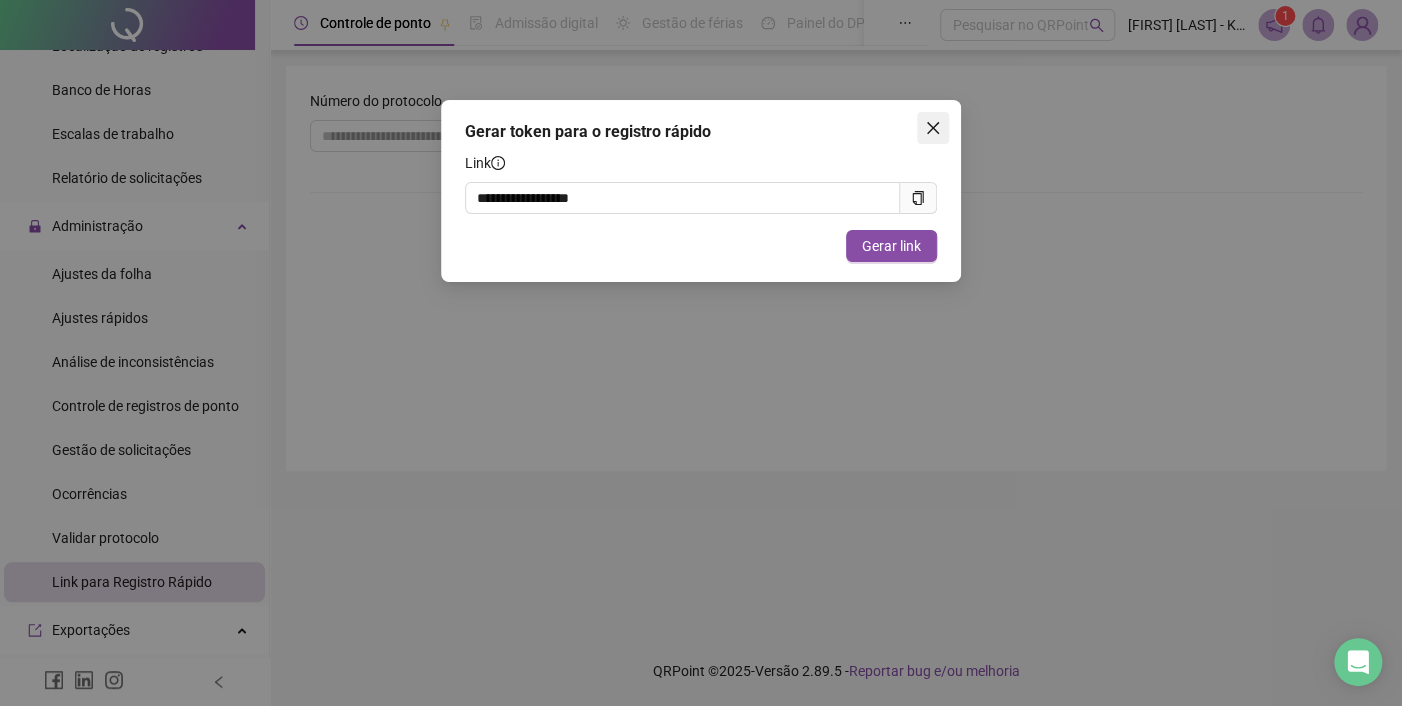 click 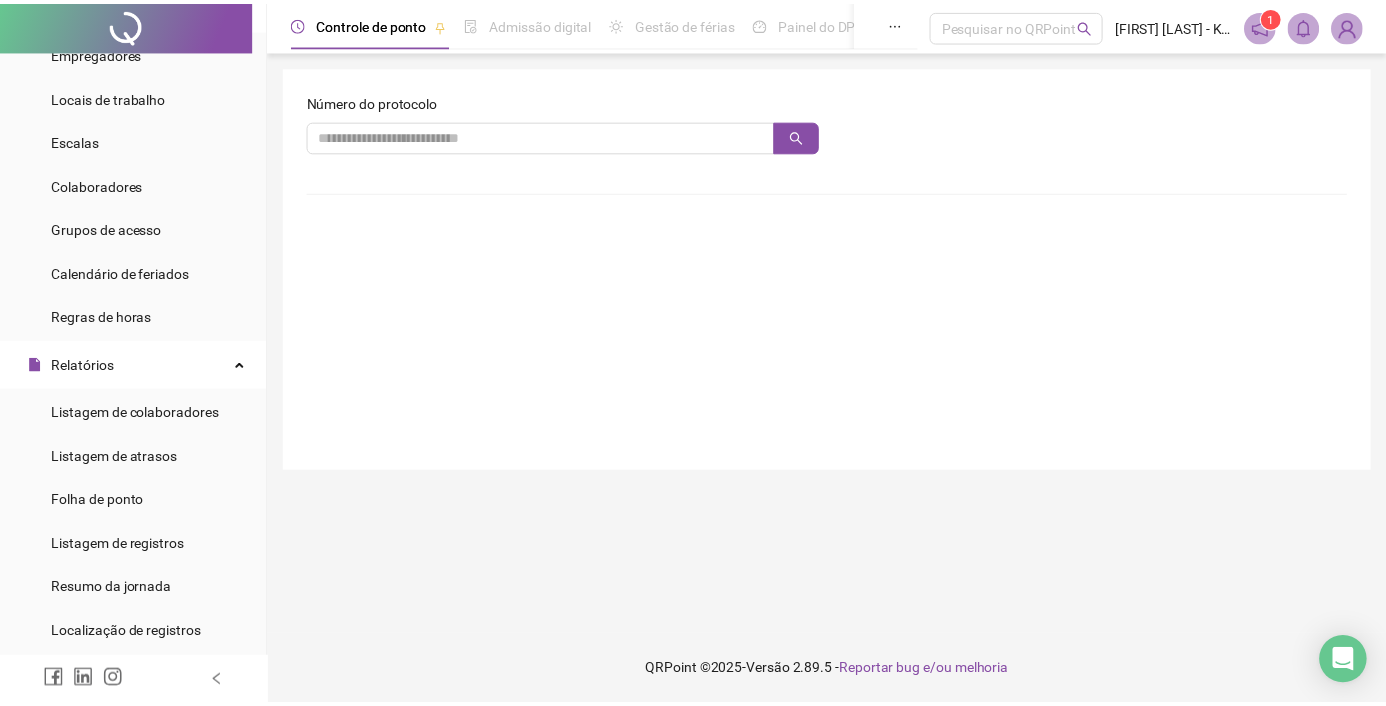scroll, scrollTop: 0, scrollLeft: 0, axis: both 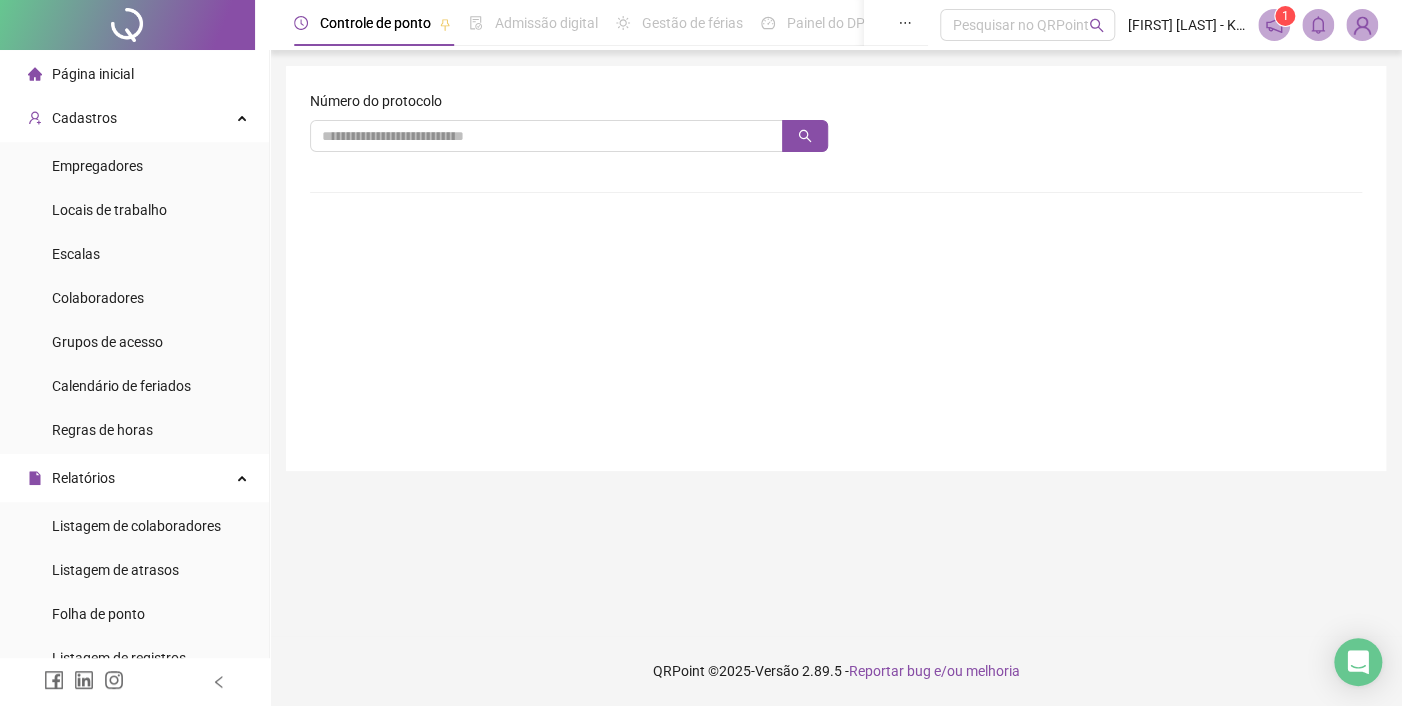 click 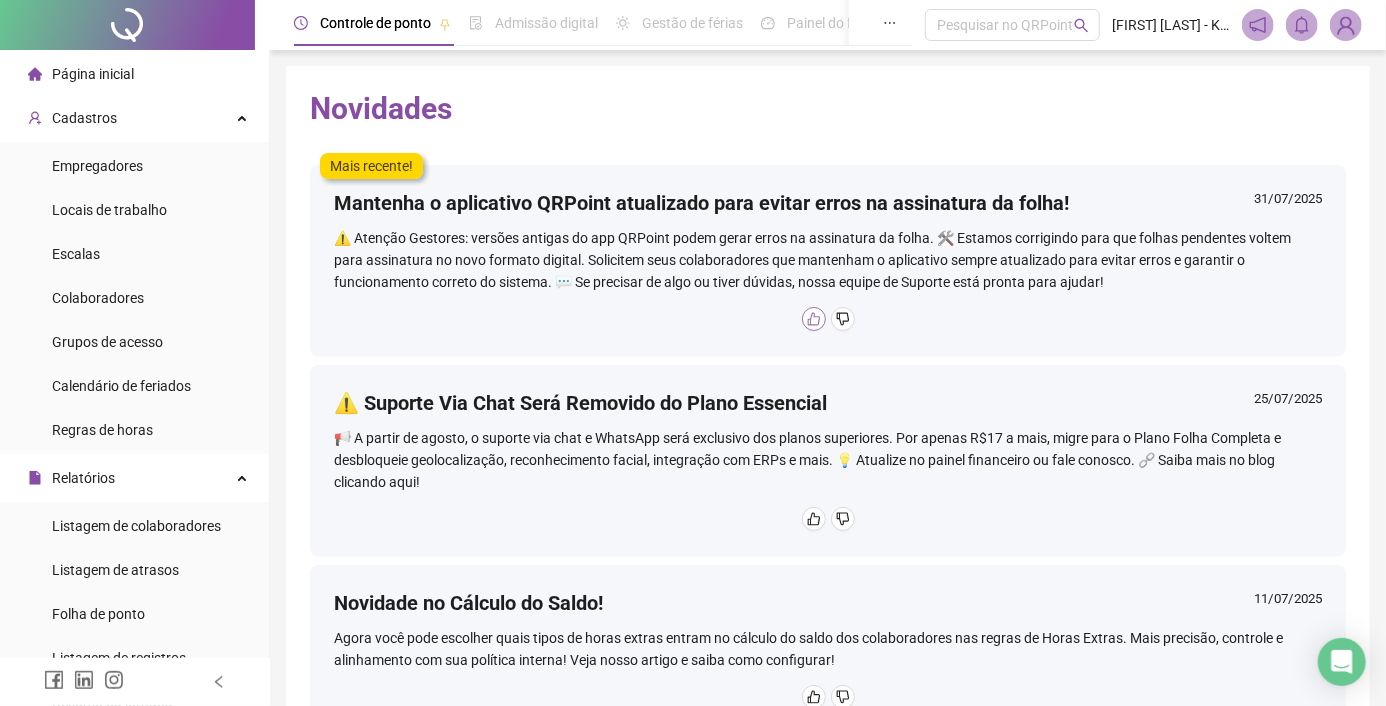 click 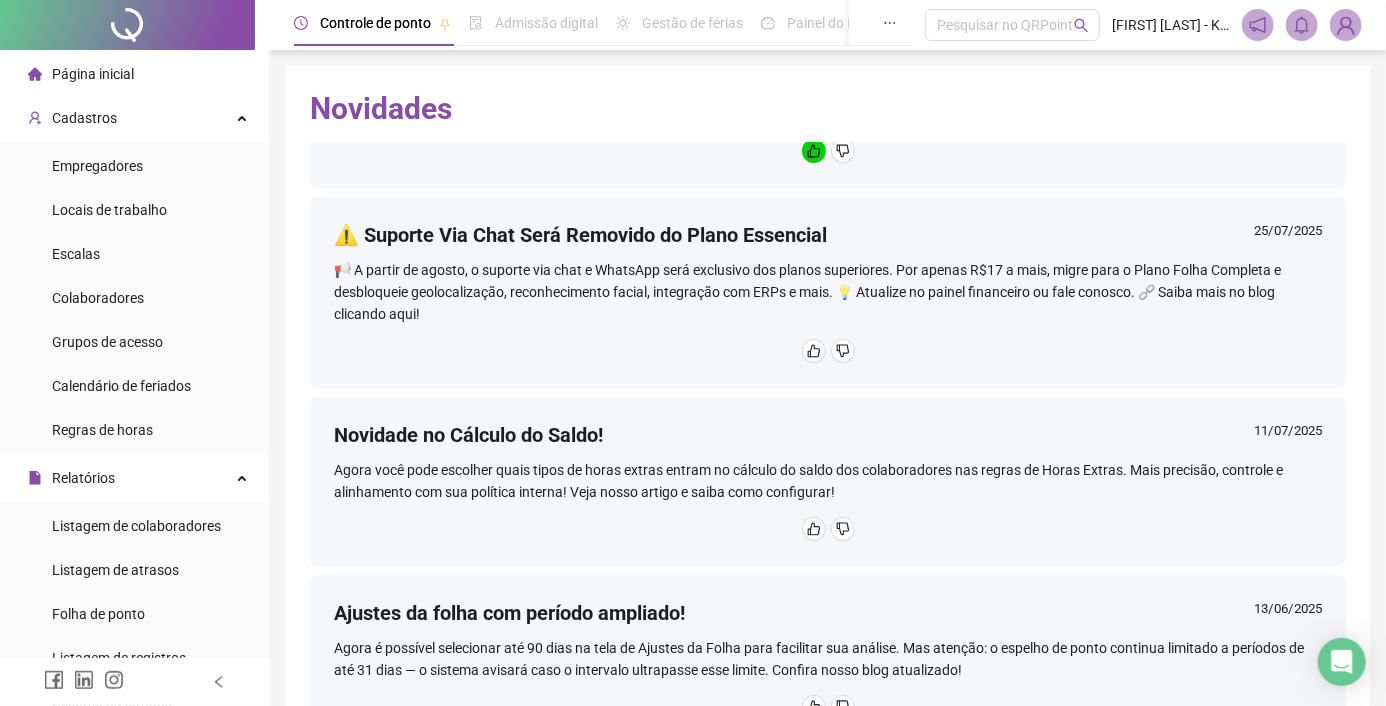scroll, scrollTop: 0, scrollLeft: 0, axis: both 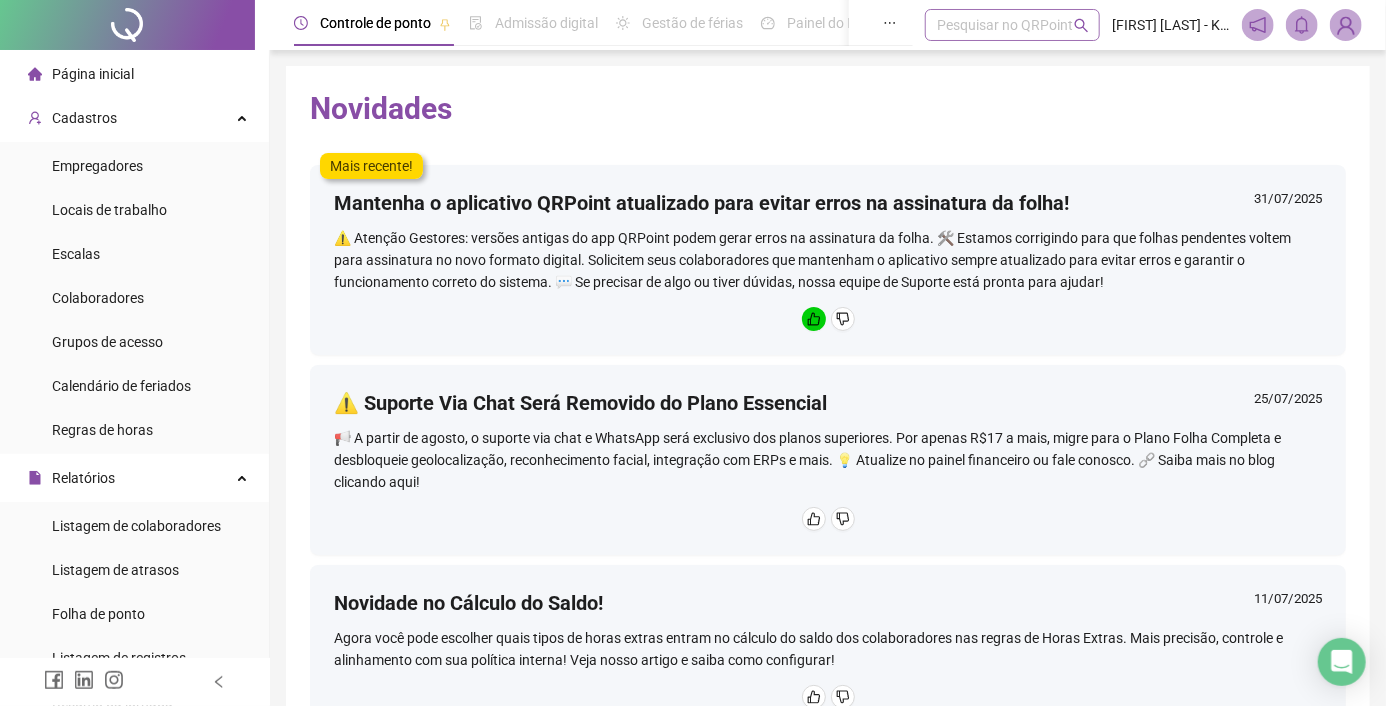 click on "Pesquisar no QRPoint" at bounding box center (1012, 25) 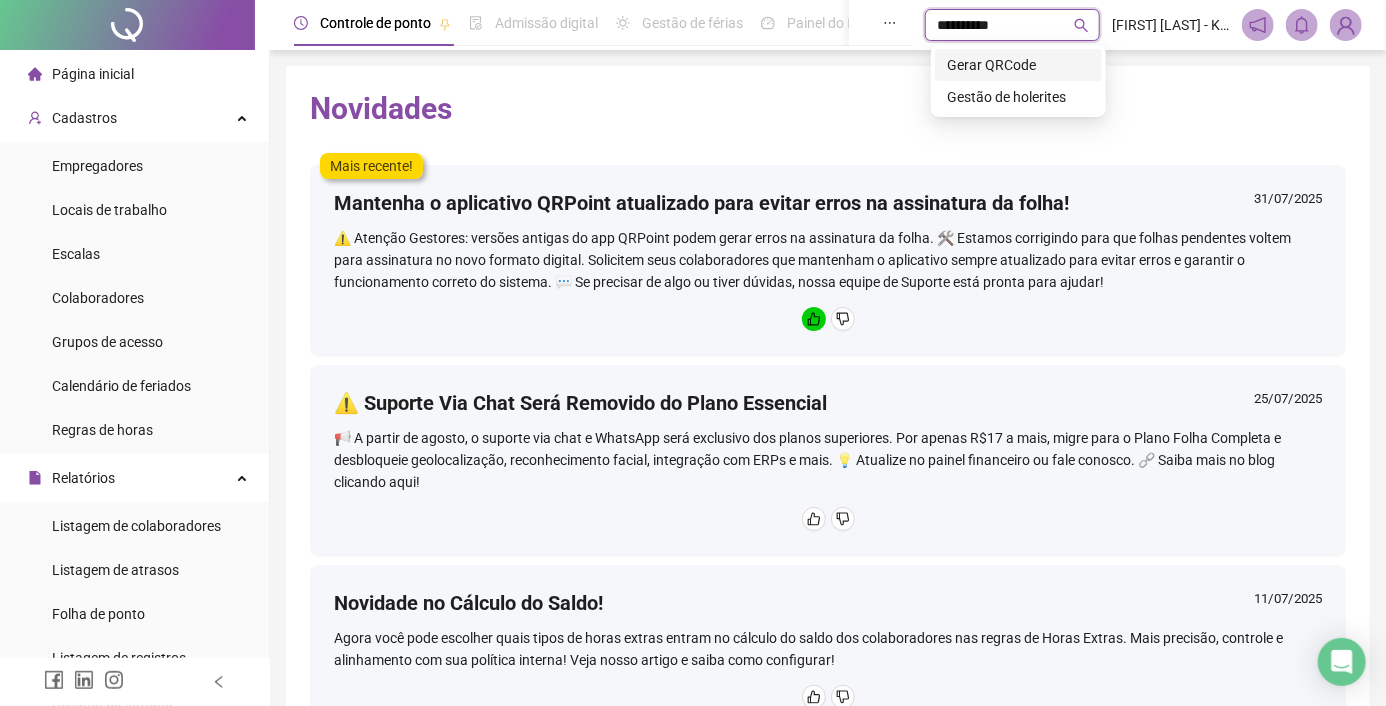 type on "**********" 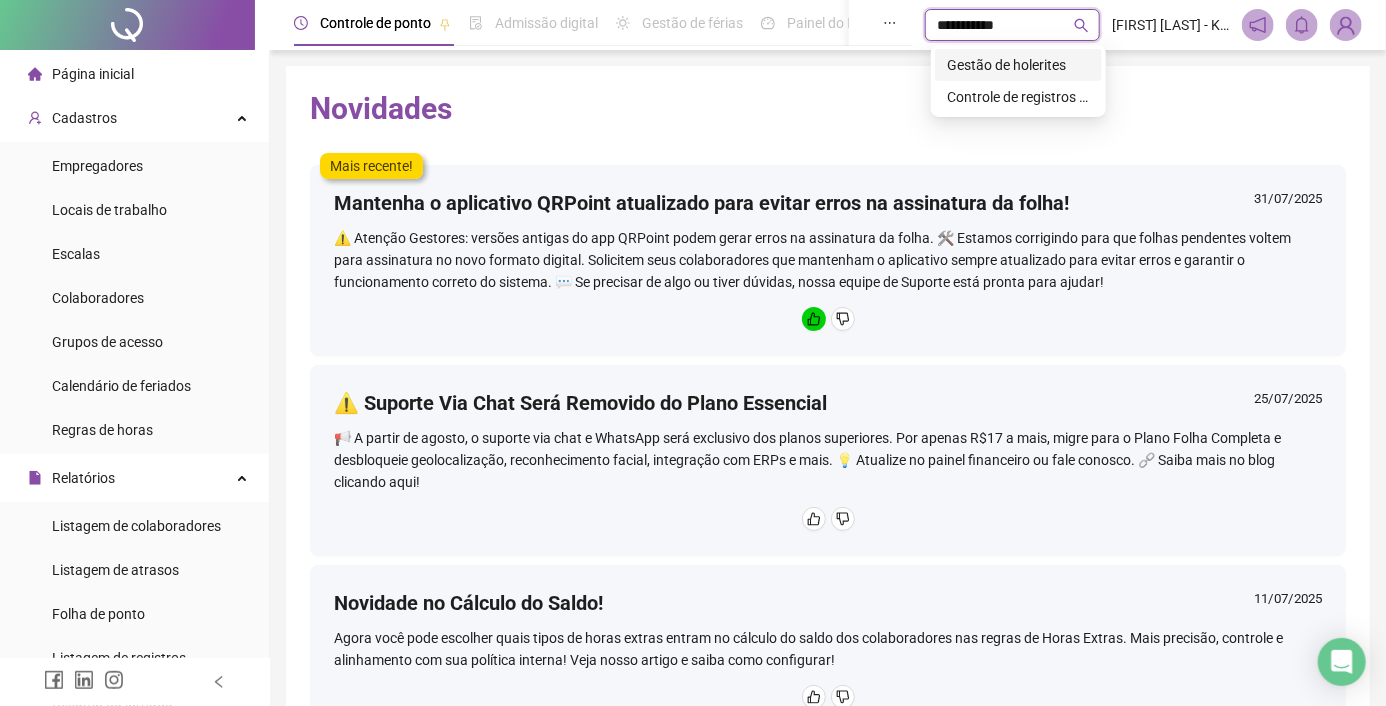 click on "Gestão de holerites" at bounding box center (1018, 65) 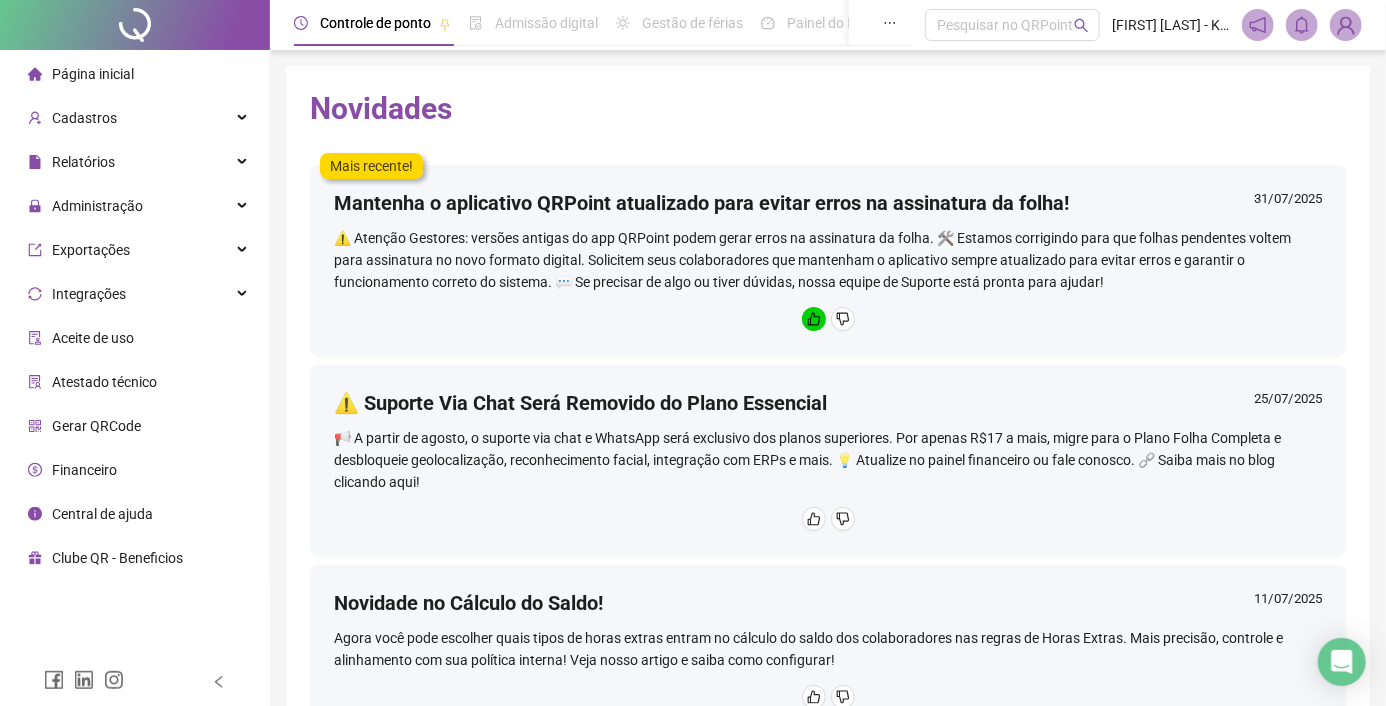 click on "Página inicial" at bounding box center (93, 74) 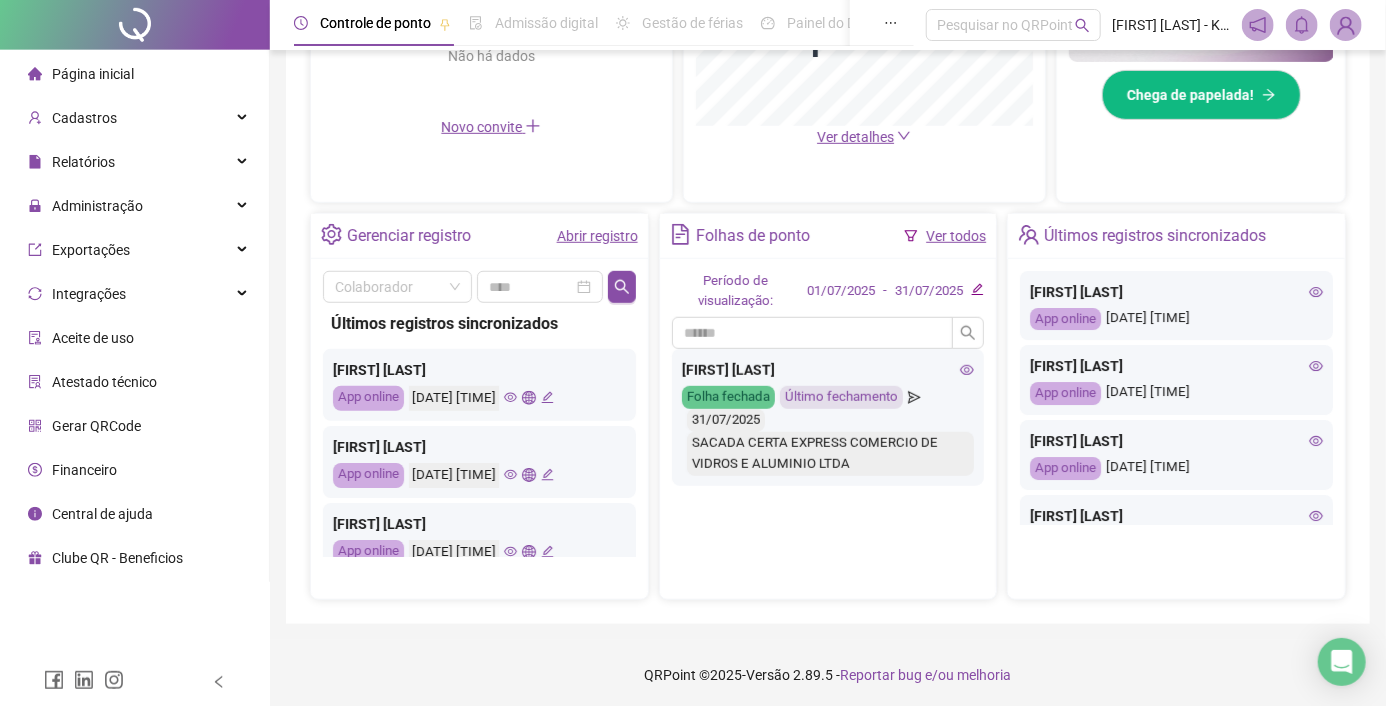 scroll, scrollTop: 615, scrollLeft: 0, axis: vertical 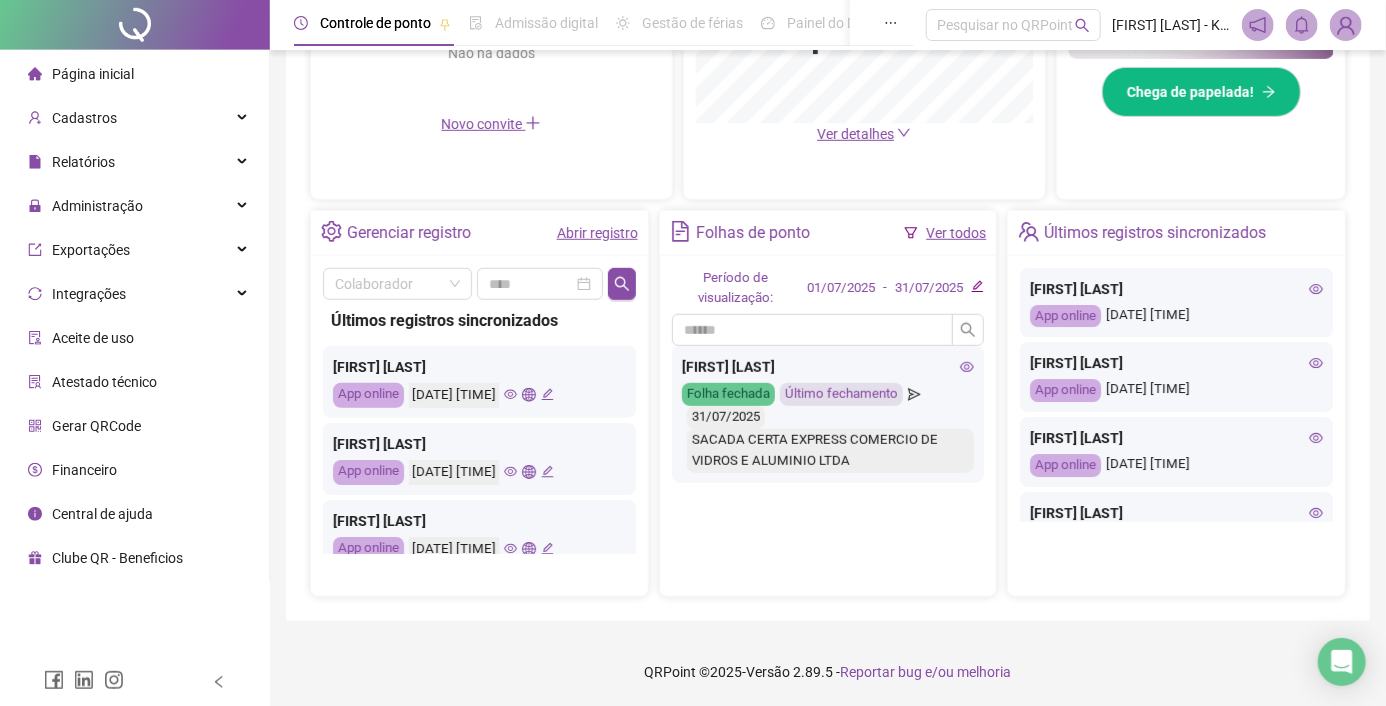 click on "Ver todos" at bounding box center (956, 233) 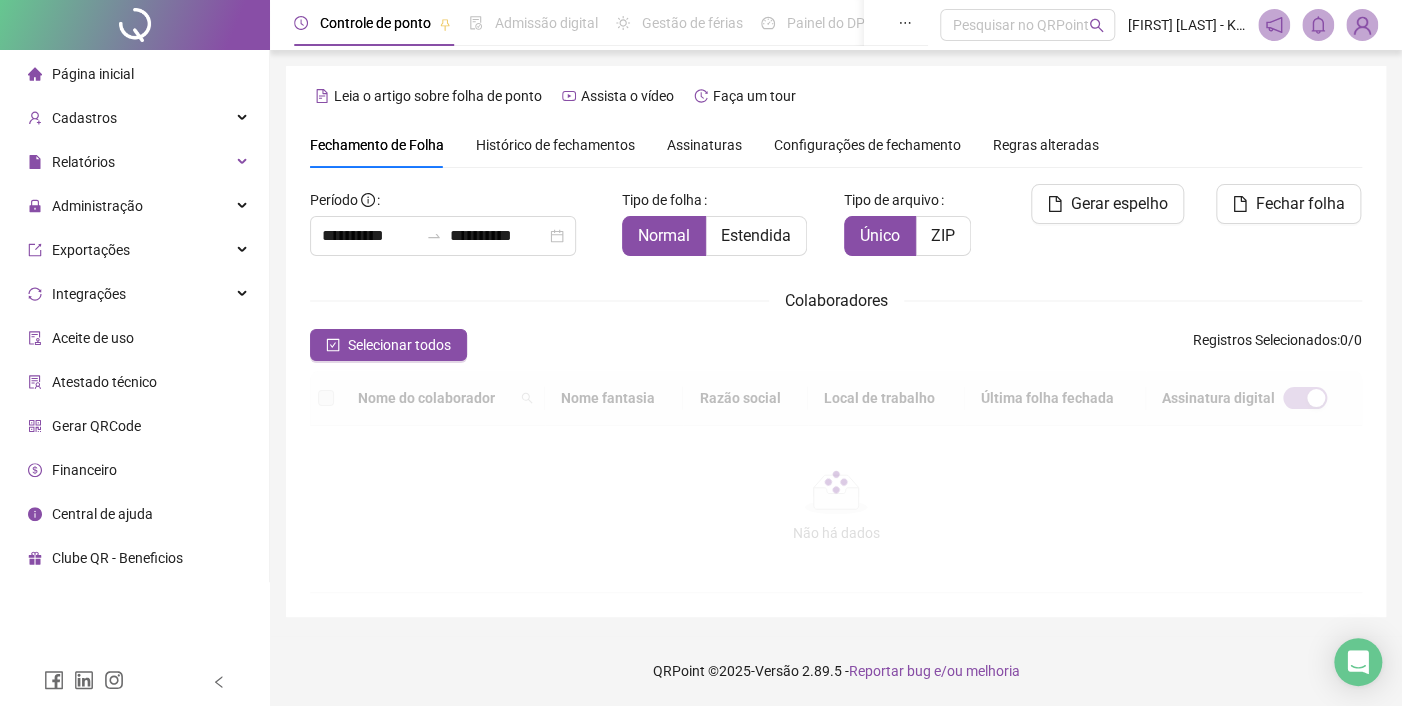 scroll, scrollTop: 15, scrollLeft: 0, axis: vertical 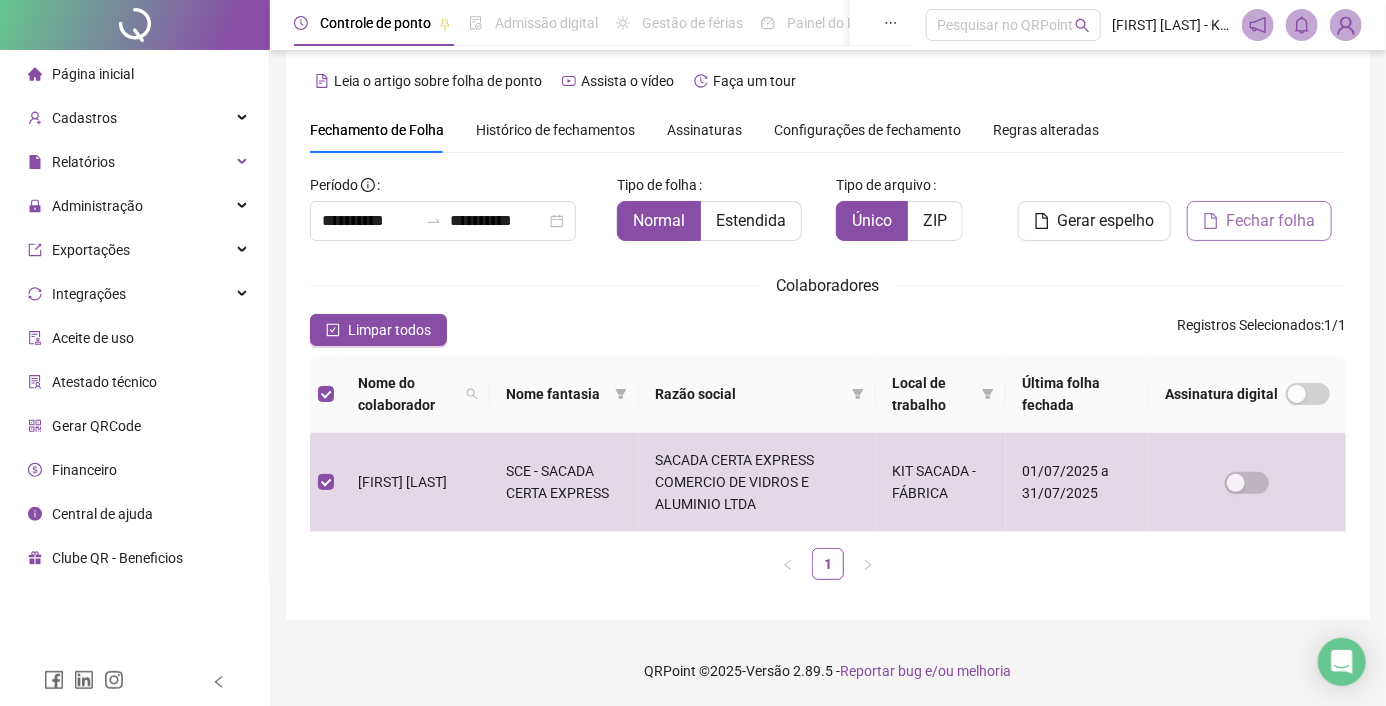 click on "Fechar folha" at bounding box center (1271, 221) 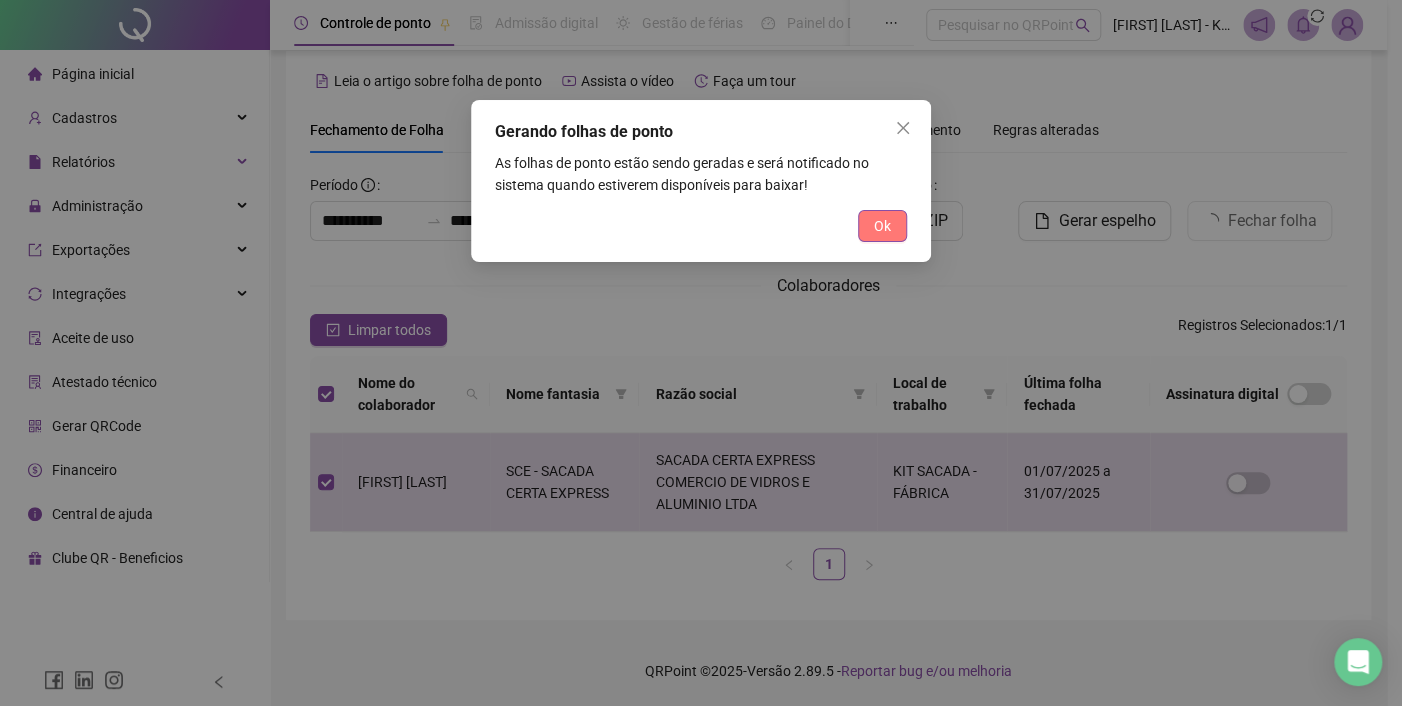 click on "Ok" at bounding box center (882, 226) 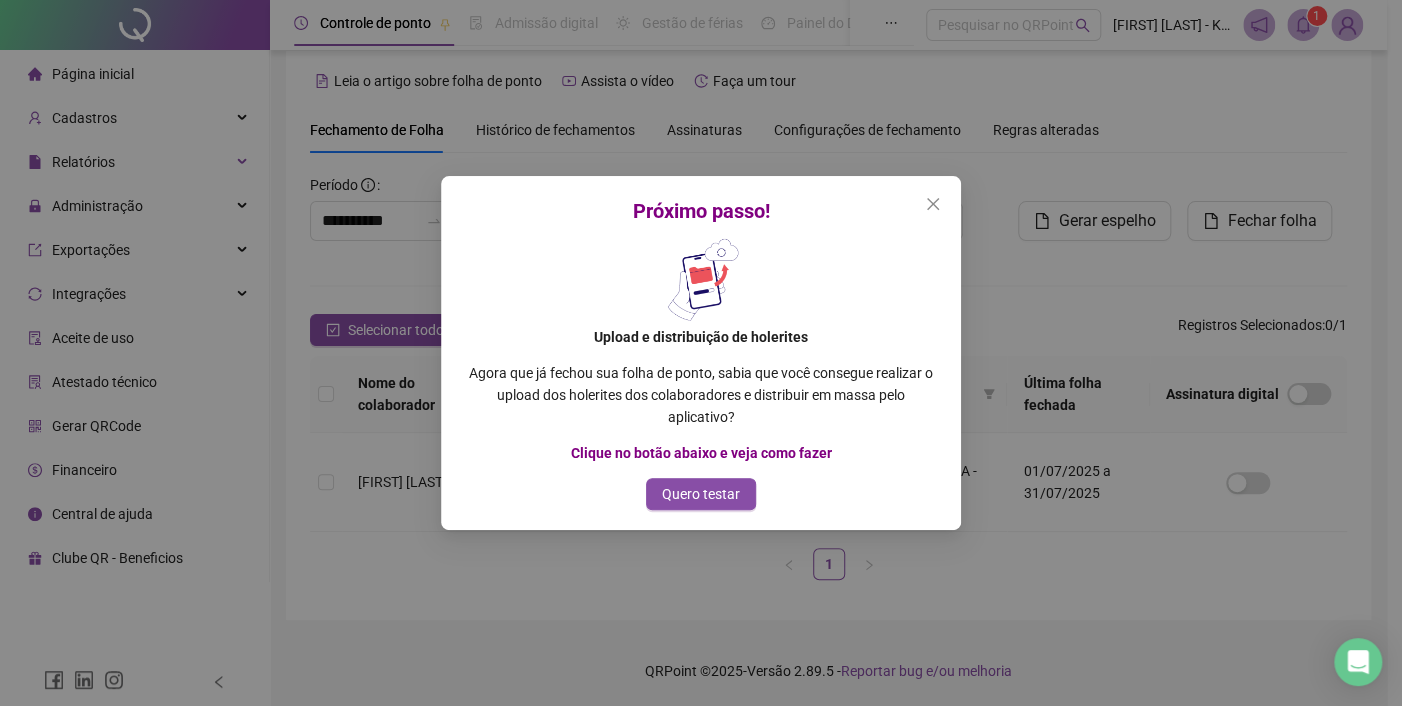 click on "Quero testar" at bounding box center (701, 494) 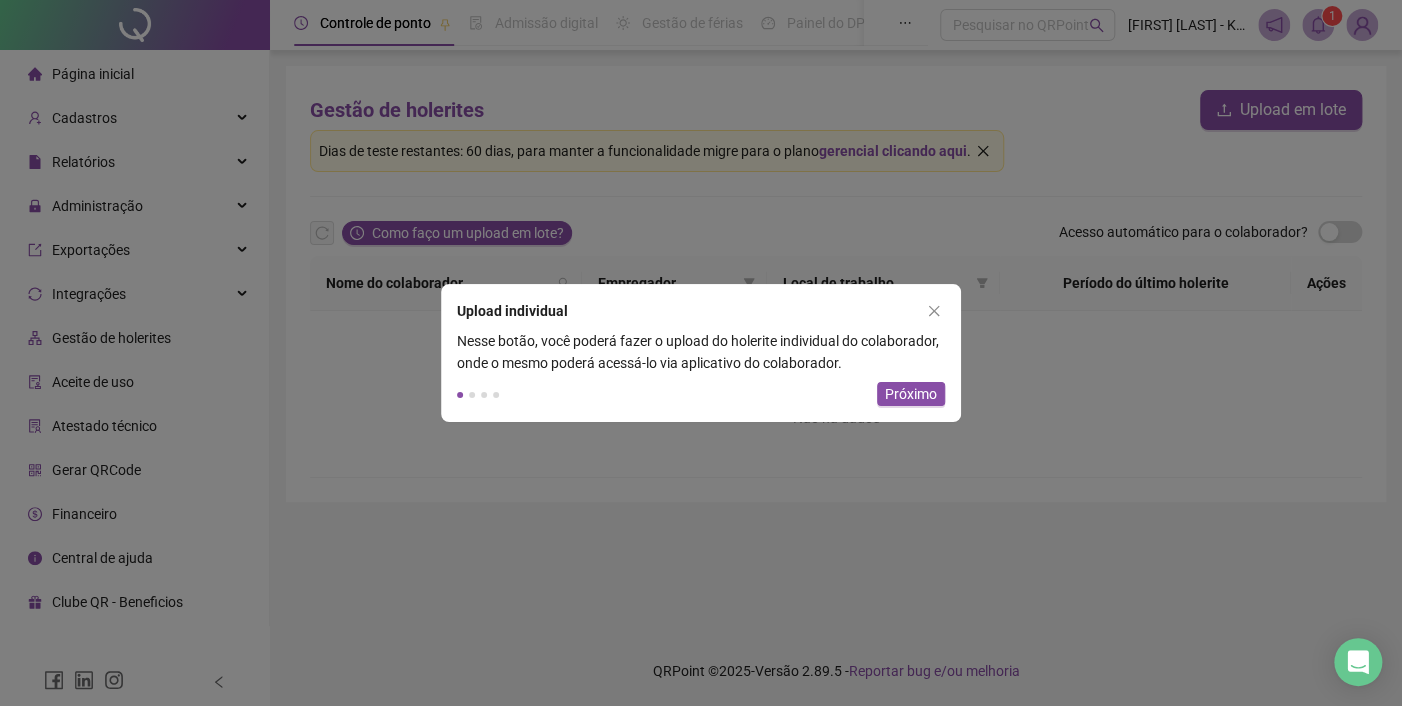 scroll, scrollTop: 0, scrollLeft: 0, axis: both 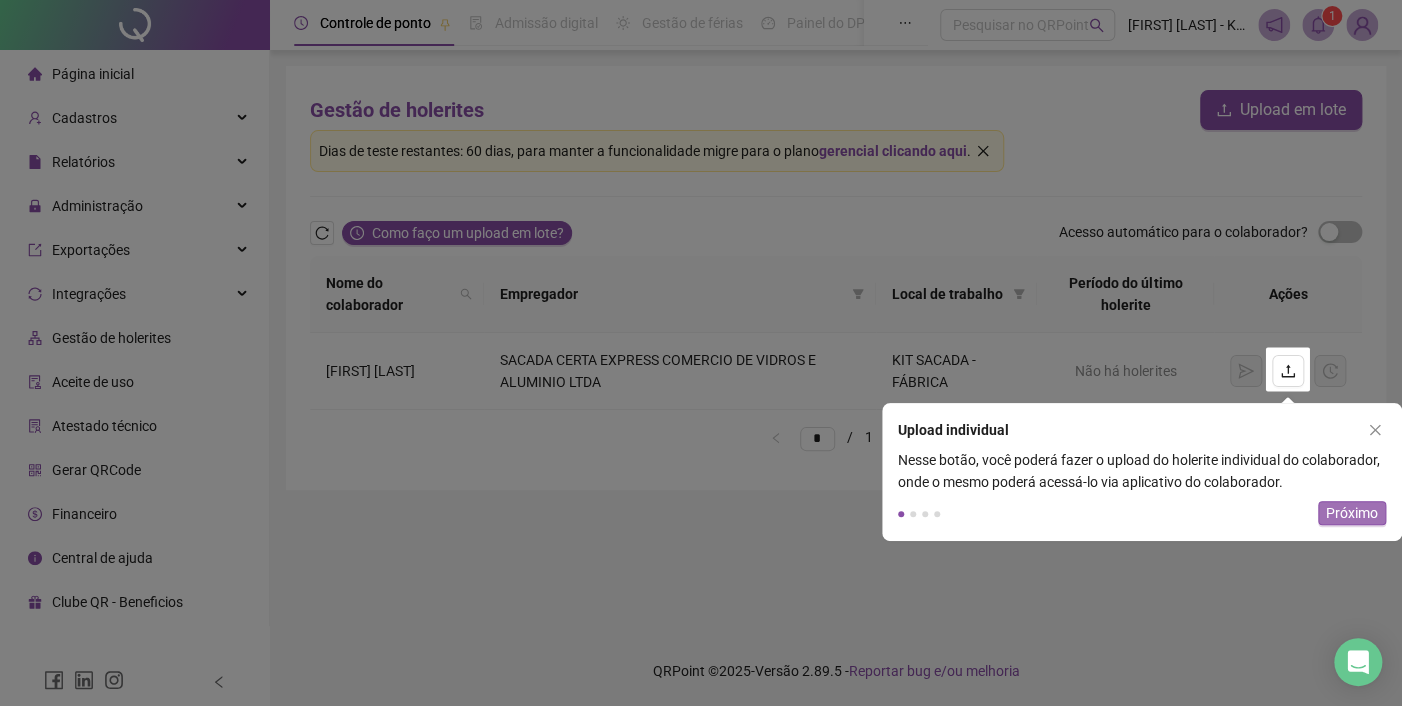click on "Próximo" at bounding box center (1352, 513) 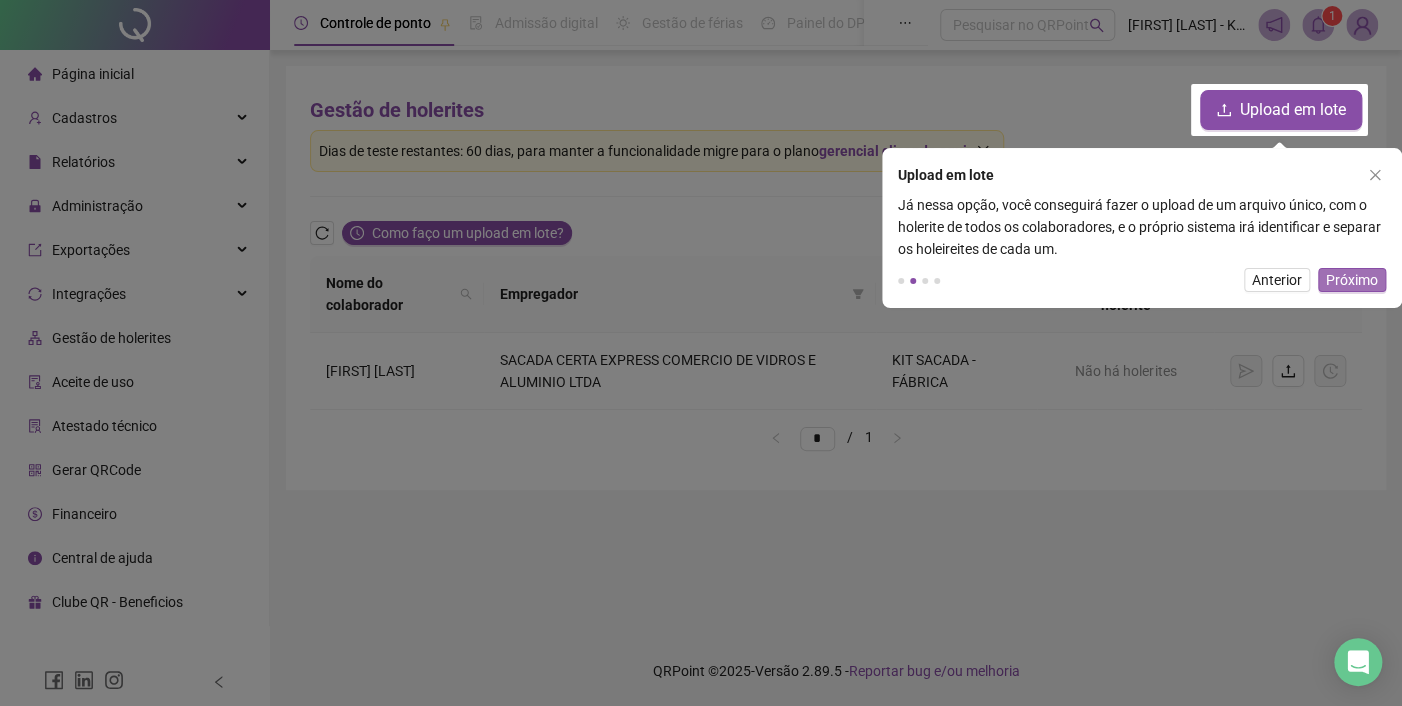 click on "Próximo" at bounding box center [1352, 280] 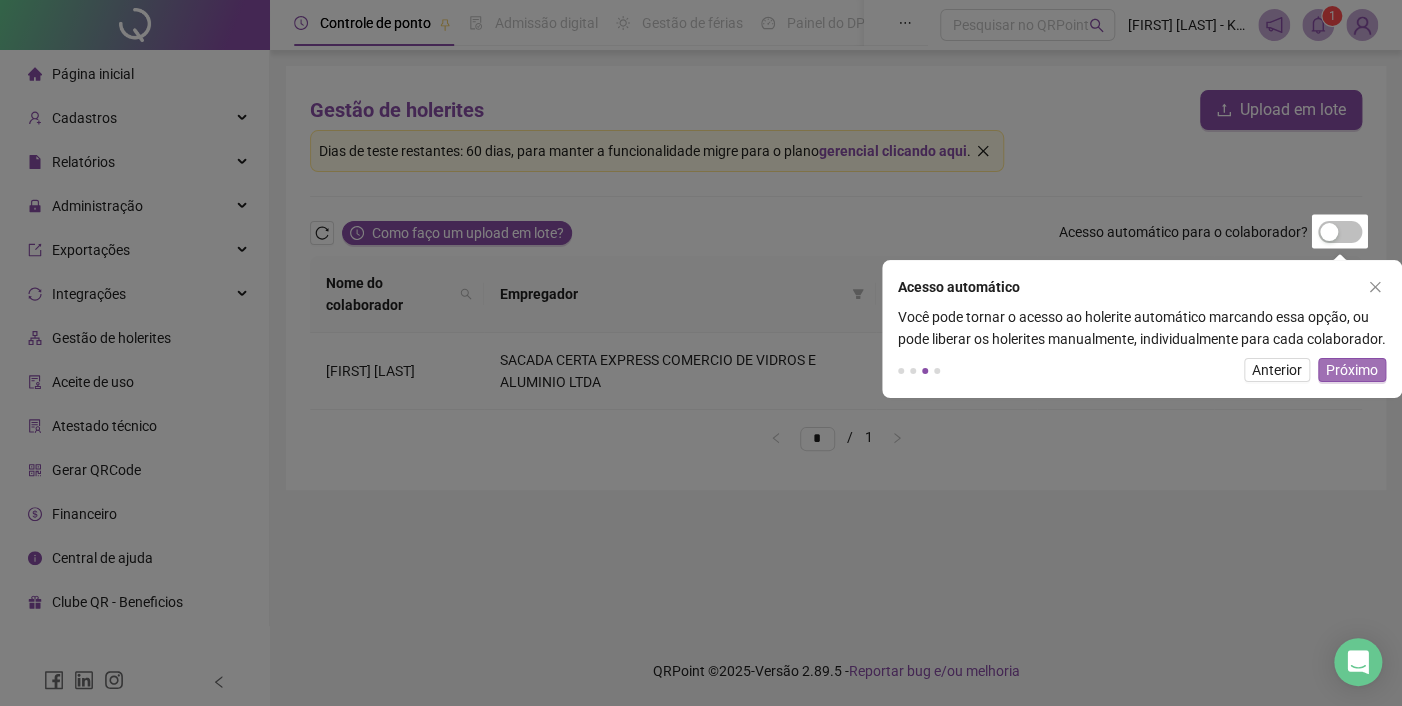 click on "Próximo" at bounding box center (1352, 370) 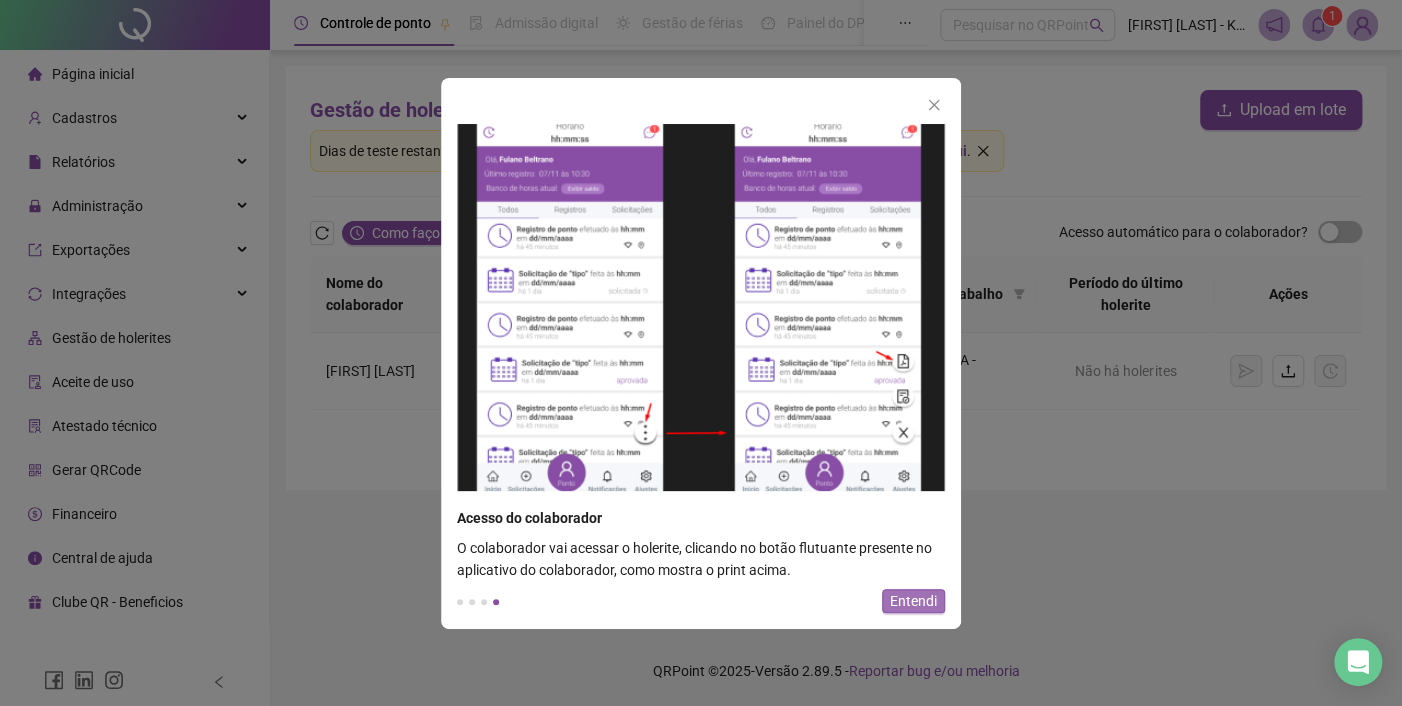 click on "Entendi" at bounding box center (913, 601) 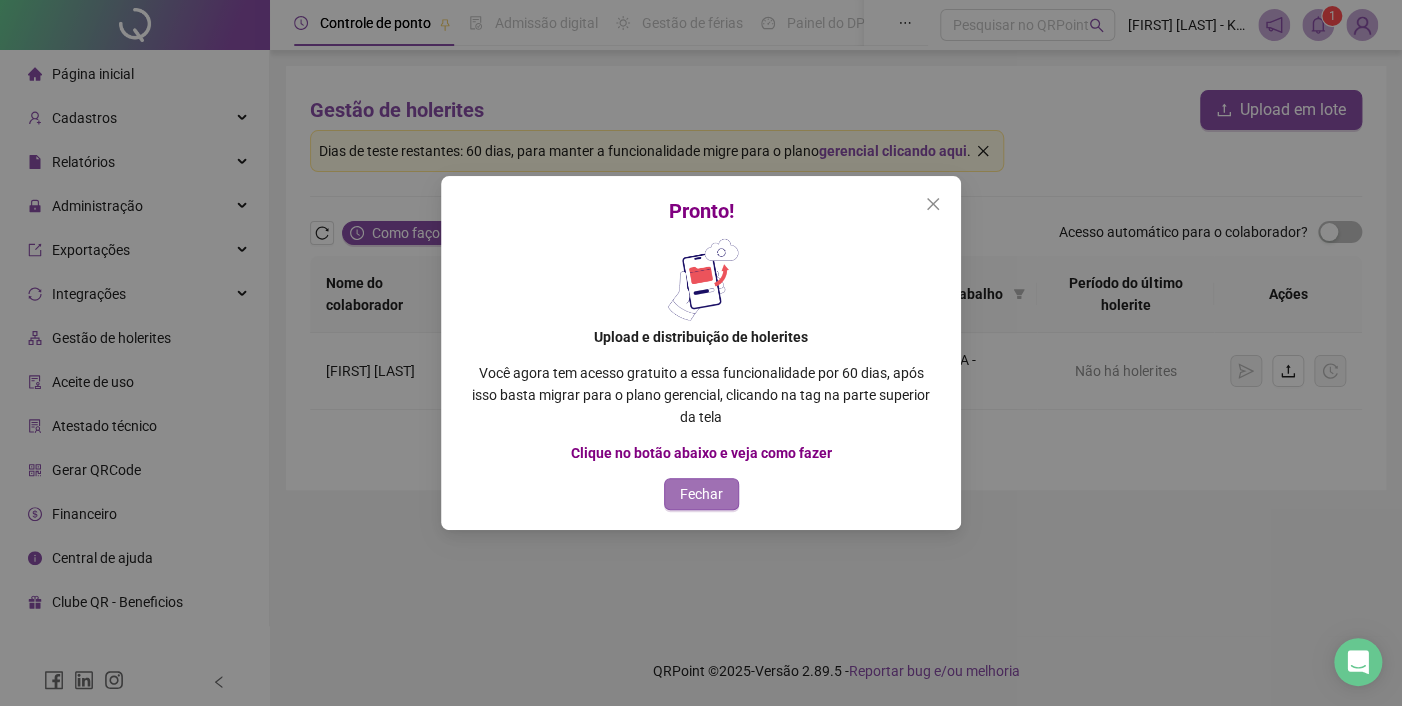 click on "Fechar" at bounding box center (701, 494) 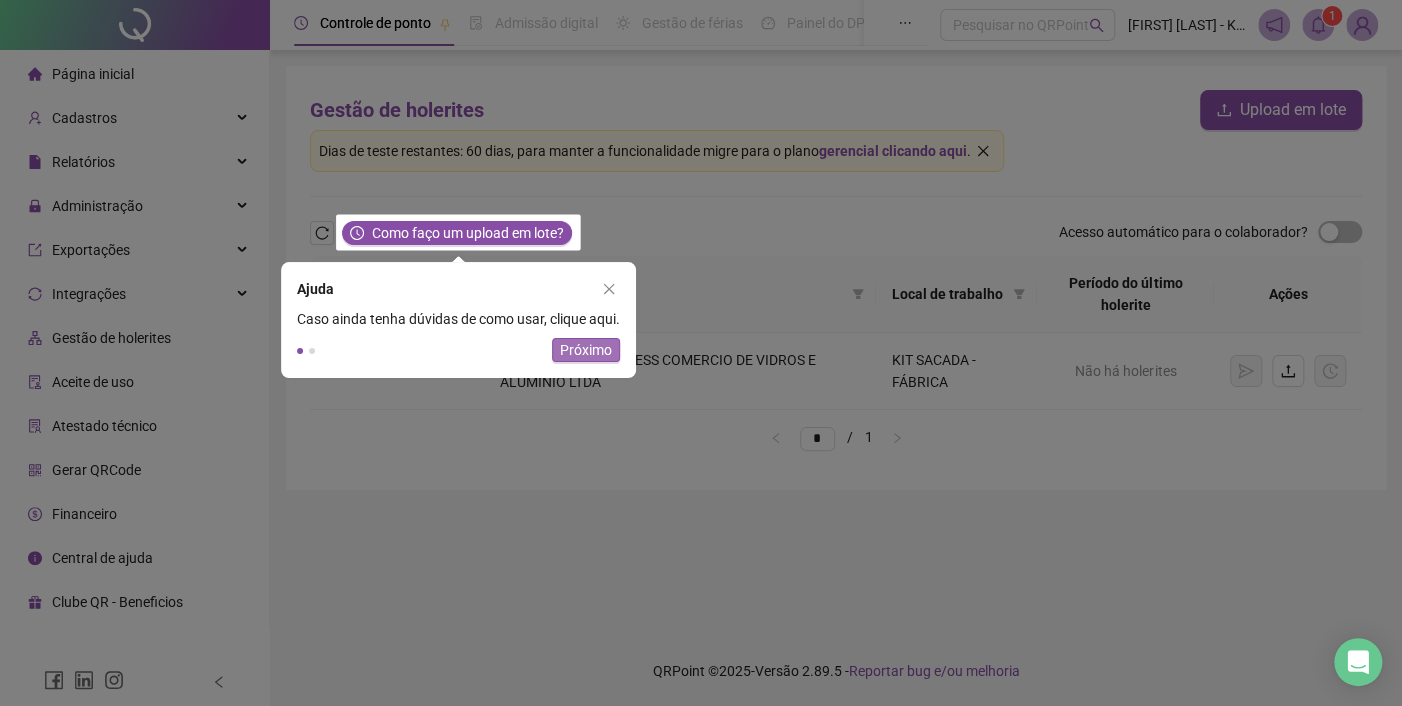 click on "Próximo" at bounding box center [586, 350] 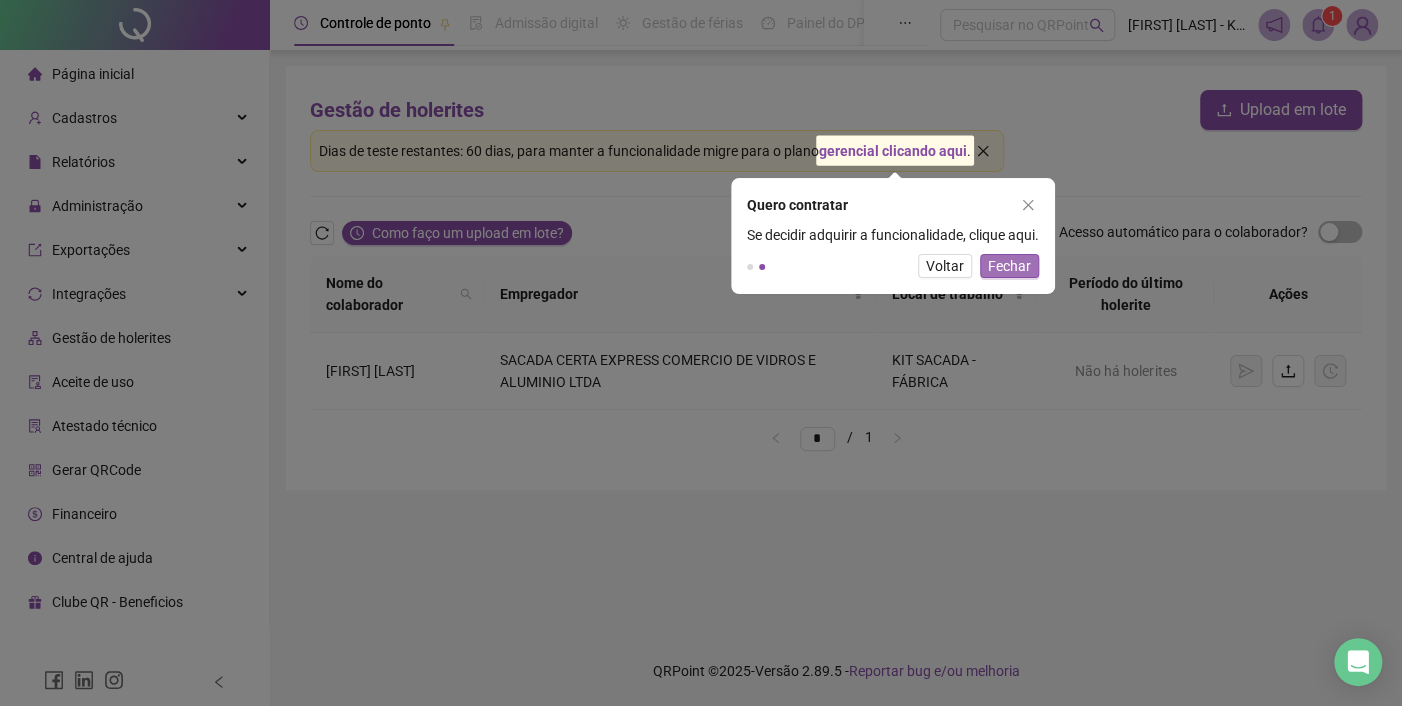 click on "Fechar" at bounding box center (1009, 266) 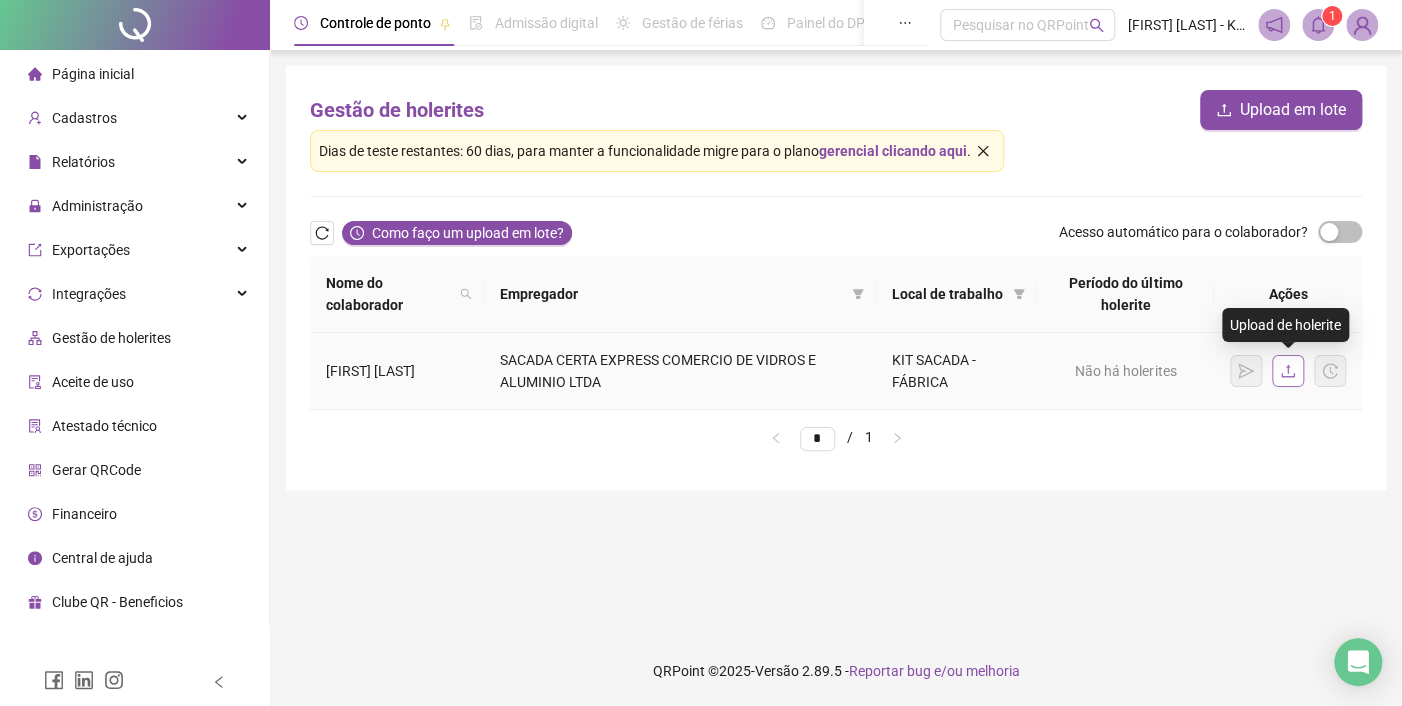 click 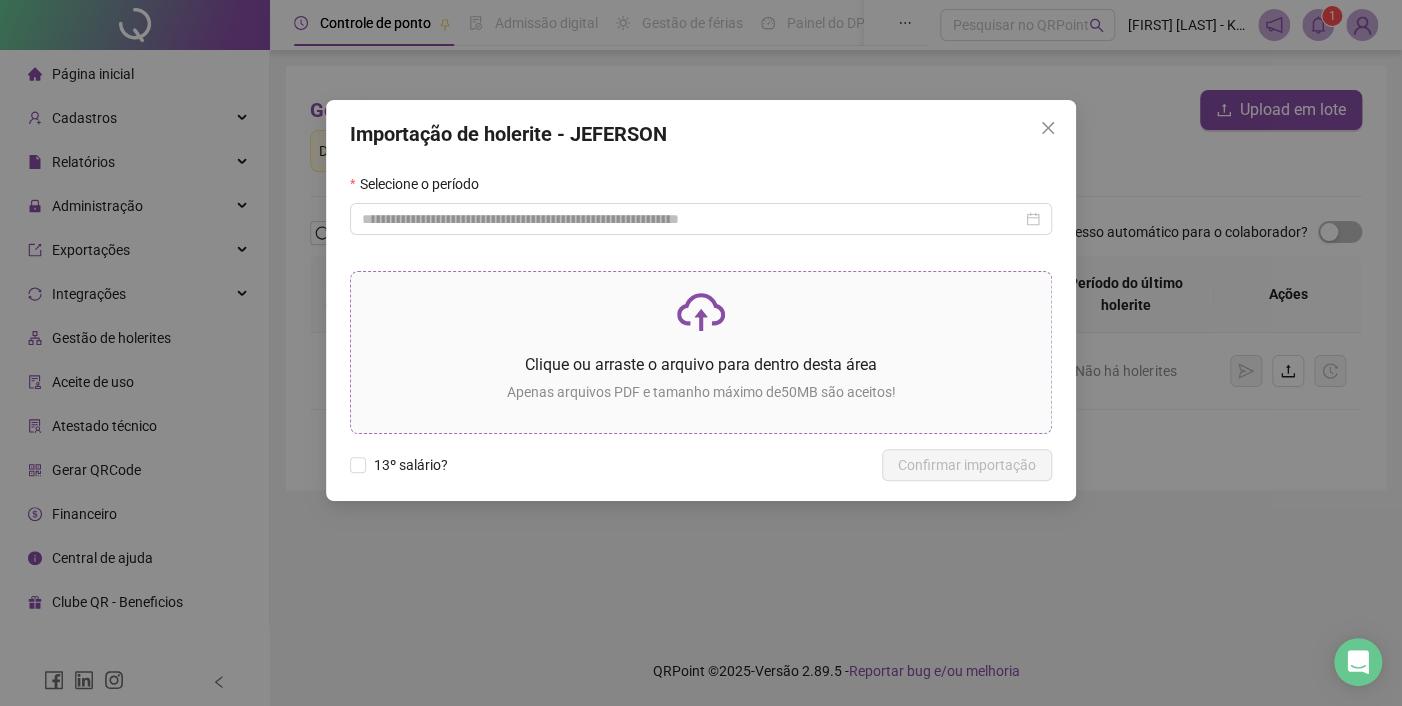 click 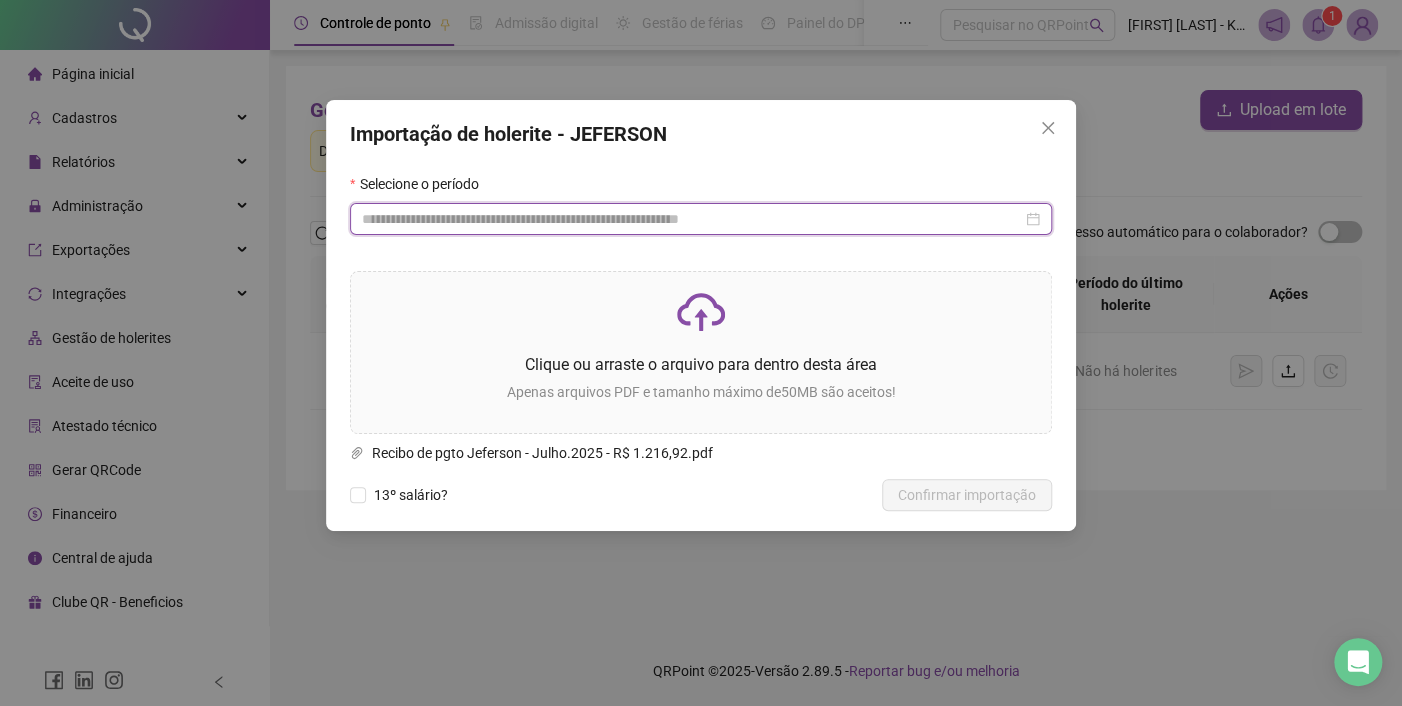 click at bounding box center (692, 219) 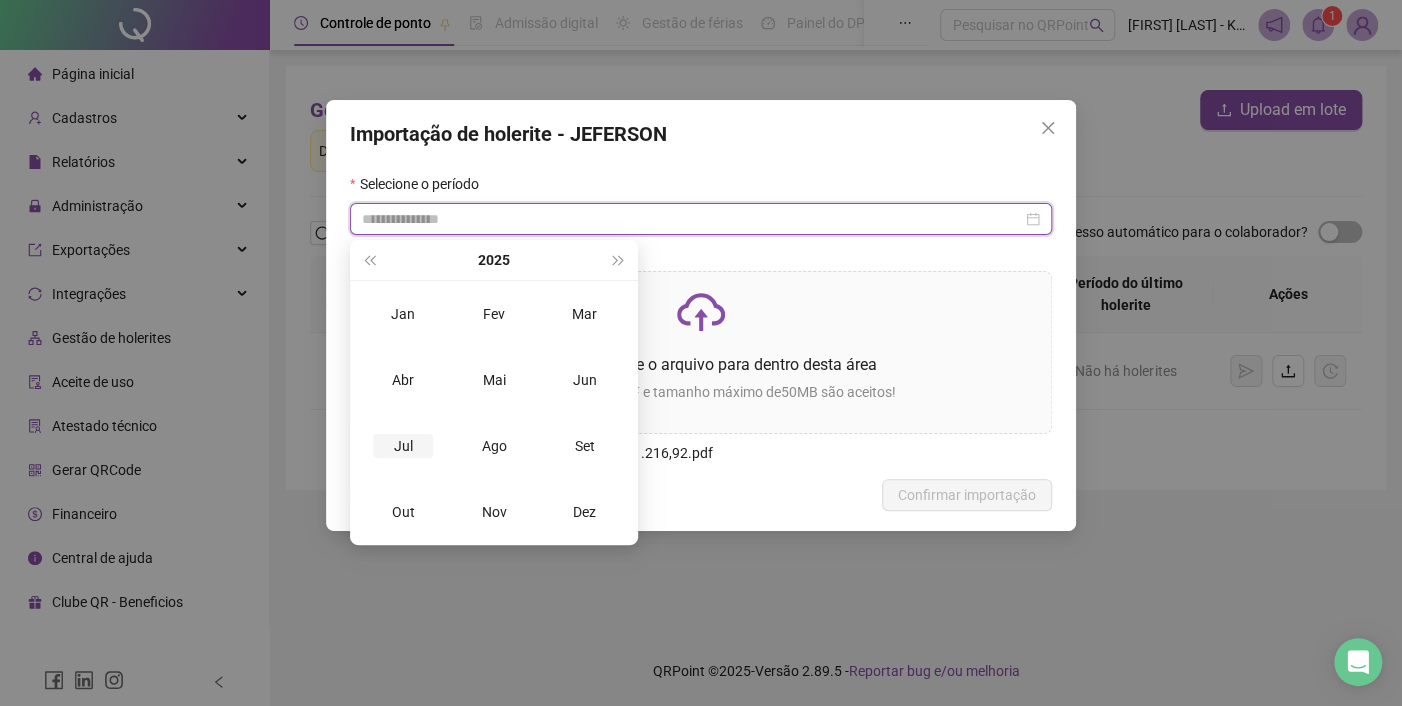 type on "**********" 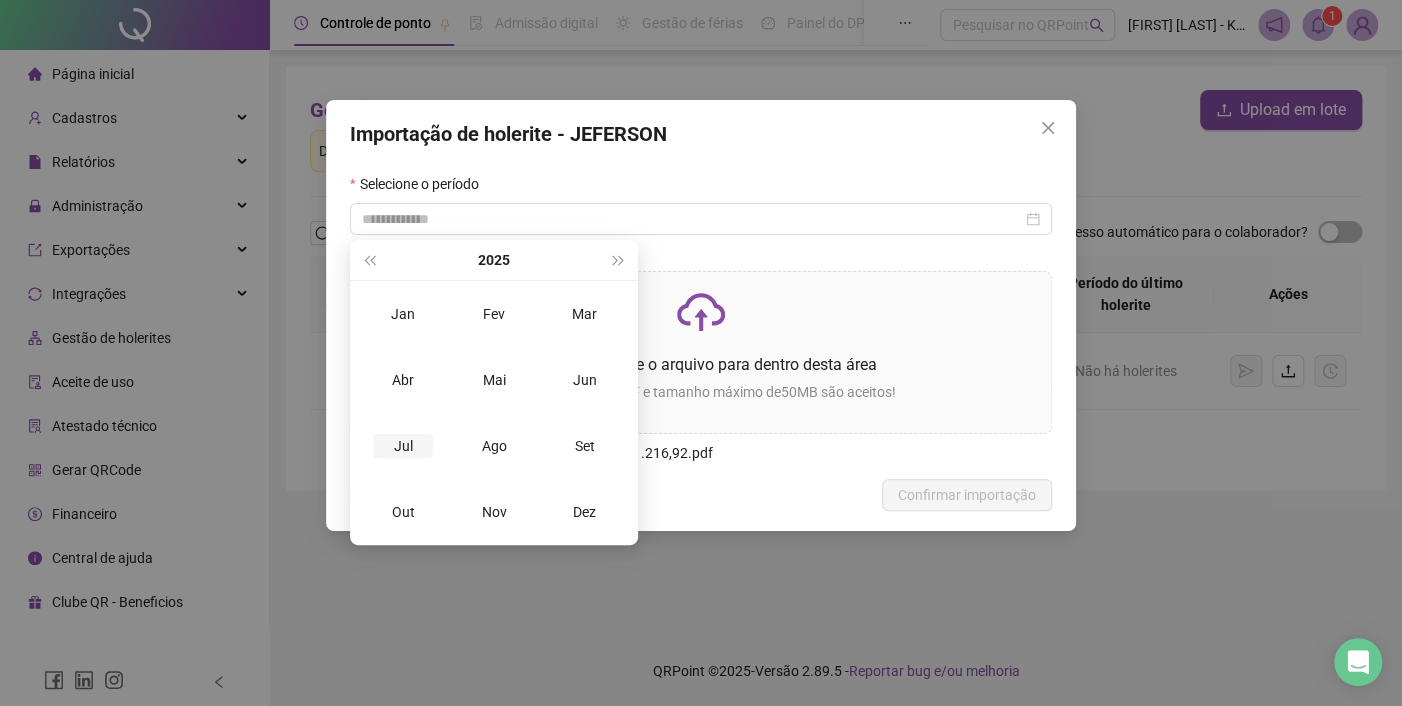 click on "Jul" at bounding box center [403, 446] 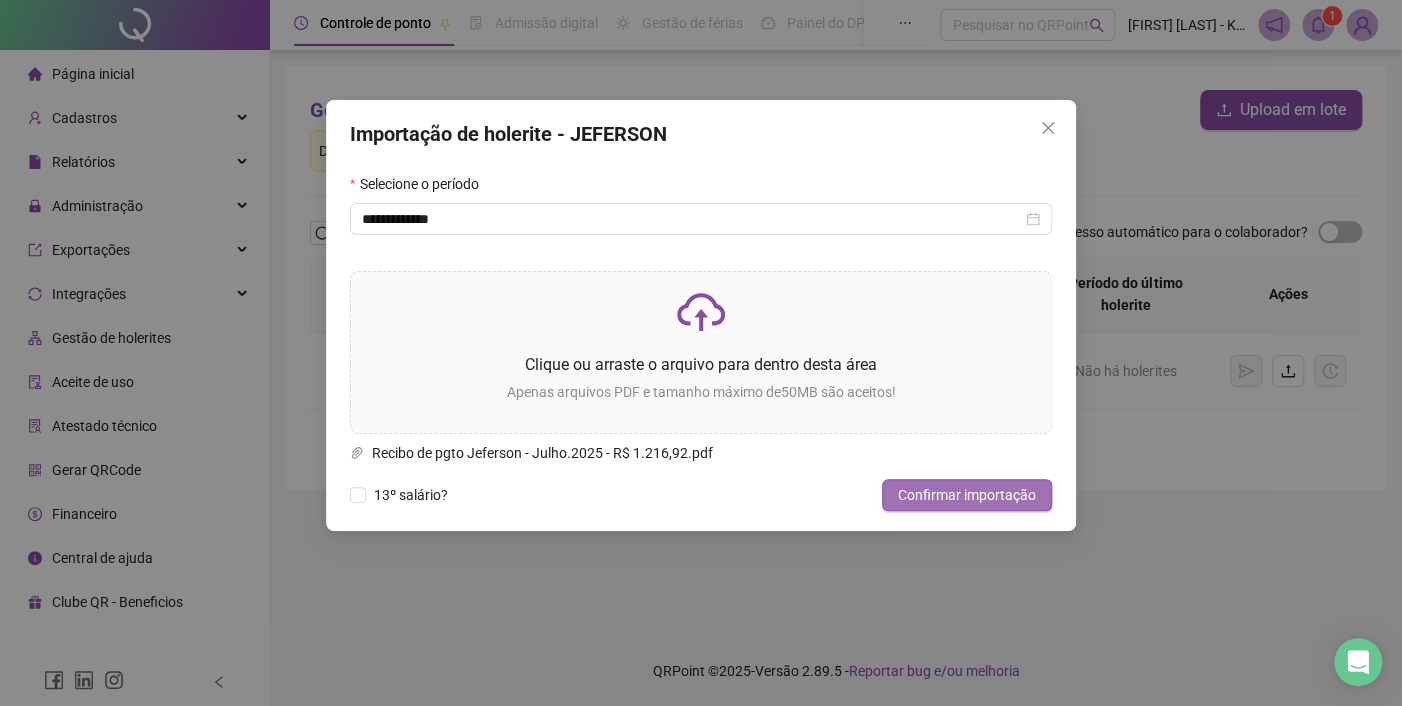 click on "Confirmar importação" at bounding box center (967, 495) 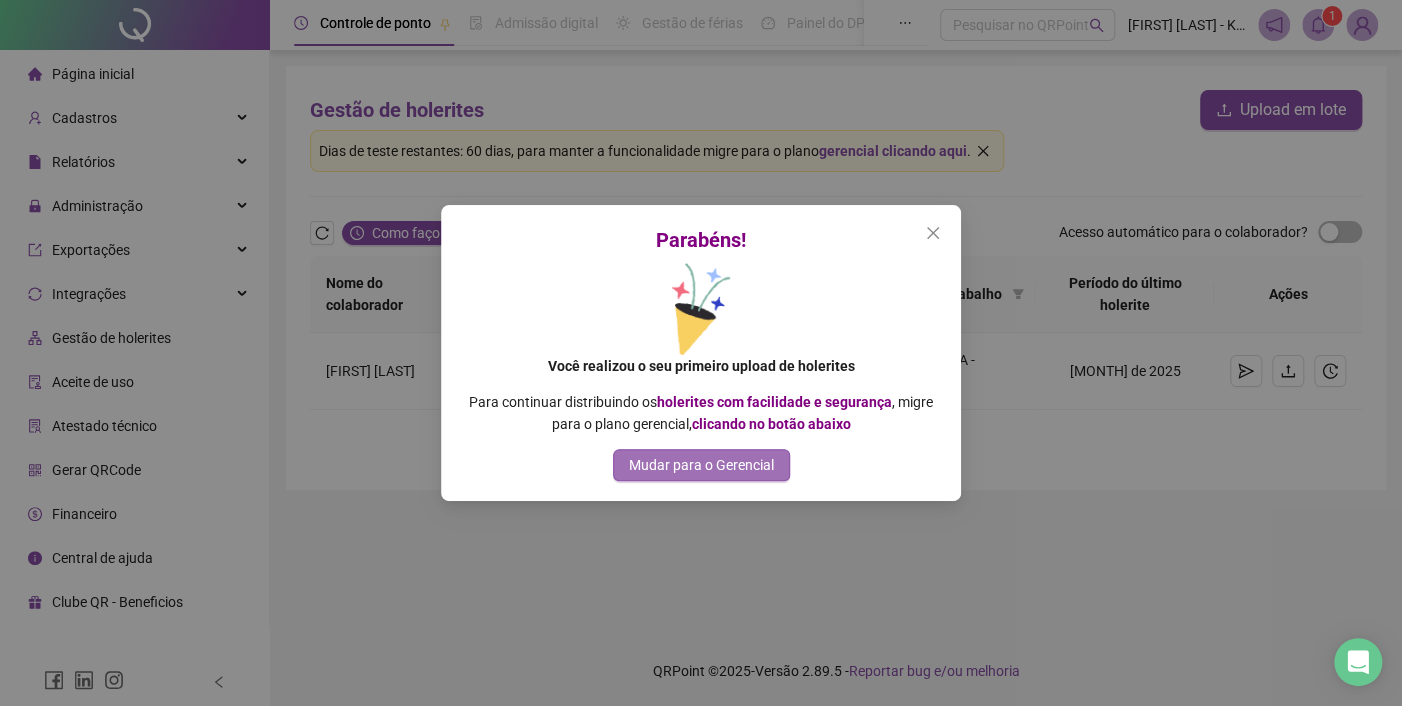 click on "Mudar para o Gerencial" at bounding box center (701, 465) 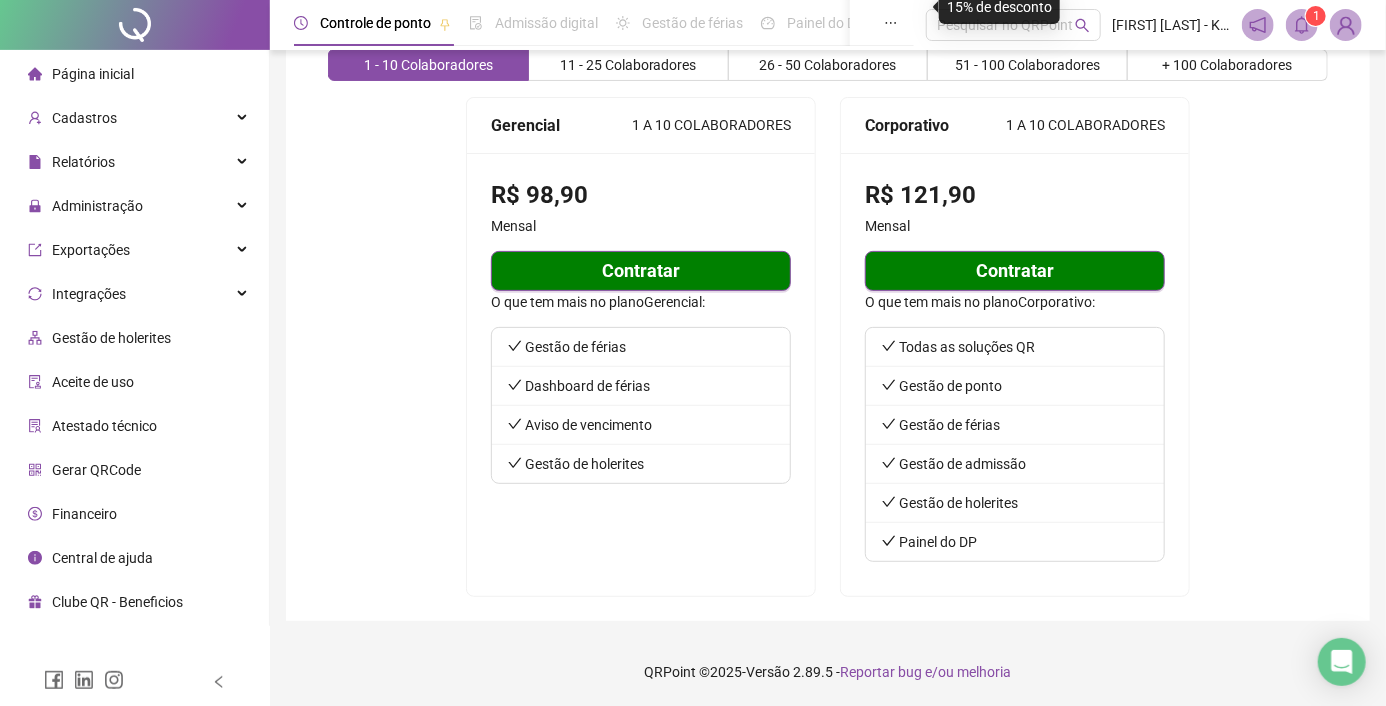 scroll, scrollTop: 0, scrollLeft: 0, axis: both 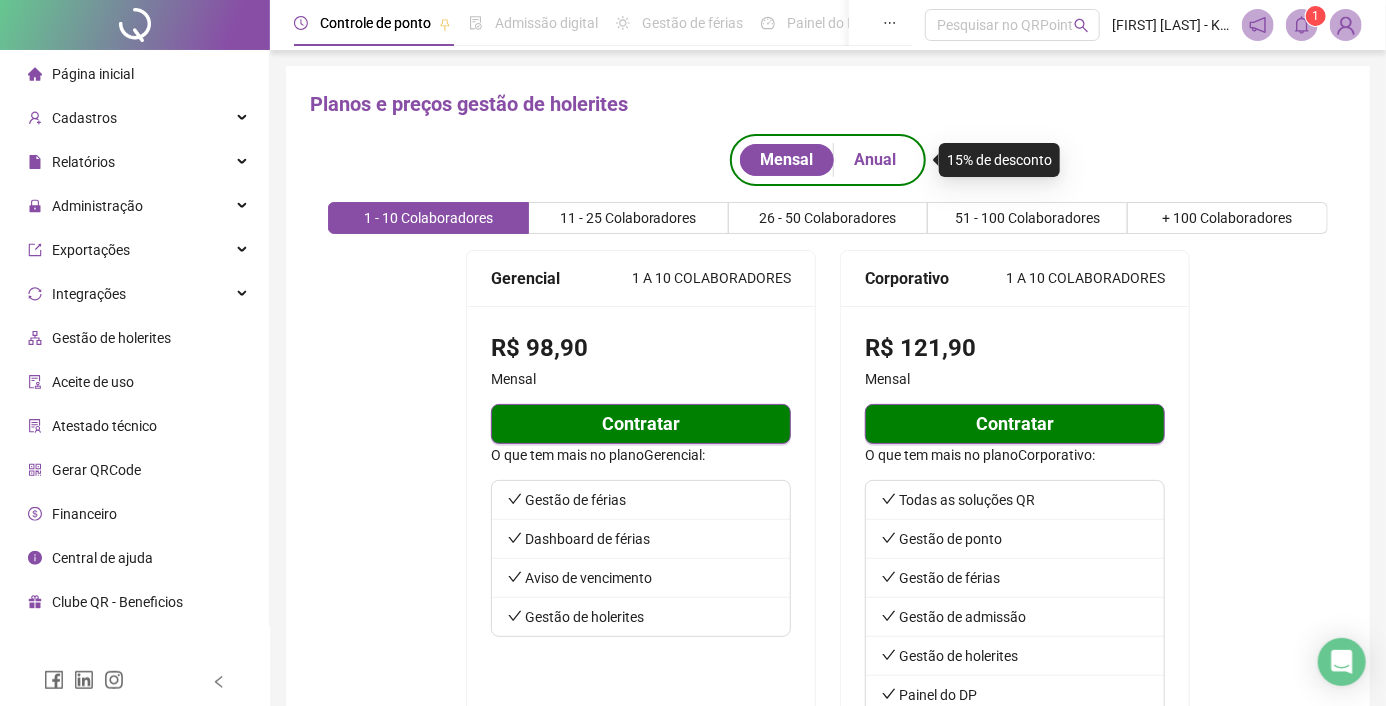 click on "Anual" at bounding box center (875, 160) 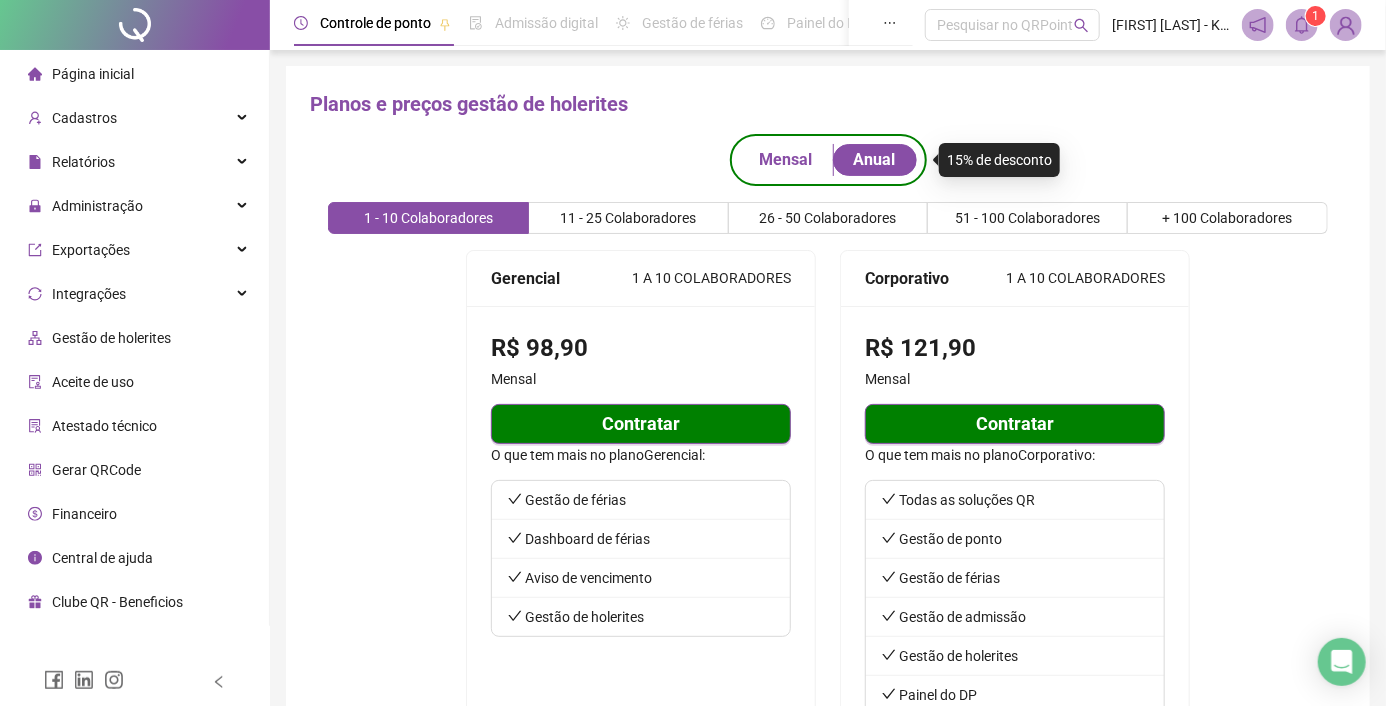 click on "Mensal" at bounding box center (786, 160) 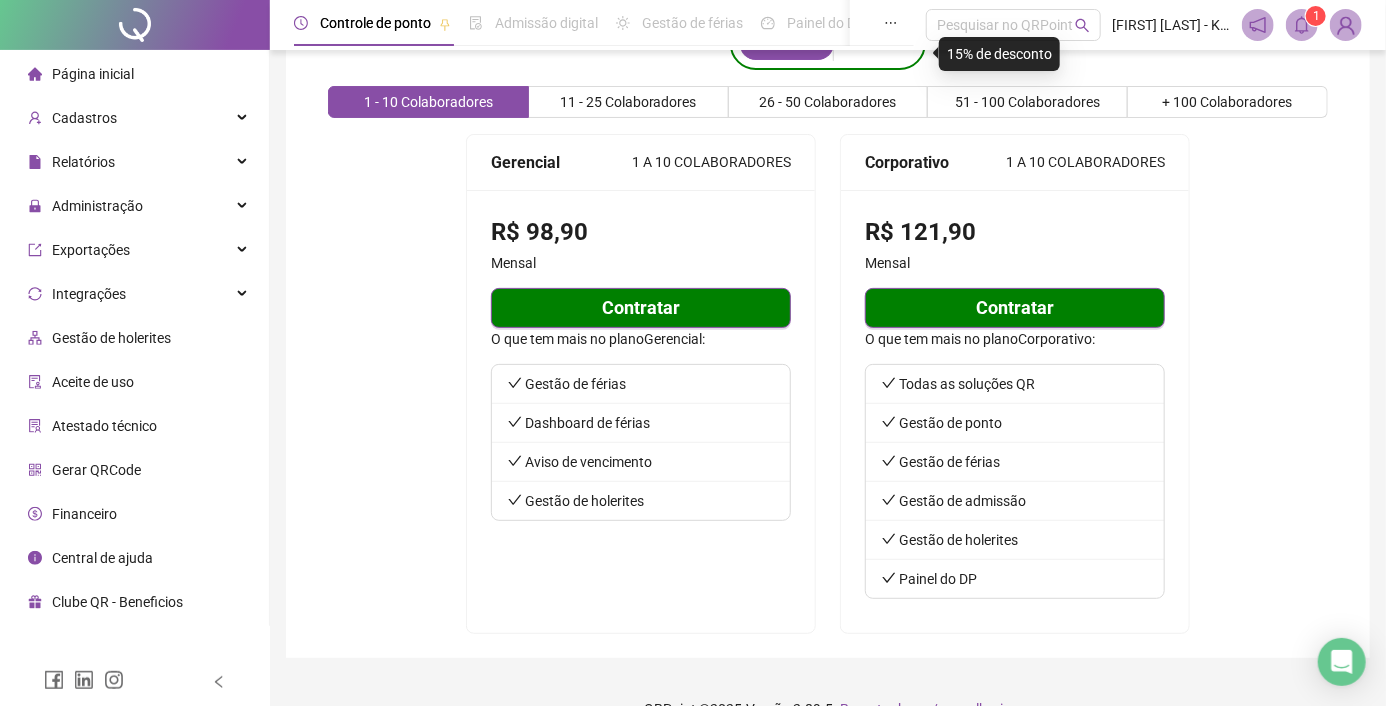 scroll, scrollTop: 153, scrollLeft: 0, axis: vertical 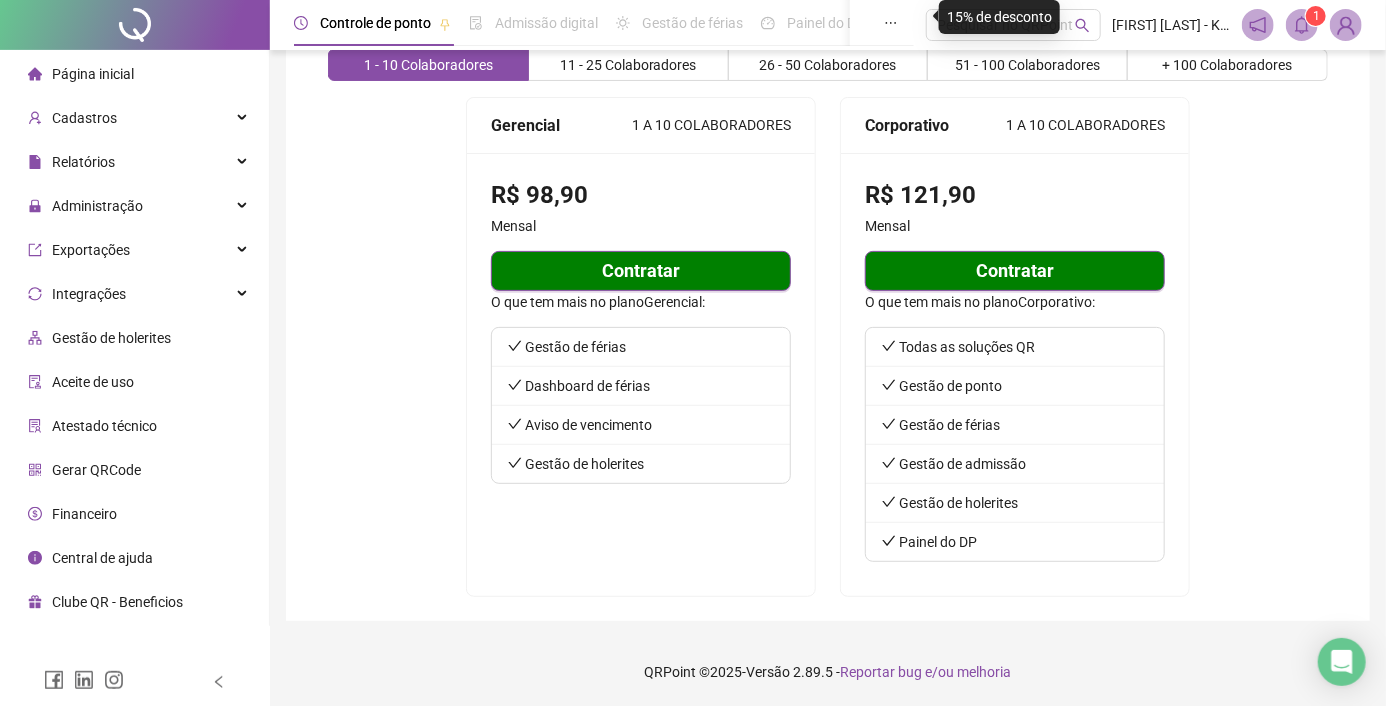 click 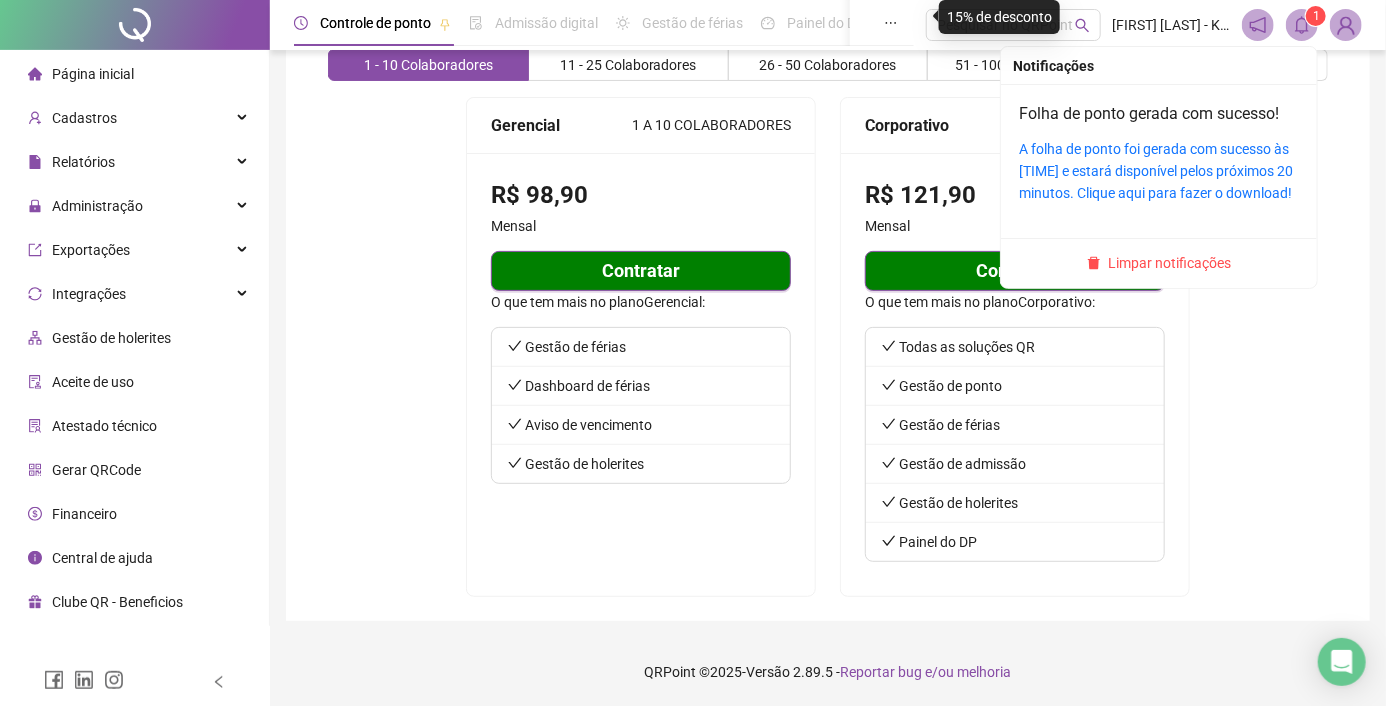 click 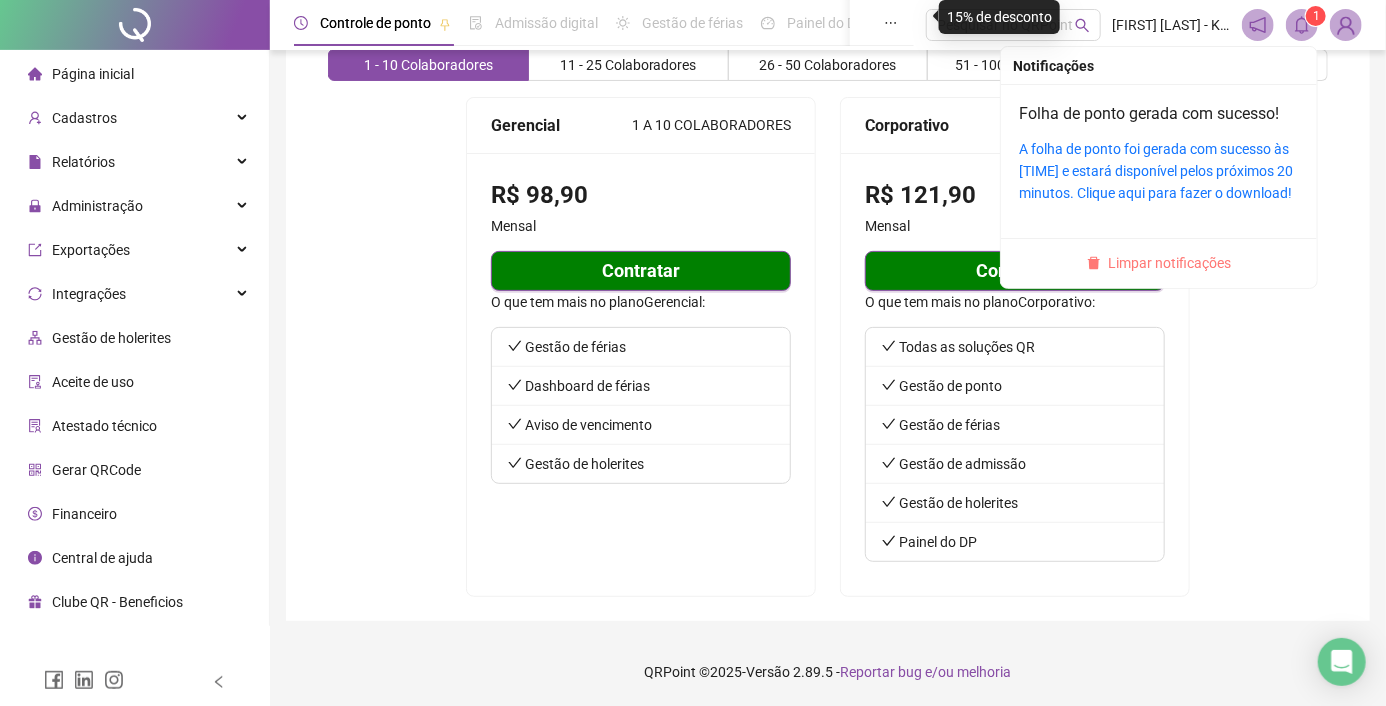click on "Limpar notificações" at bounding box center (1170, 263) 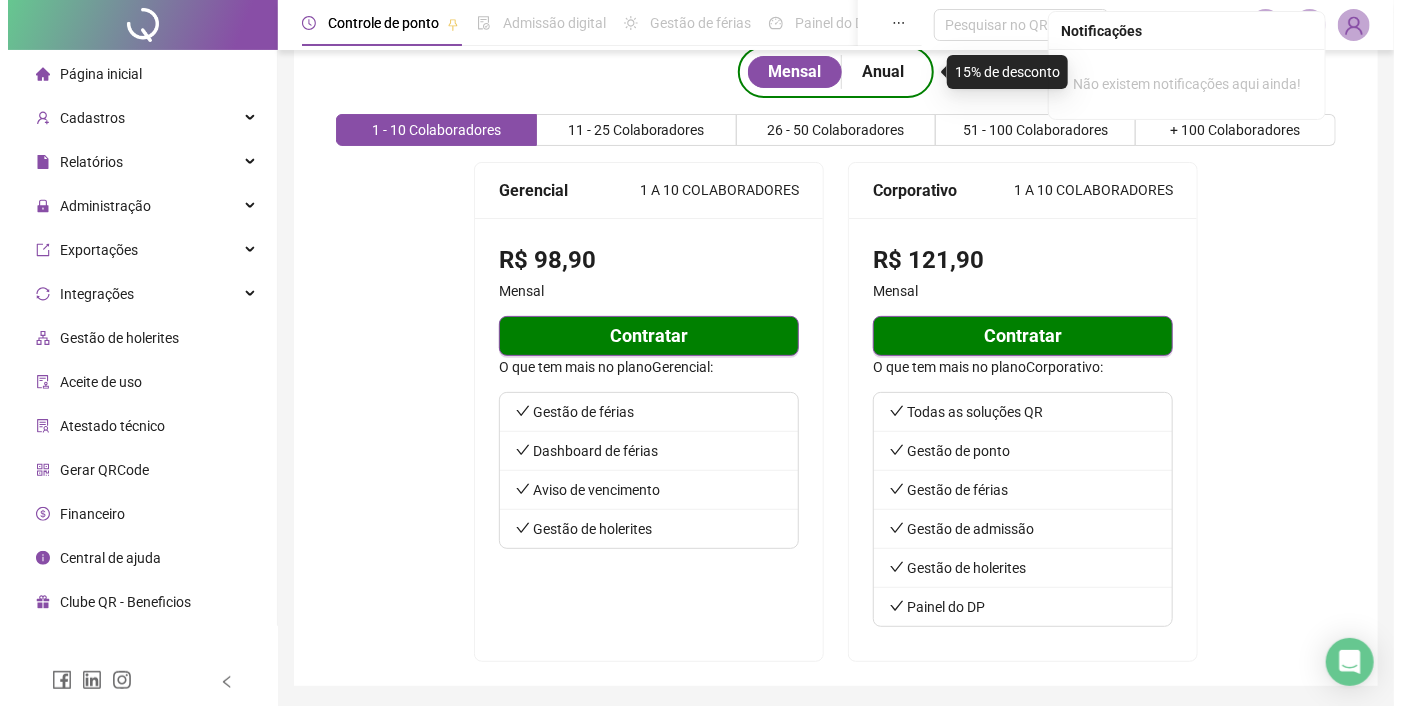 scroll, scrollTop: 53, scrollLeft: 0, axis: vertical 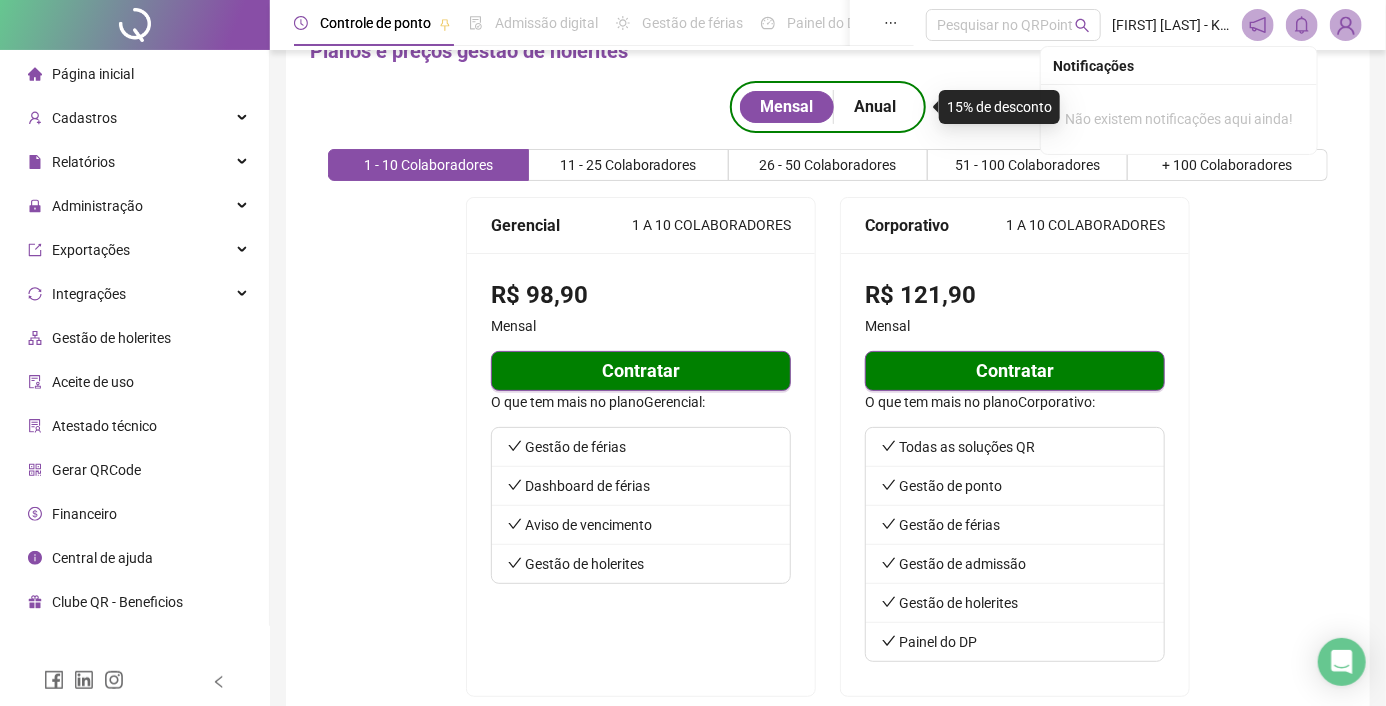 click on "Contratar" at bounding box center (641, 371) 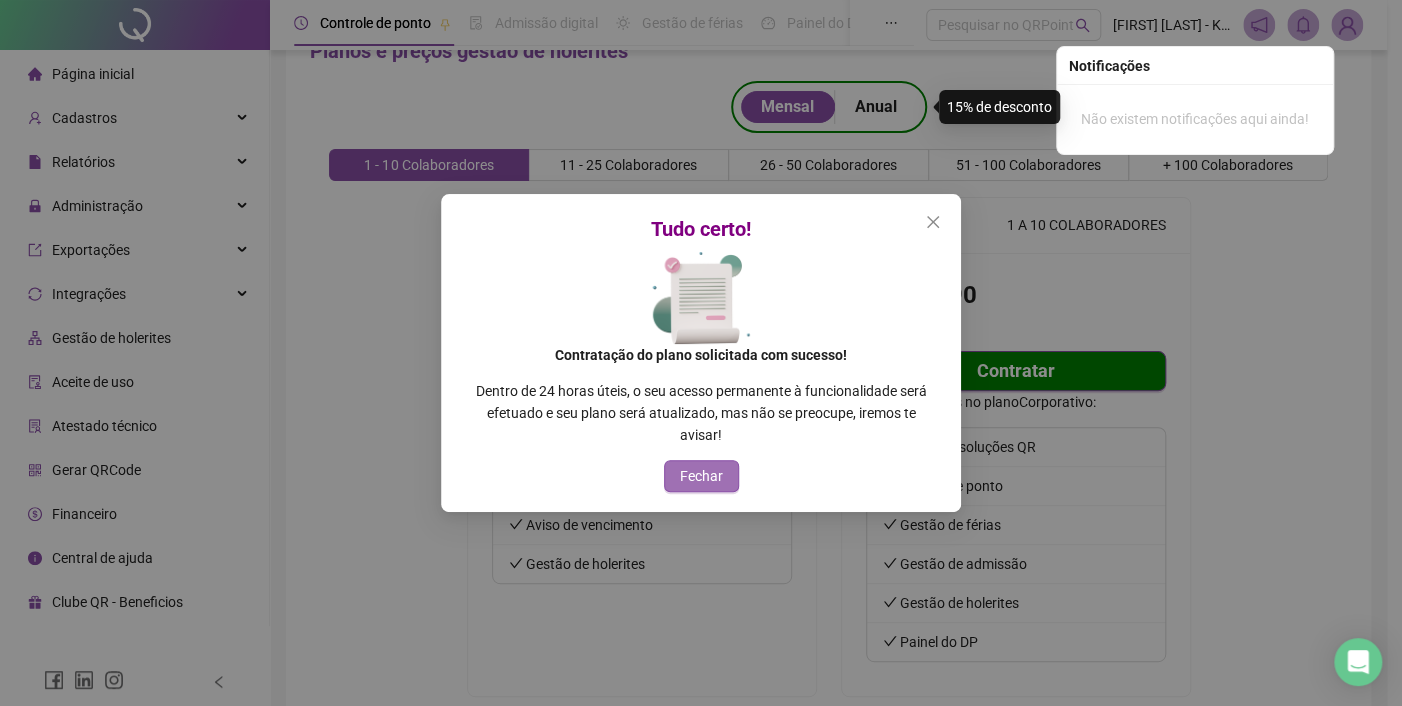 click on "Fechar" at bounding box center [701, 476] 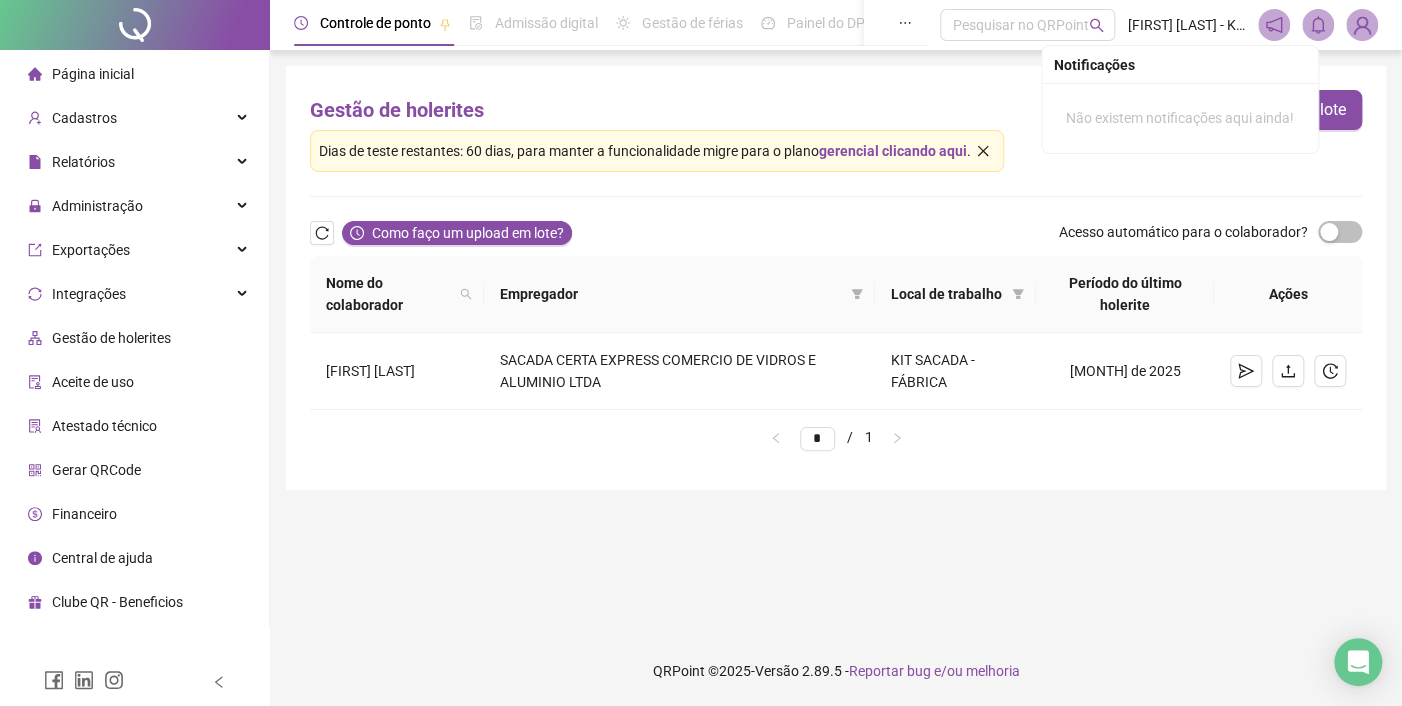 click on "gerencial clicando aqui" at bounding box center (893, 151) 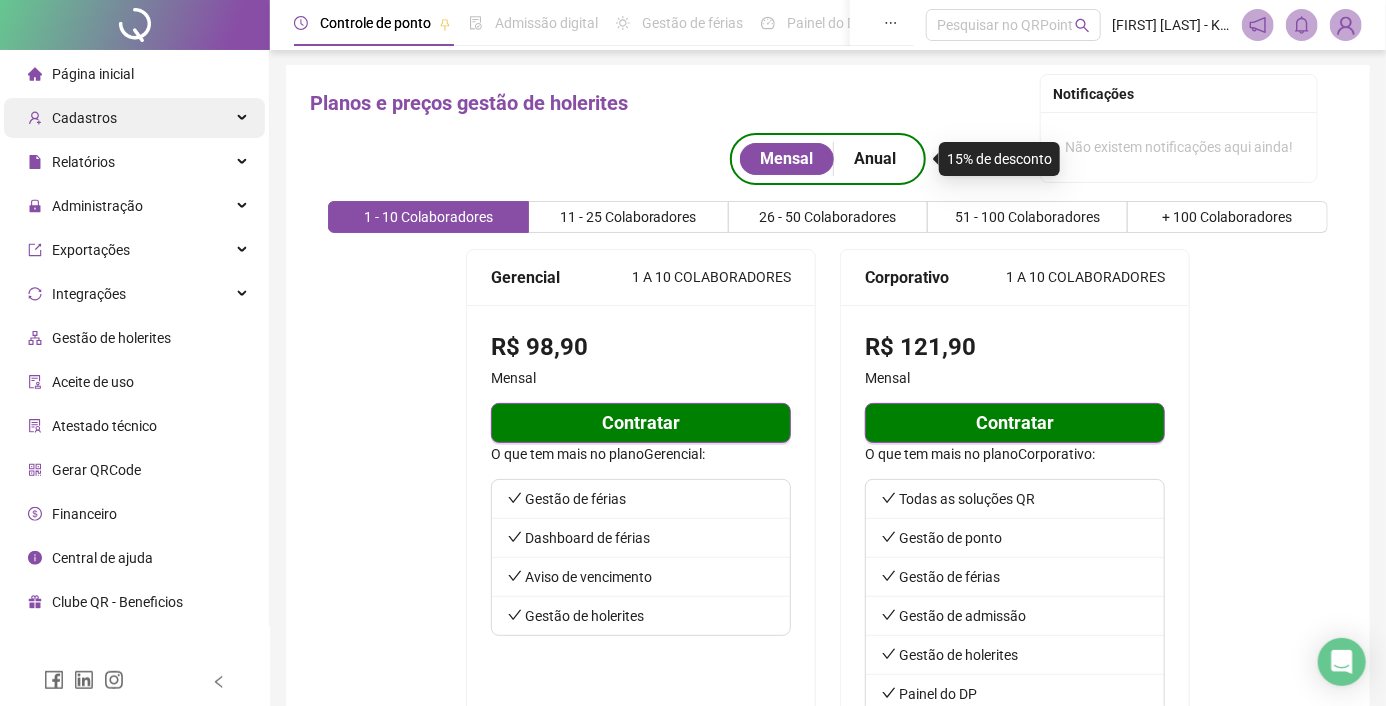 scroll, scrollTop: 0, scrollLeft: 0, axis: both 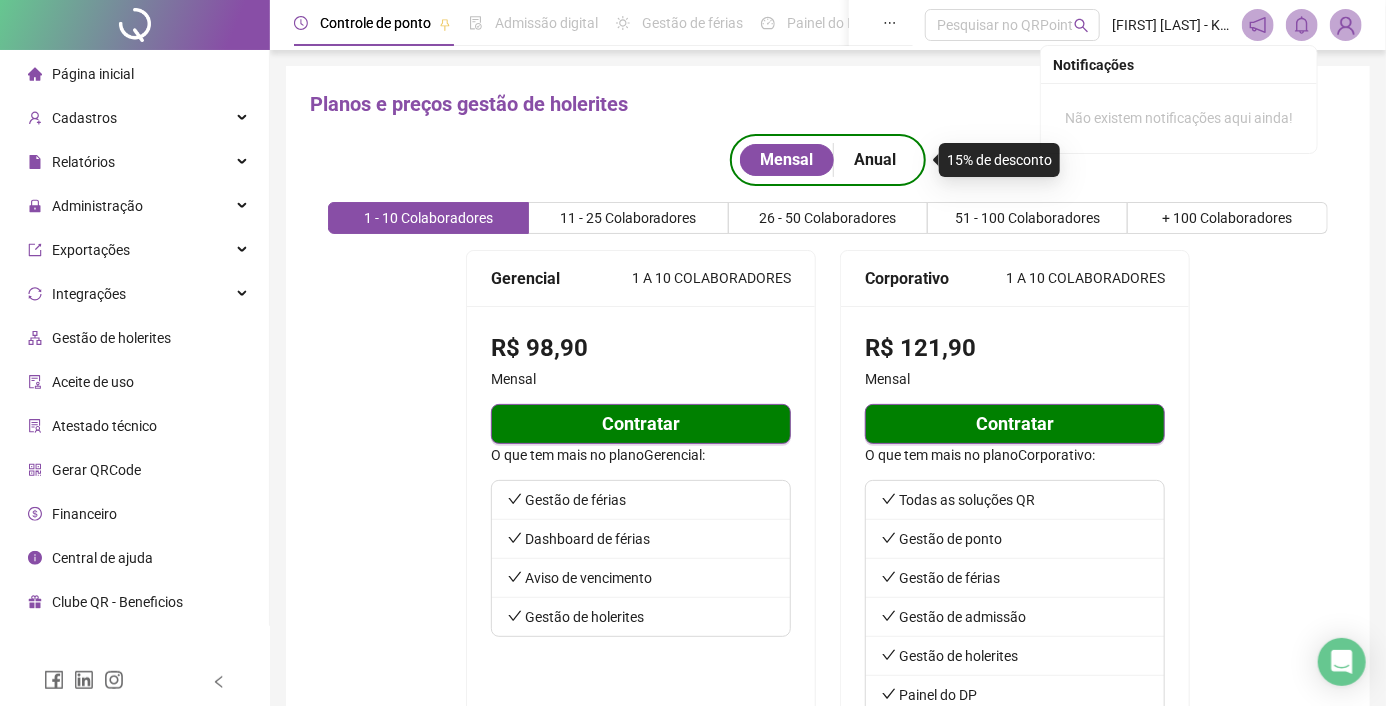 click on "Página inicial" at bounding box center (93, 74) 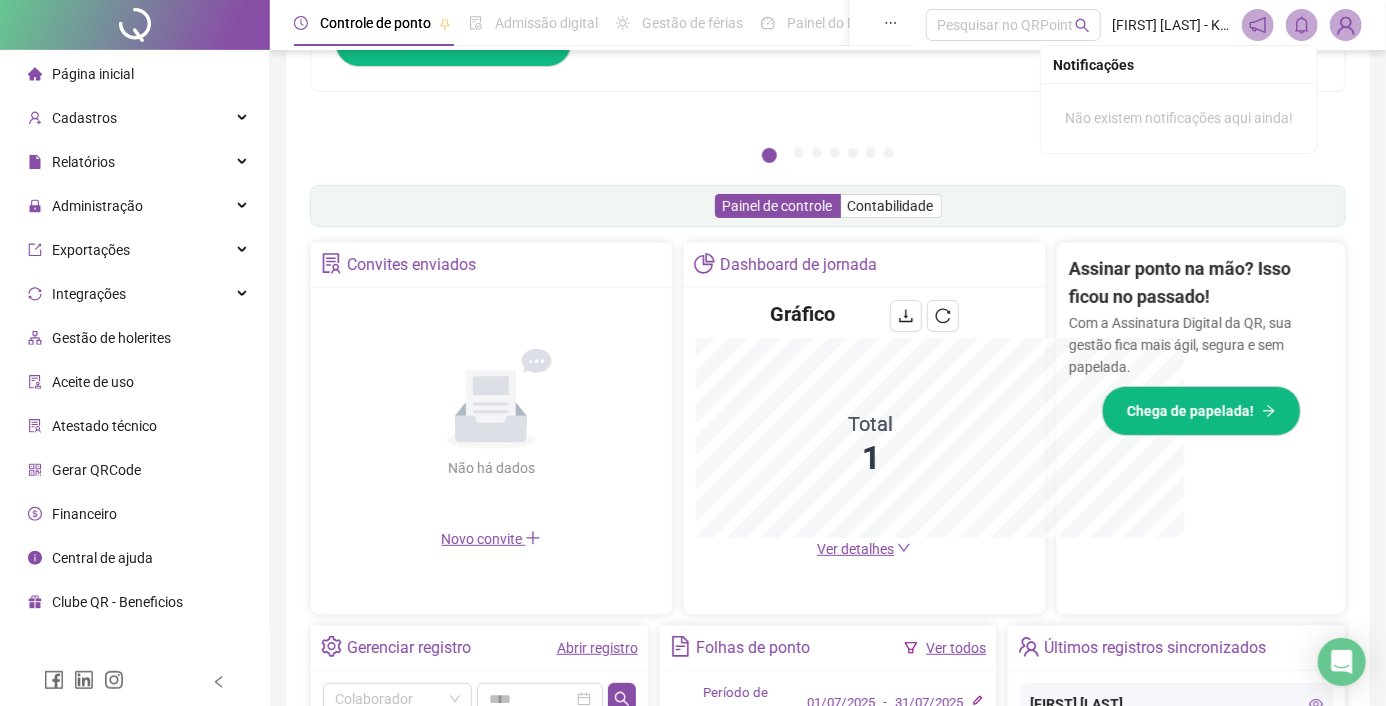 scroll, scrollTop: 494, scrollLeft: 0, axis: vertical 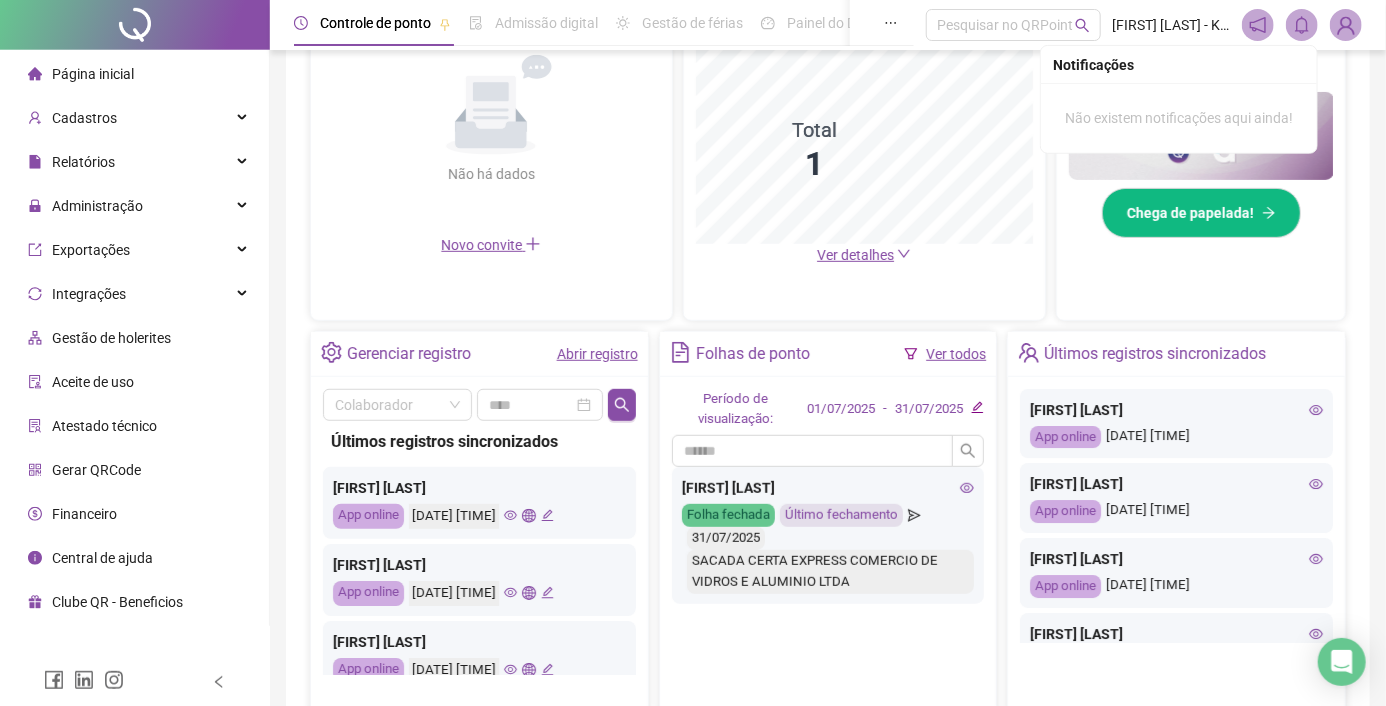 click 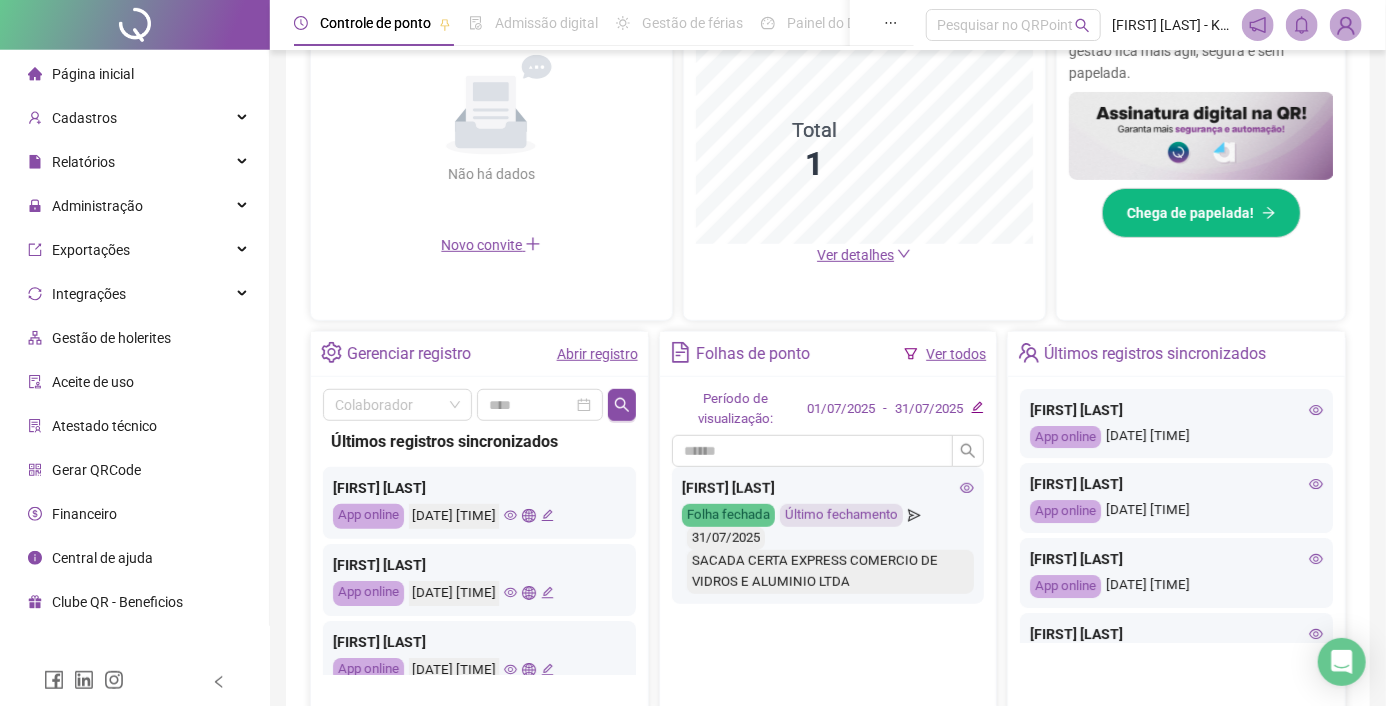 click on "Ver todos" at bounding box center [956, 354] 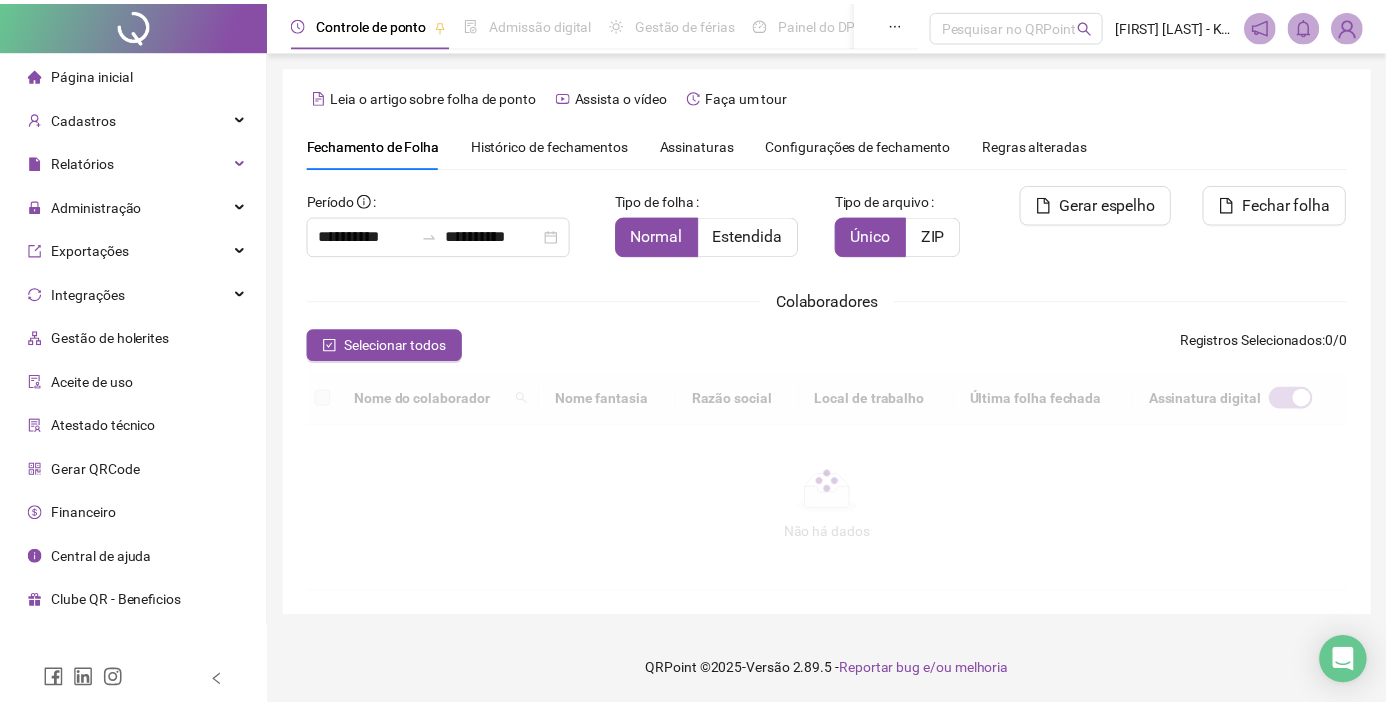 scroll, scrollTop: 15, scrollLeft: 0, axis: vertical 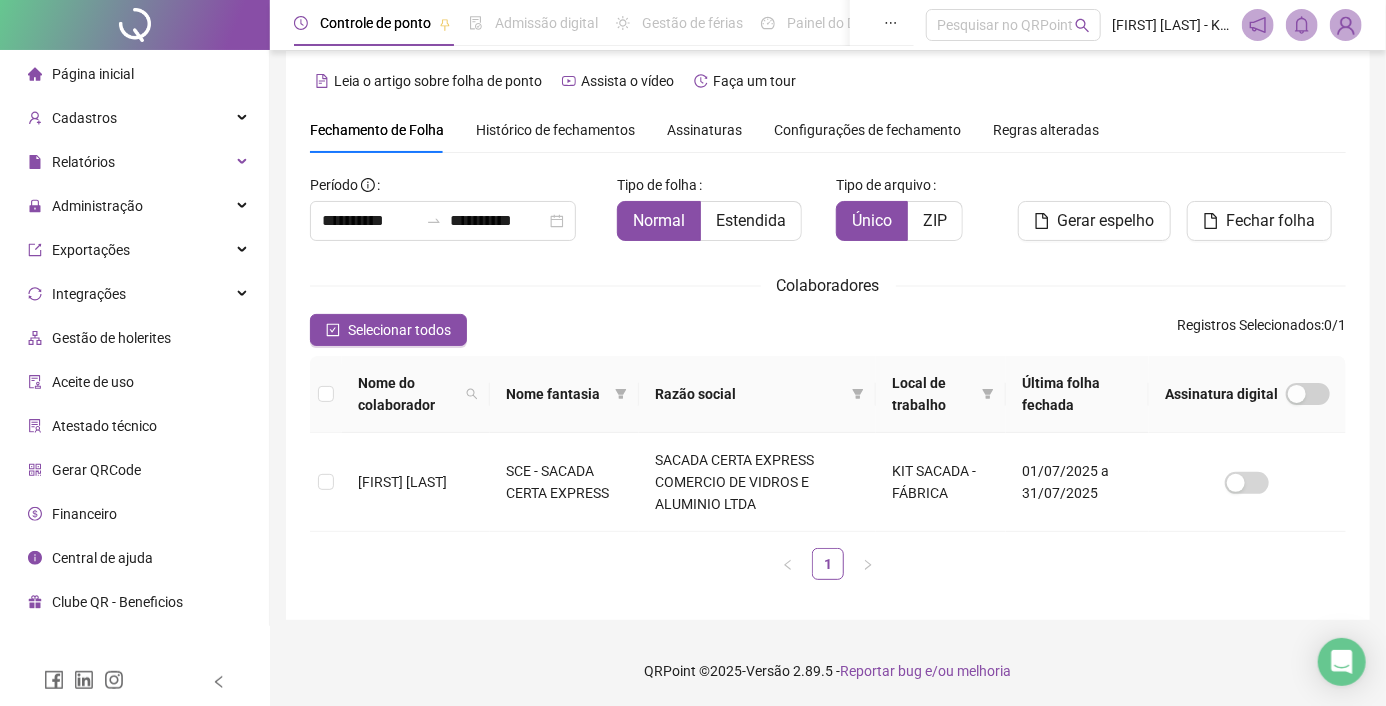 click on "Histórico de fechamentos" at bounding box center (555, 130) 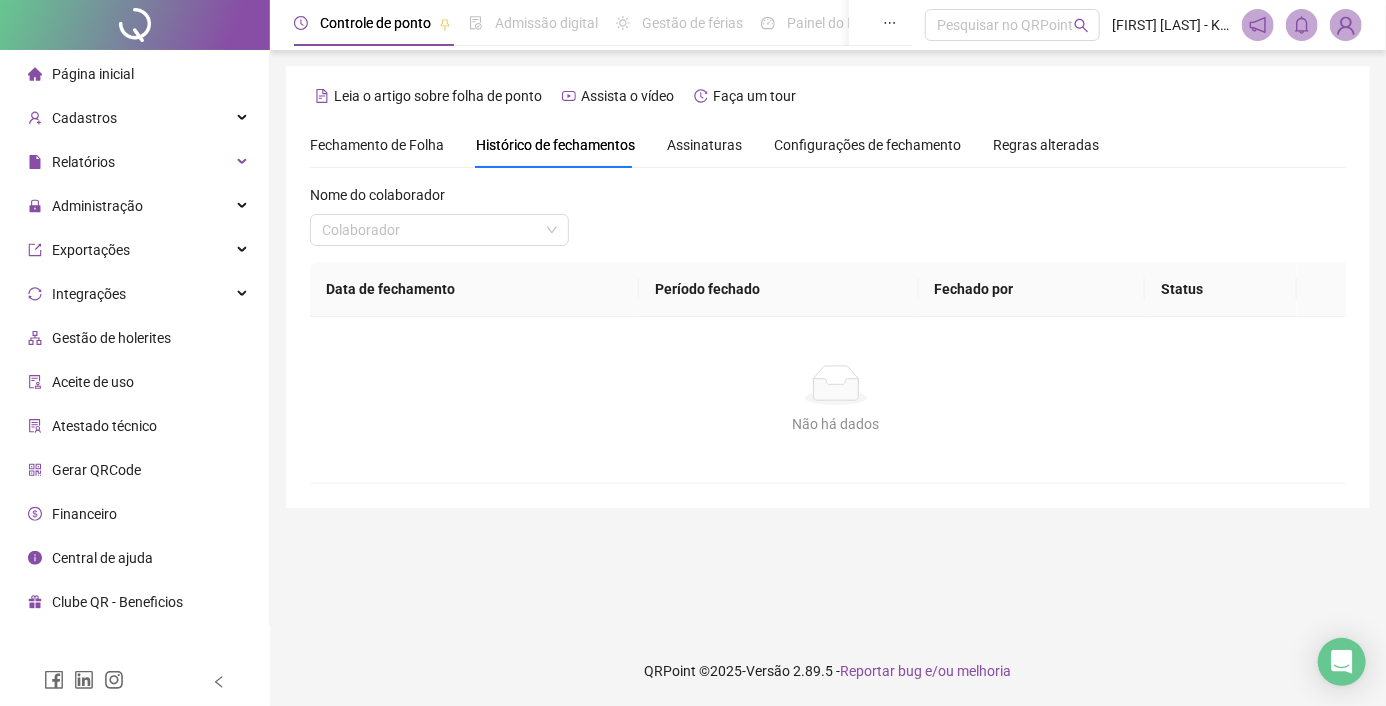 scroll, scrollTop: 0, scrollLeft: 0, axis: both 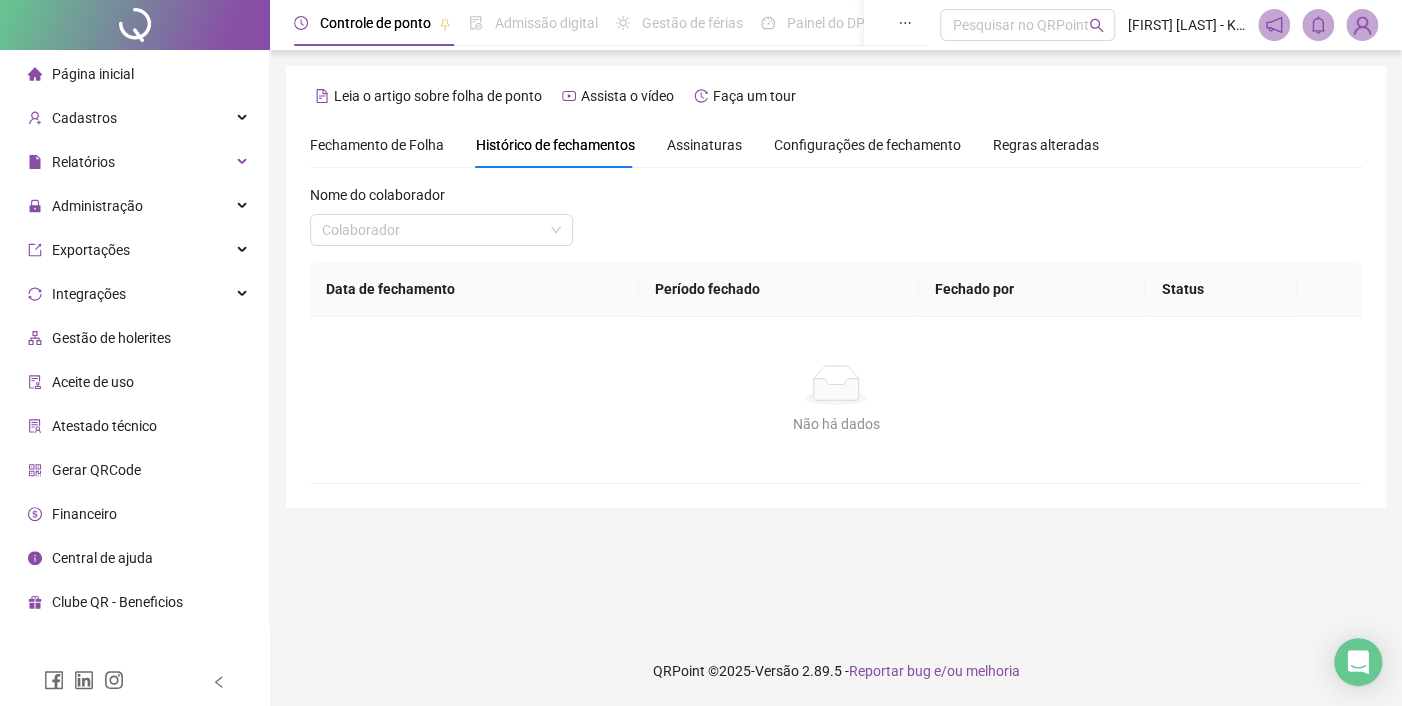 click on "Assinaturas" at bounding box center (704, 145) 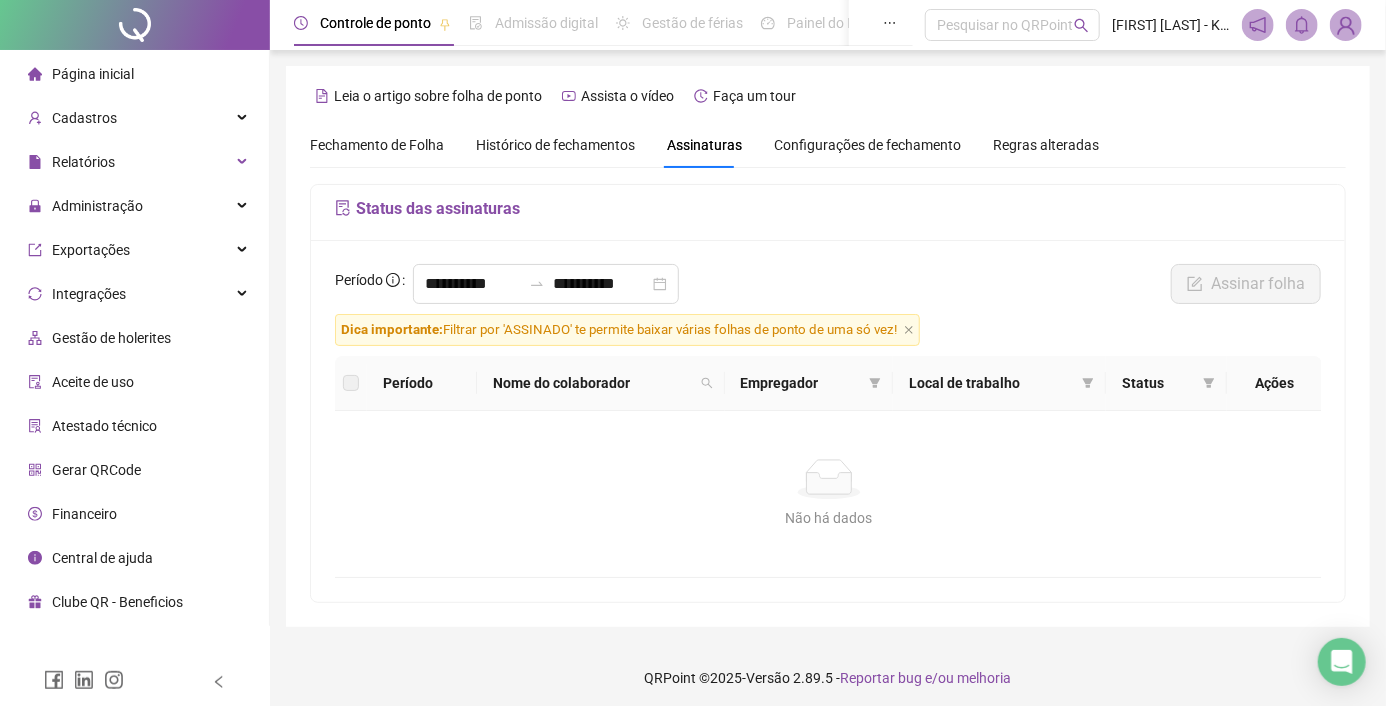 click on "Configurações de fechamento" at bounding box center [867, 145] 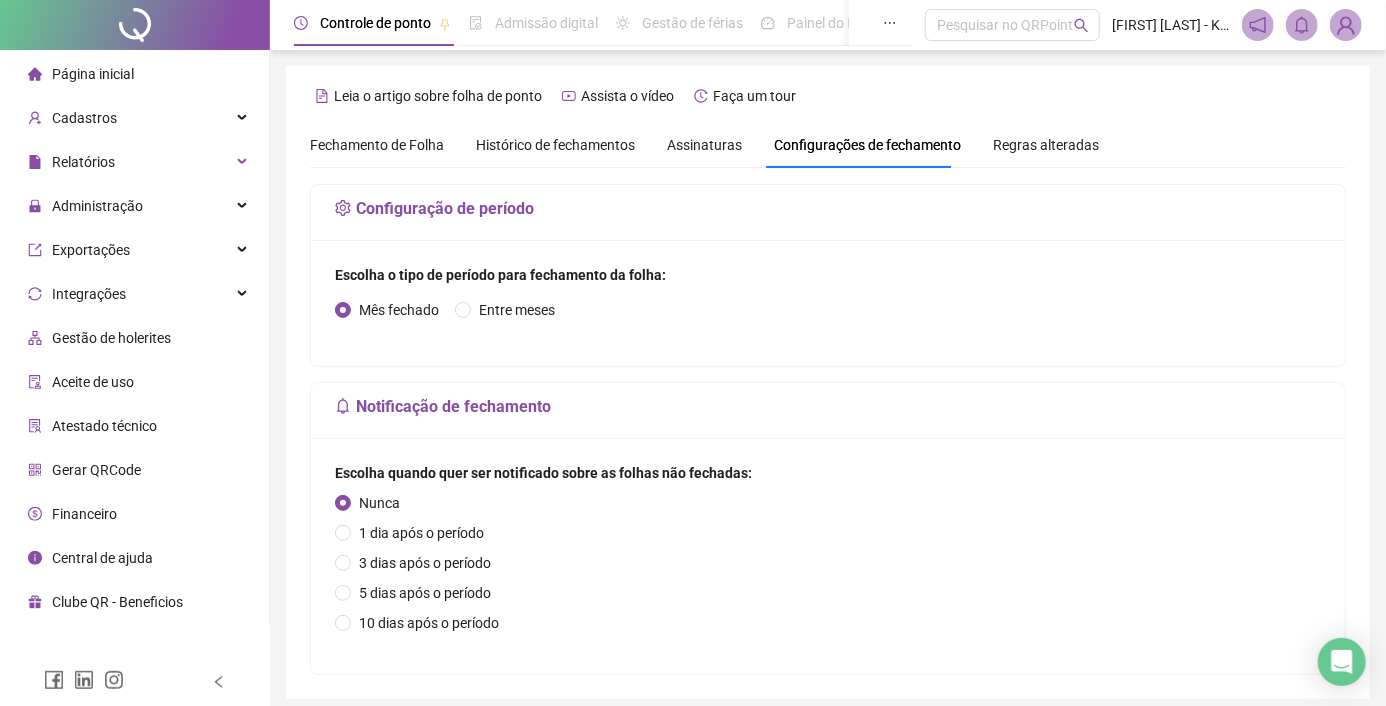 click on "Regras alteradas" at bounding box center (1046, 145) 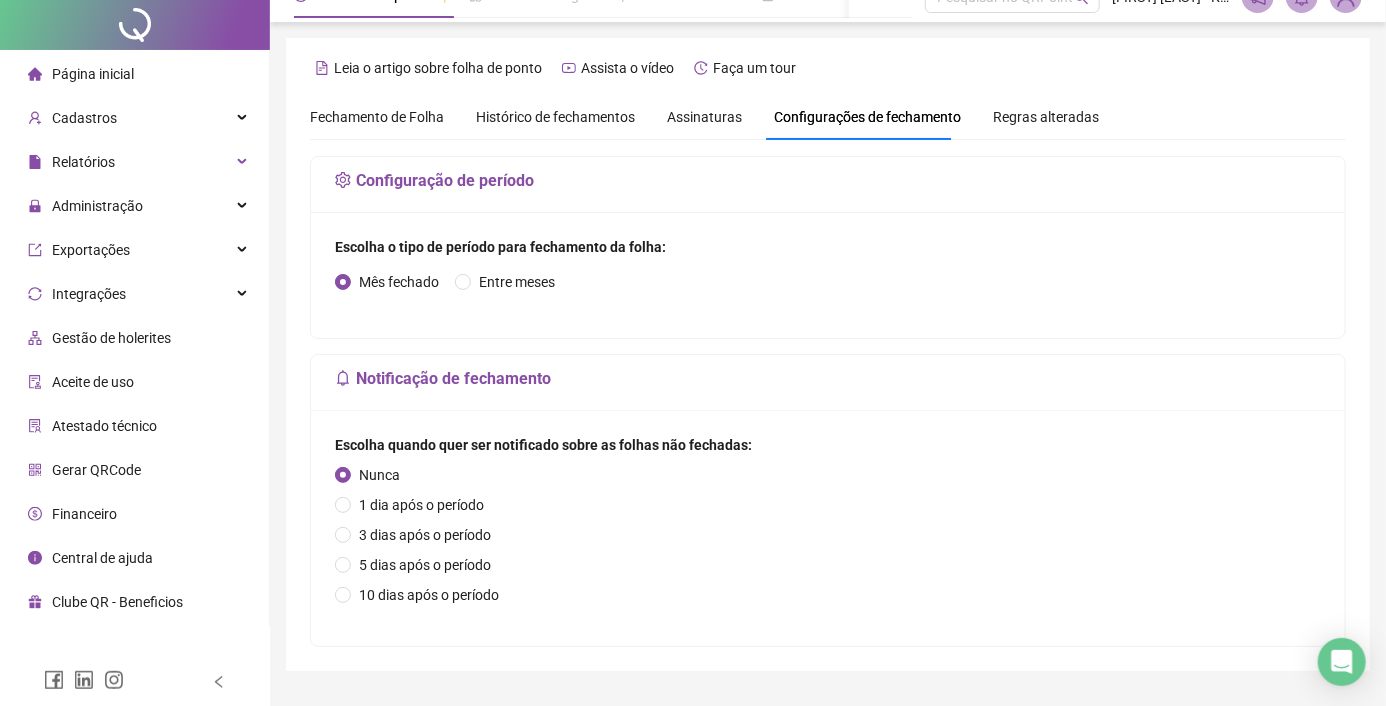 scroll, scrollTop: 0, scrollLeft: 0, axis: both 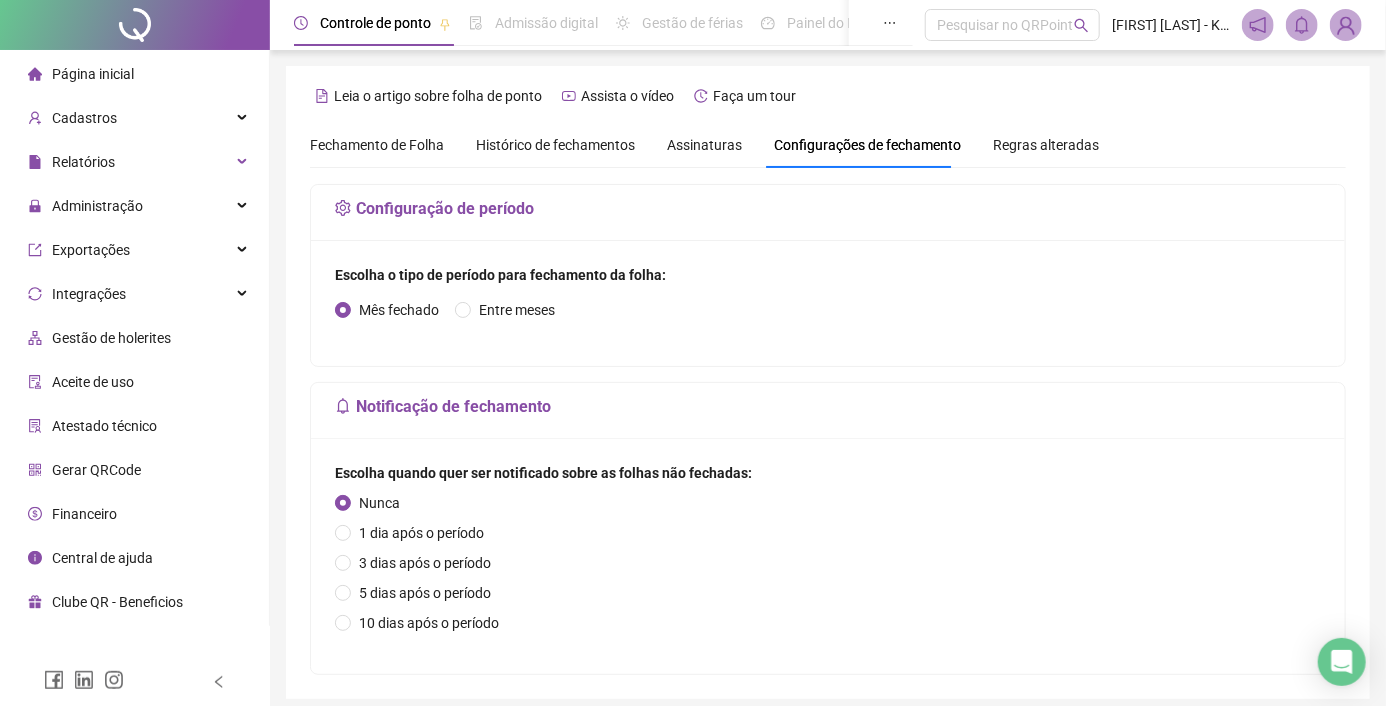click on "Controle de ponto" at bounding box center (375, 23) 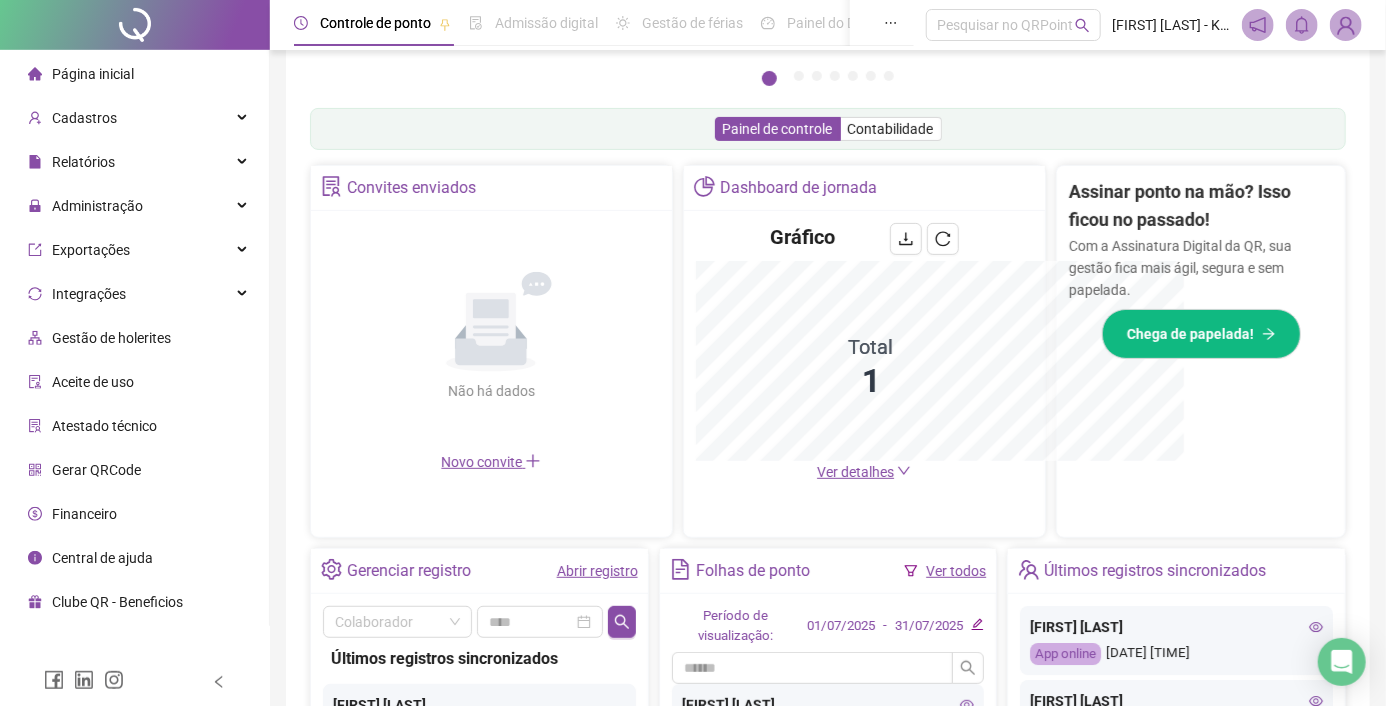 scroll, scrollTop: 572, scrollLeft: 0, axis: vertical 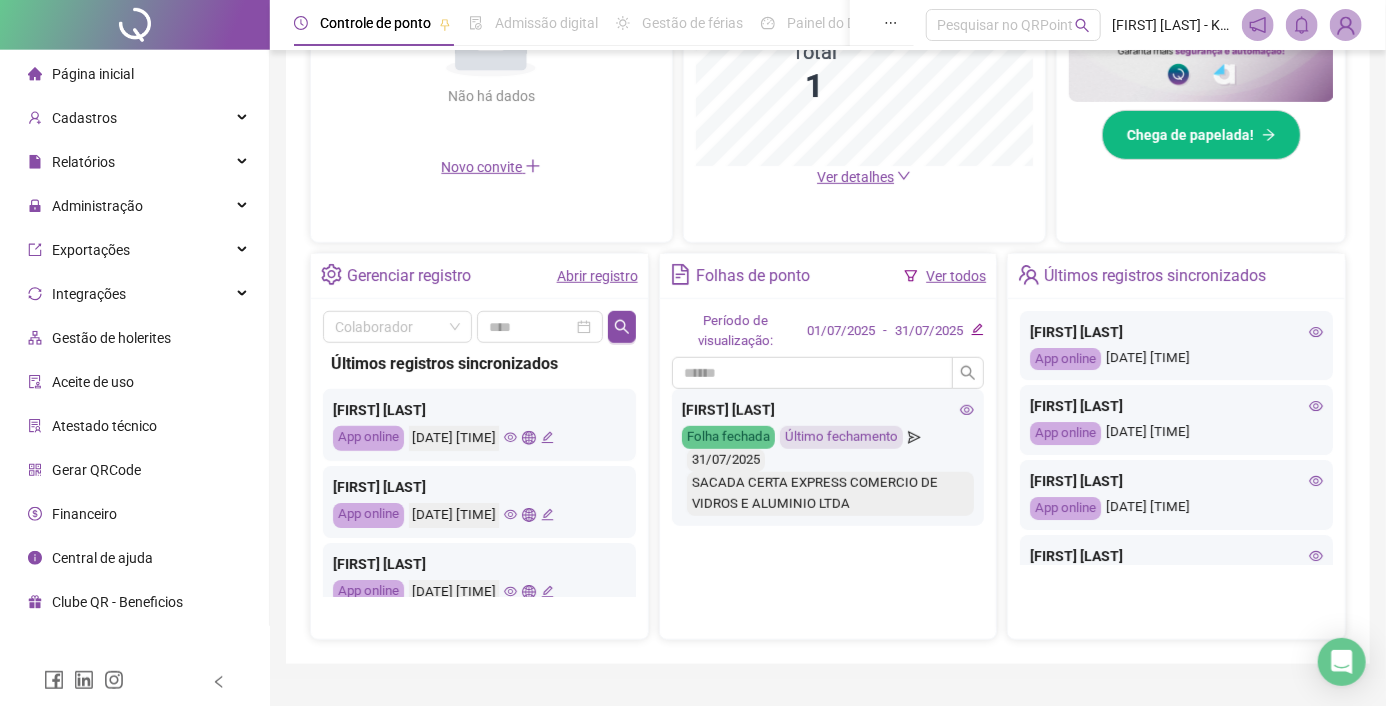 click on "Ver todos" at bounding box center (956, 276) 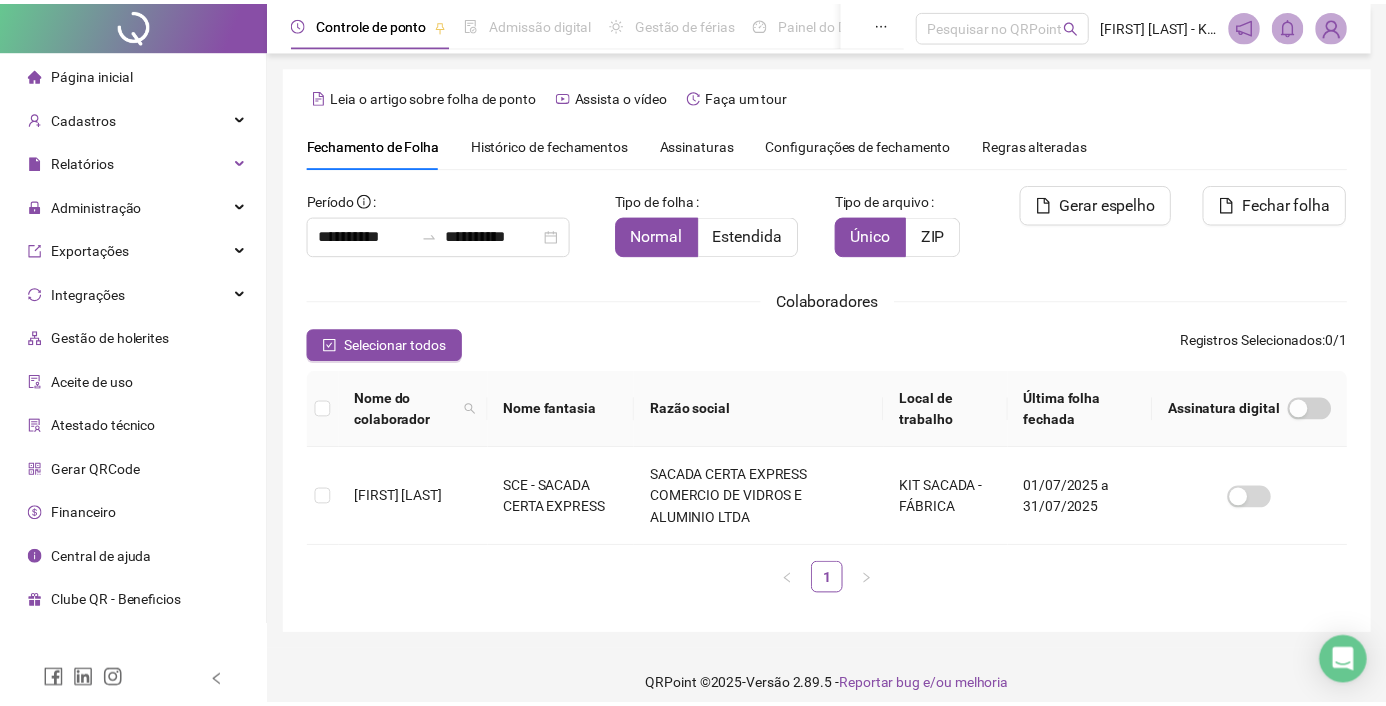 scroll, scrollTop: 15, scrollLeft: 0, axis: vertical 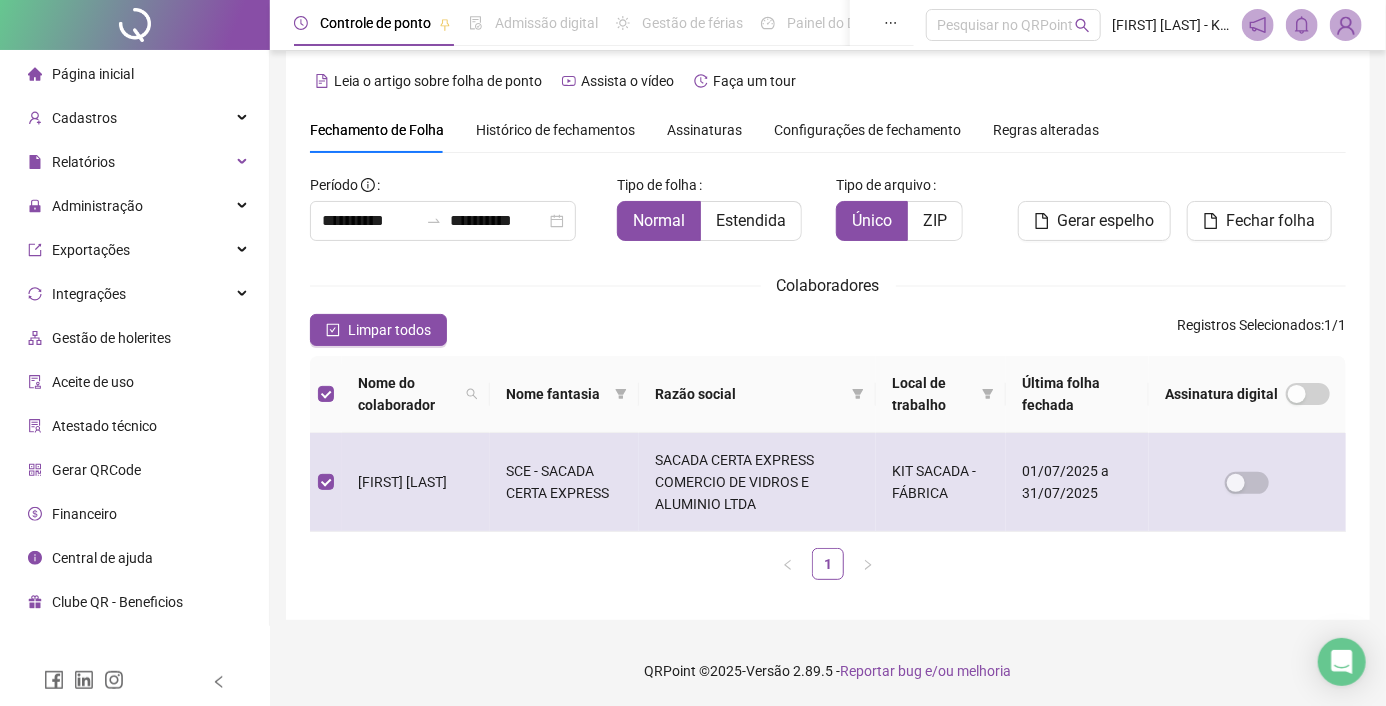 click on "SCE - SACADA CERTA EXPRESS" at bounding box center (564, 482) 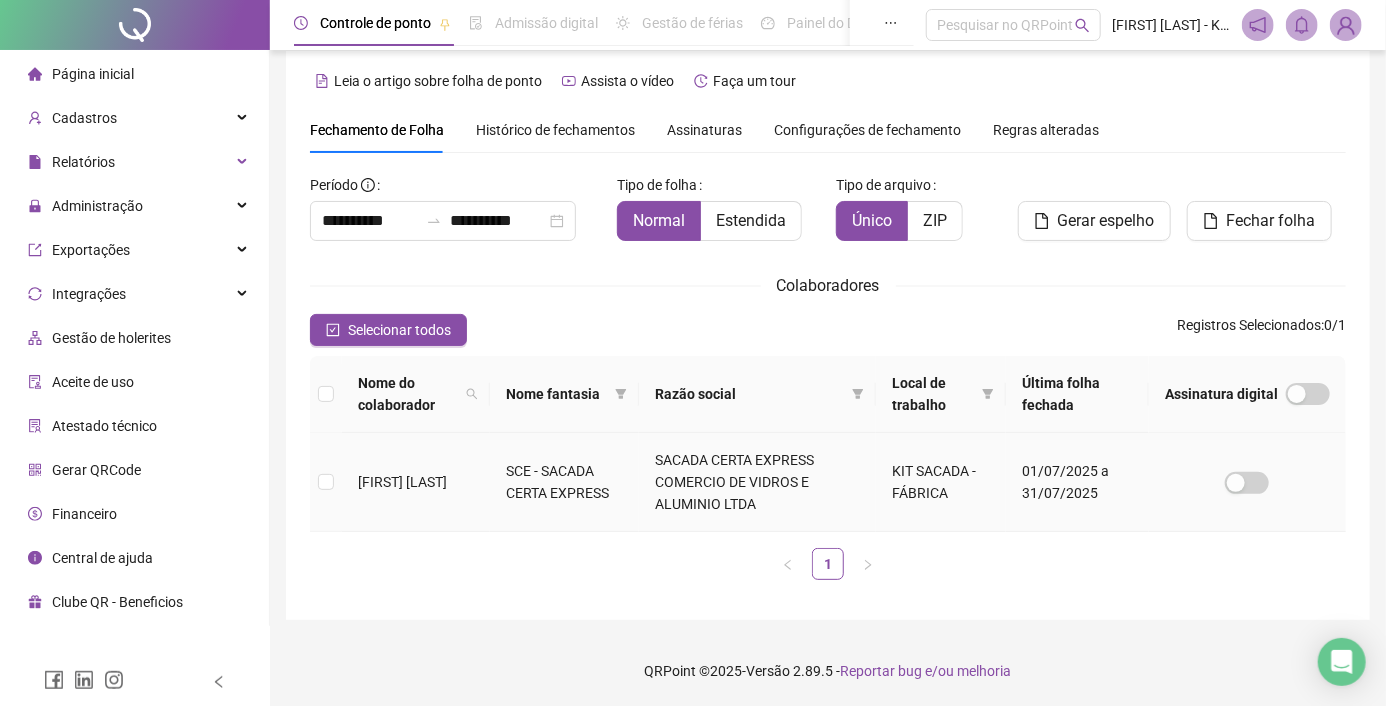 click on "SCE - SACADA CERTA EXPRESS" at bounding box center (564, 482) 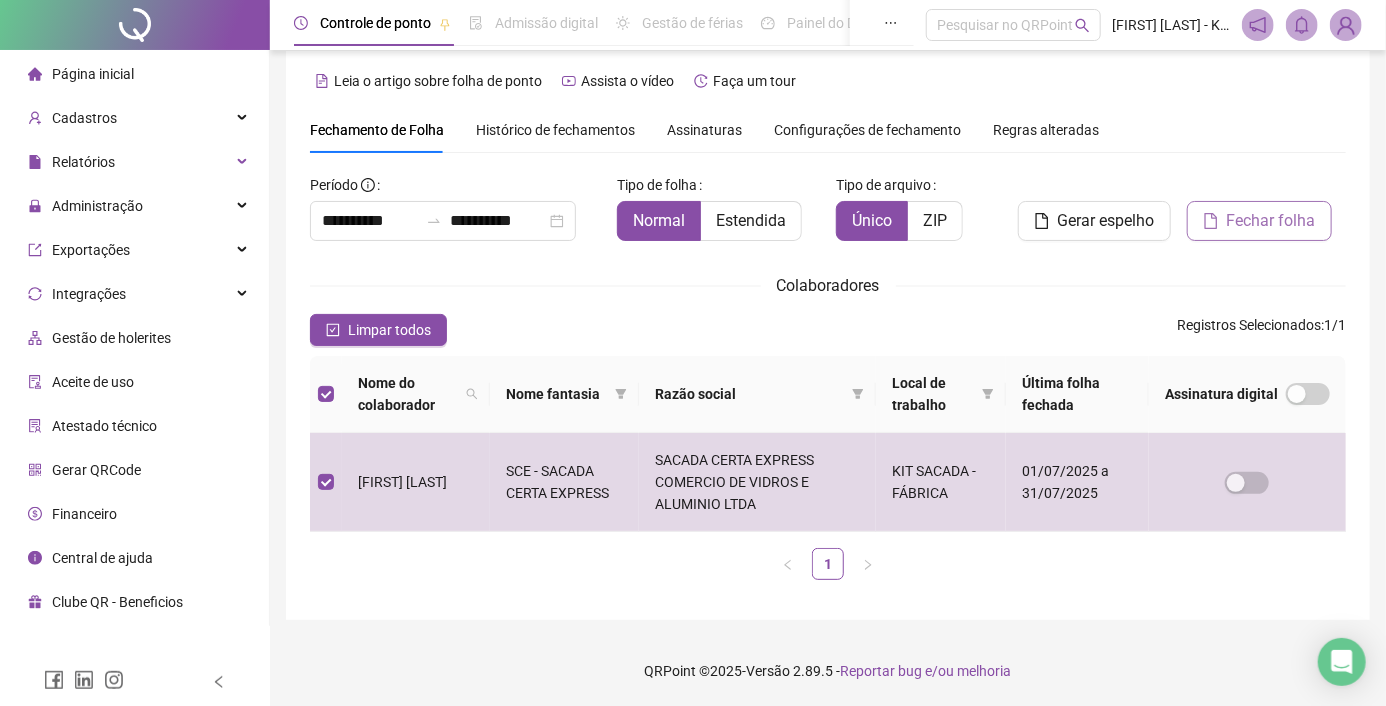 click on "Fechar folha" at bounding box center (1259, 221) 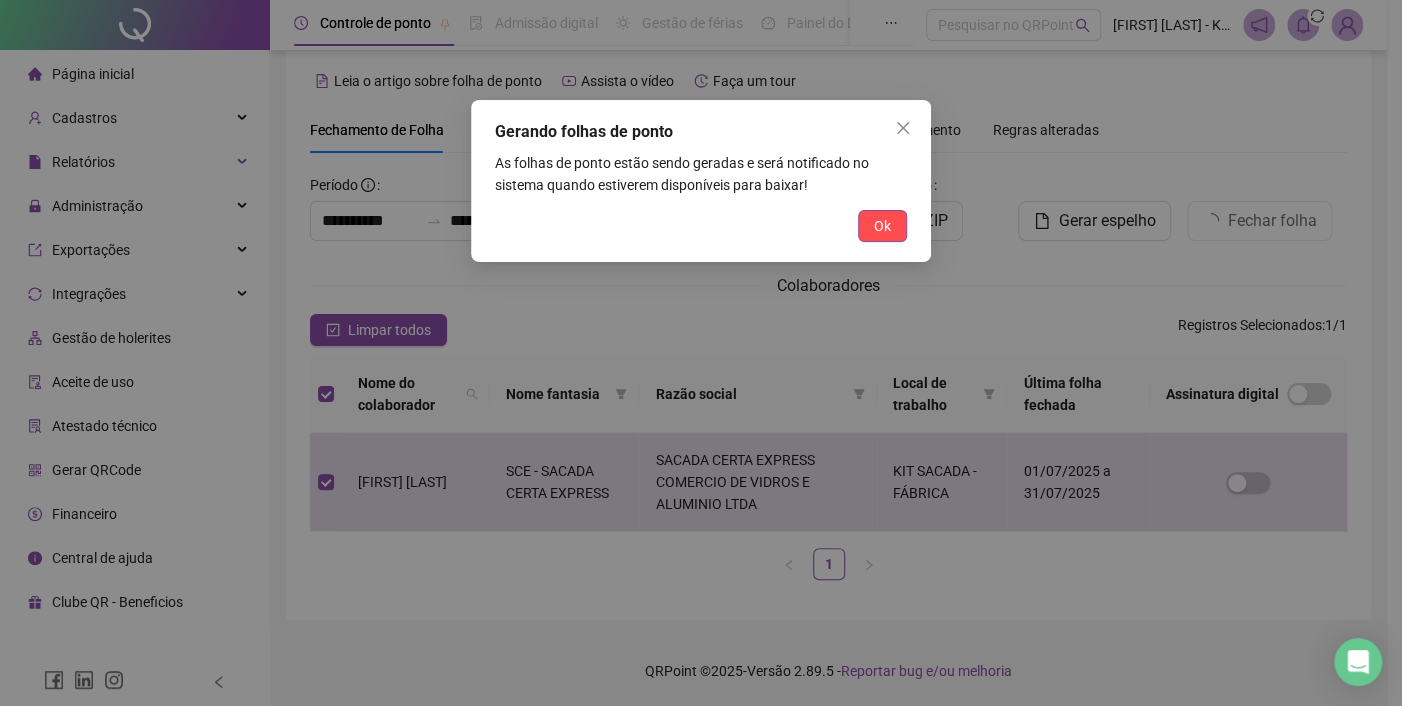 click on "Gerando folhas de ponto As folhas de ponto estão sendo geradas e será notificado no
sistema quando estiverem disponíveis para baixar! Ok" at bounding box center (701, 181) 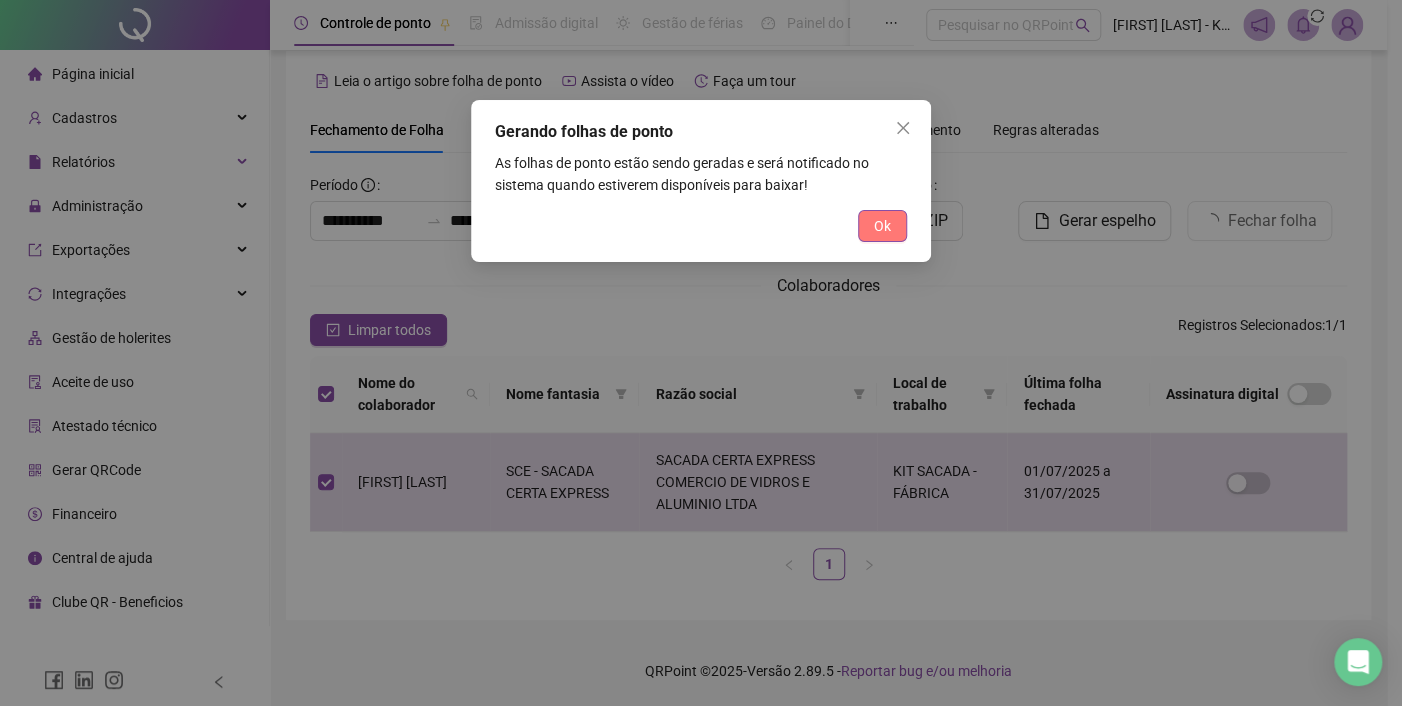 click on "Ok" at bounding box center (882, 226) 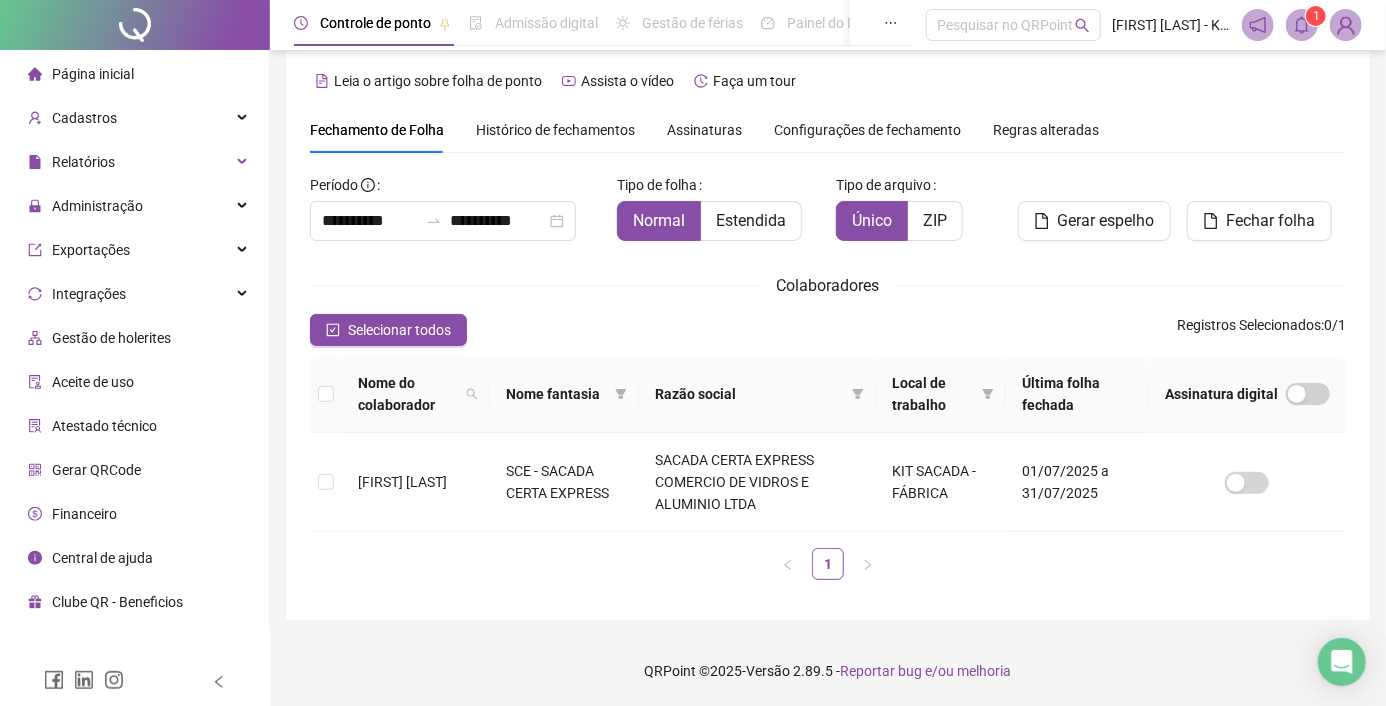click on "Histórico de fechamentos" at bounding box center [555, 130] 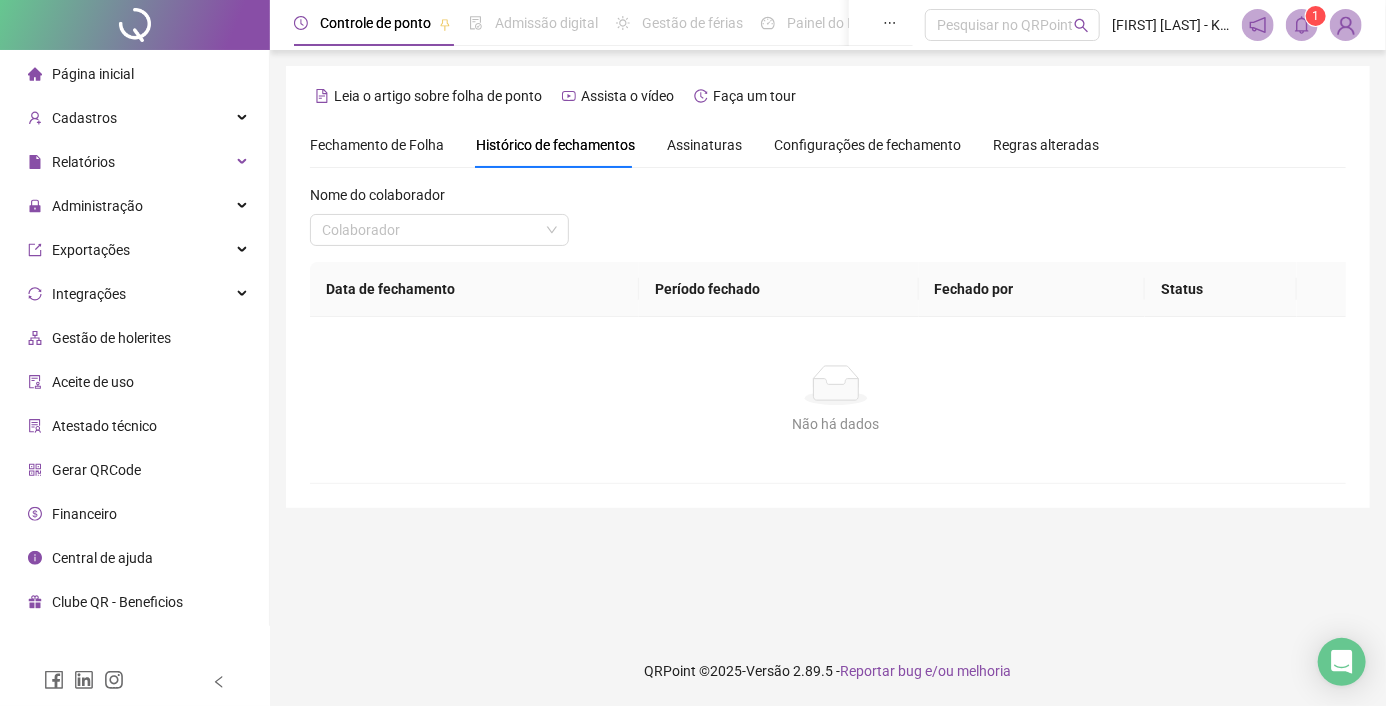 scroll, scrollTop: 0, scrollLeft: 0, axis: both 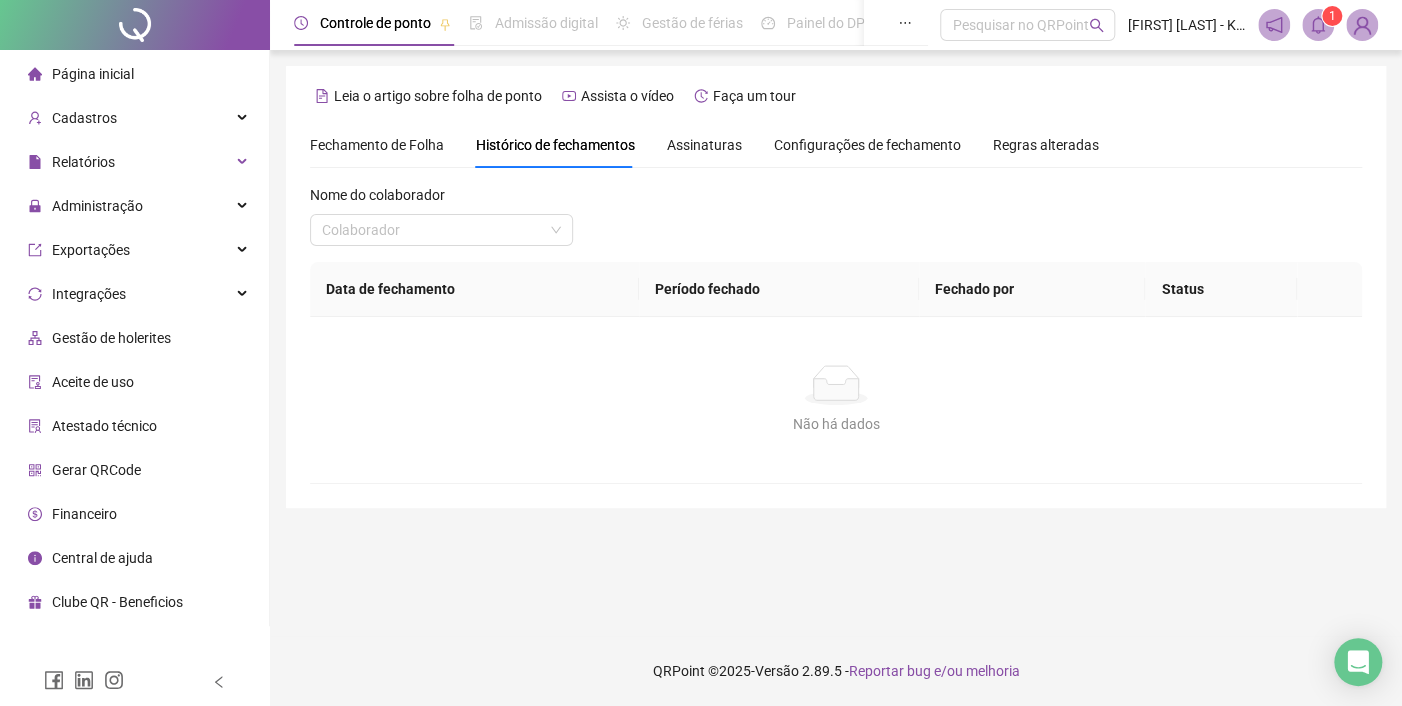 click on "Nome do colaborador Colaborador" at bounding box center [441, 223] 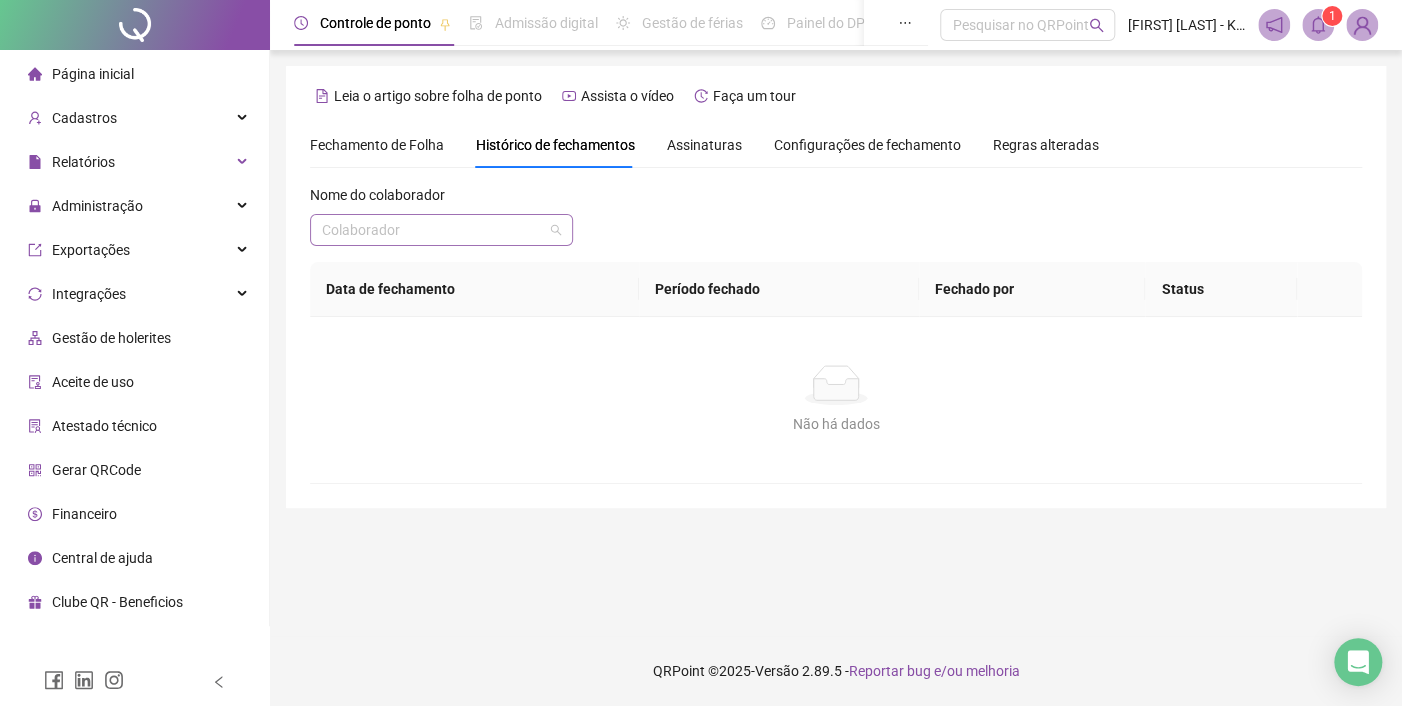 click at bounding box center (432, 230) 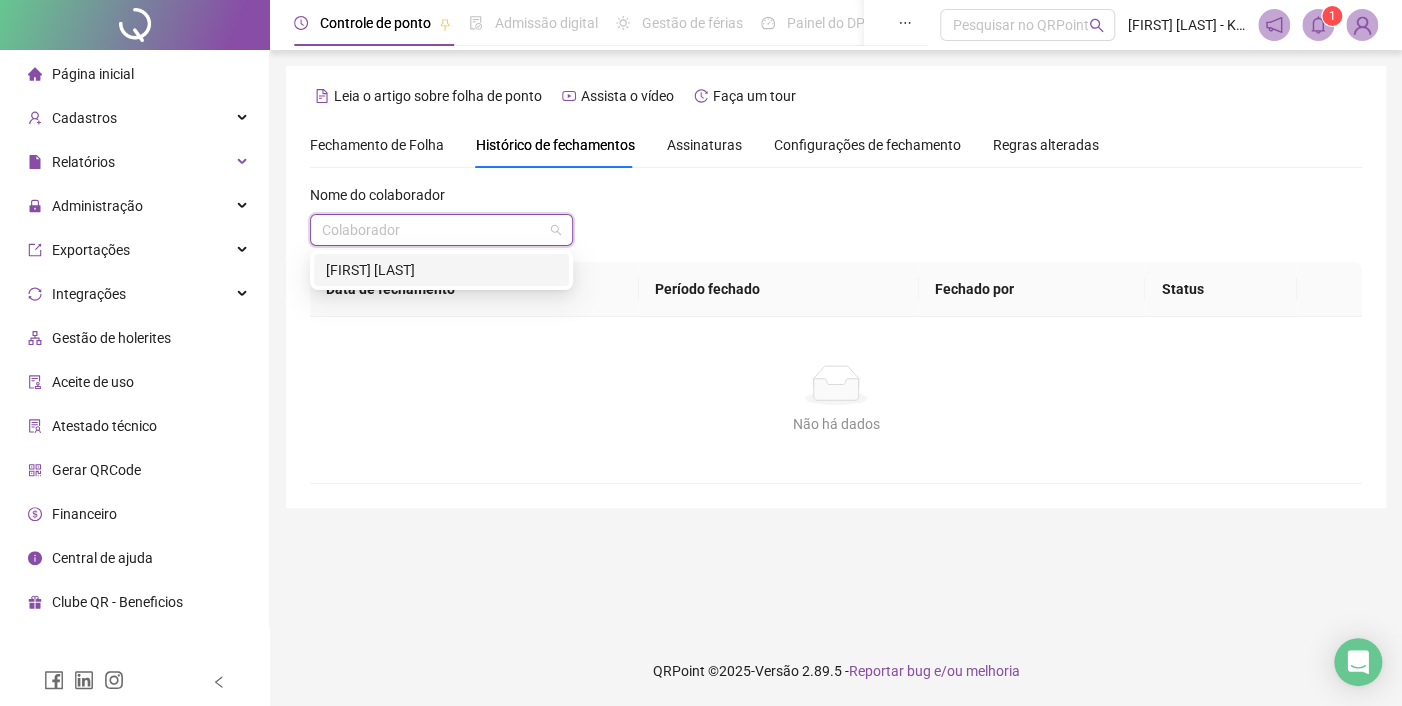 click on "[FIRST] [LAST]" at bounding box center (441, 270) 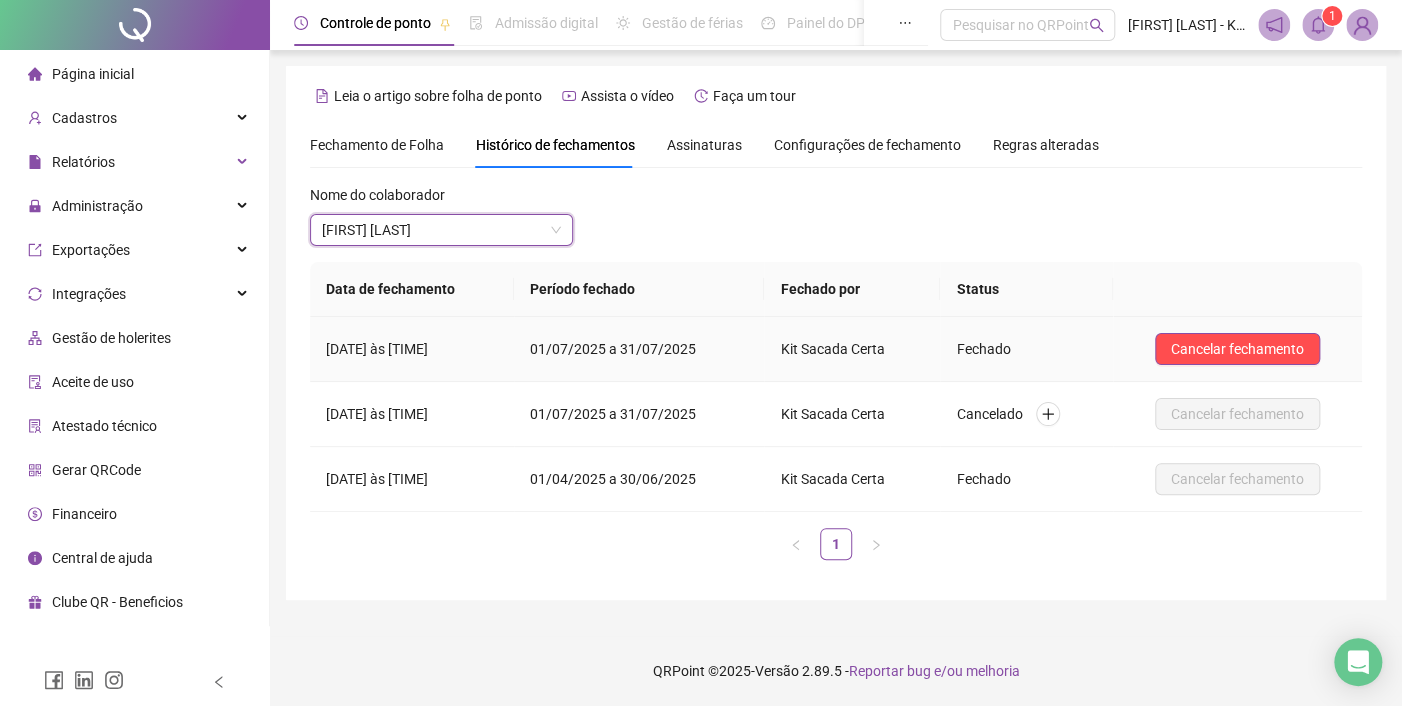 click on "01/07/2025
a 31/07/2025" at bounding box center (639, 349) 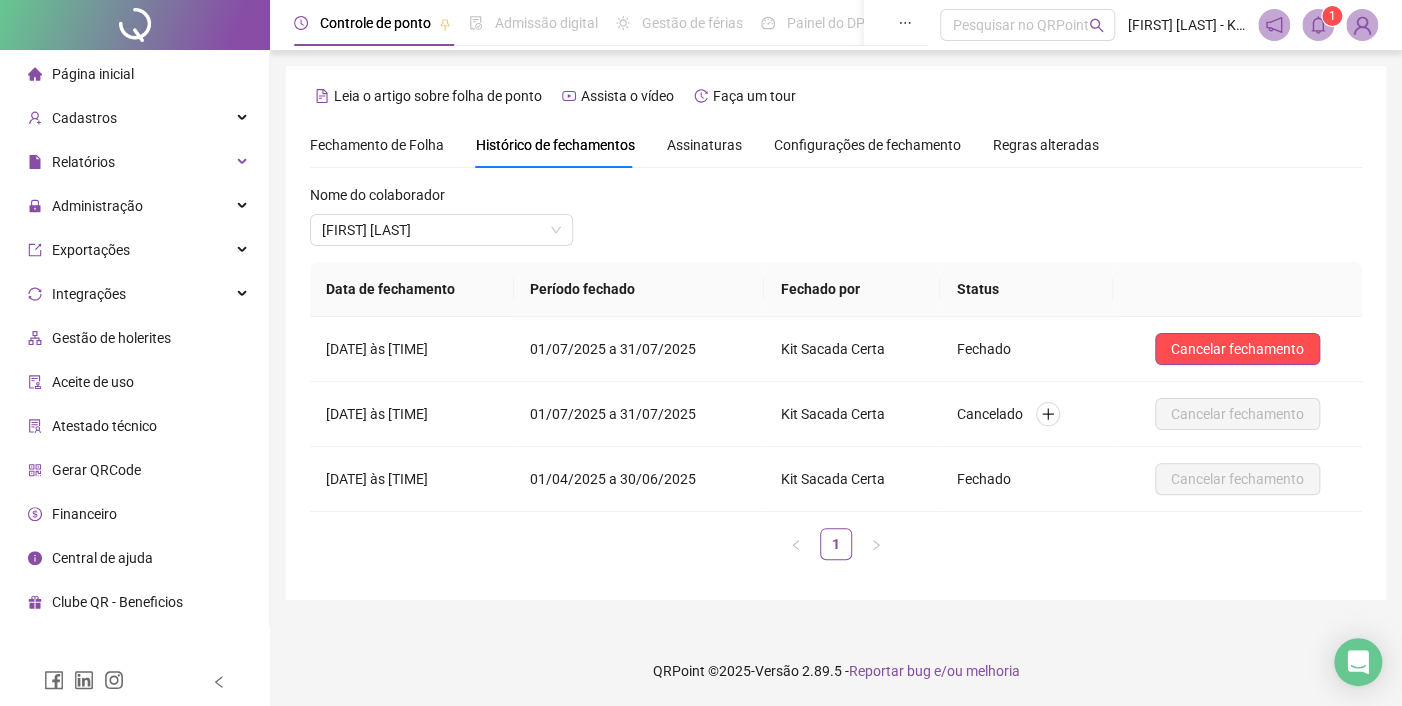 click on "Assinaturas" at bounding box center (704, 145) 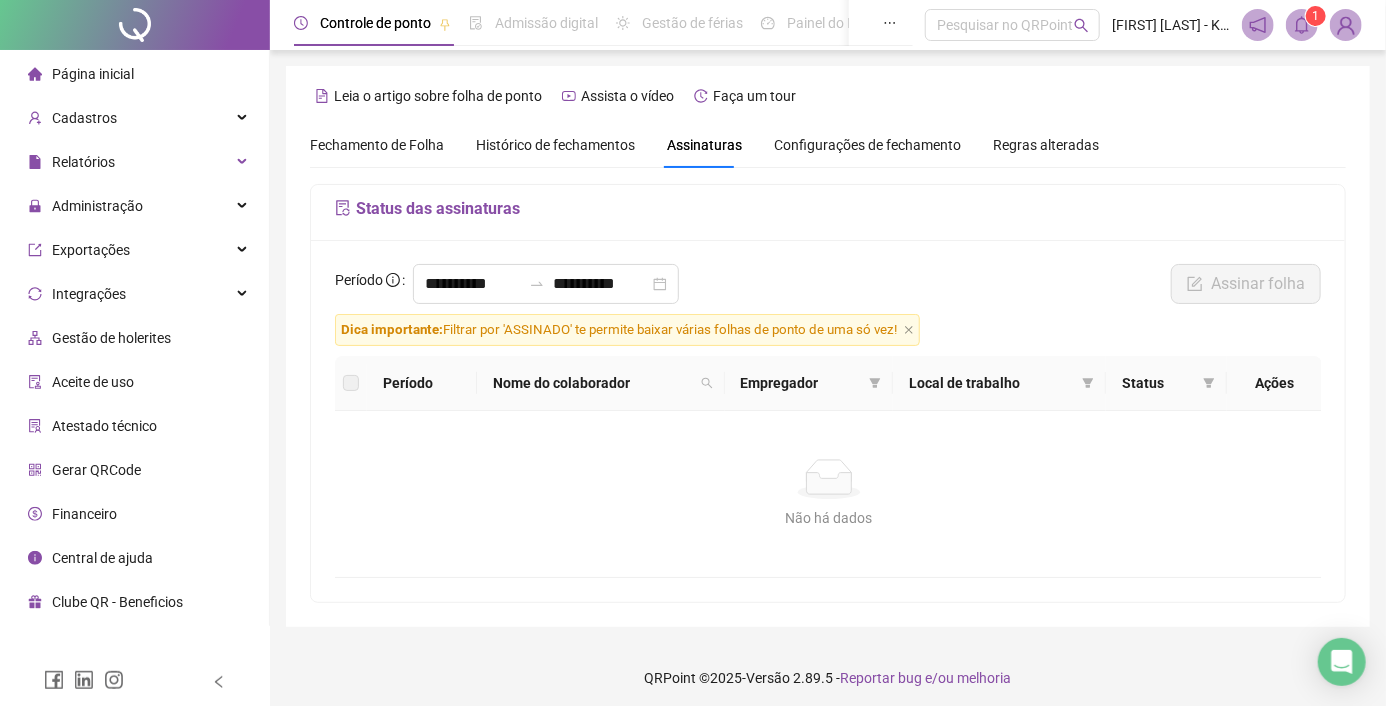 click on "Status das assinaturas" at bounding box center [828, 209] 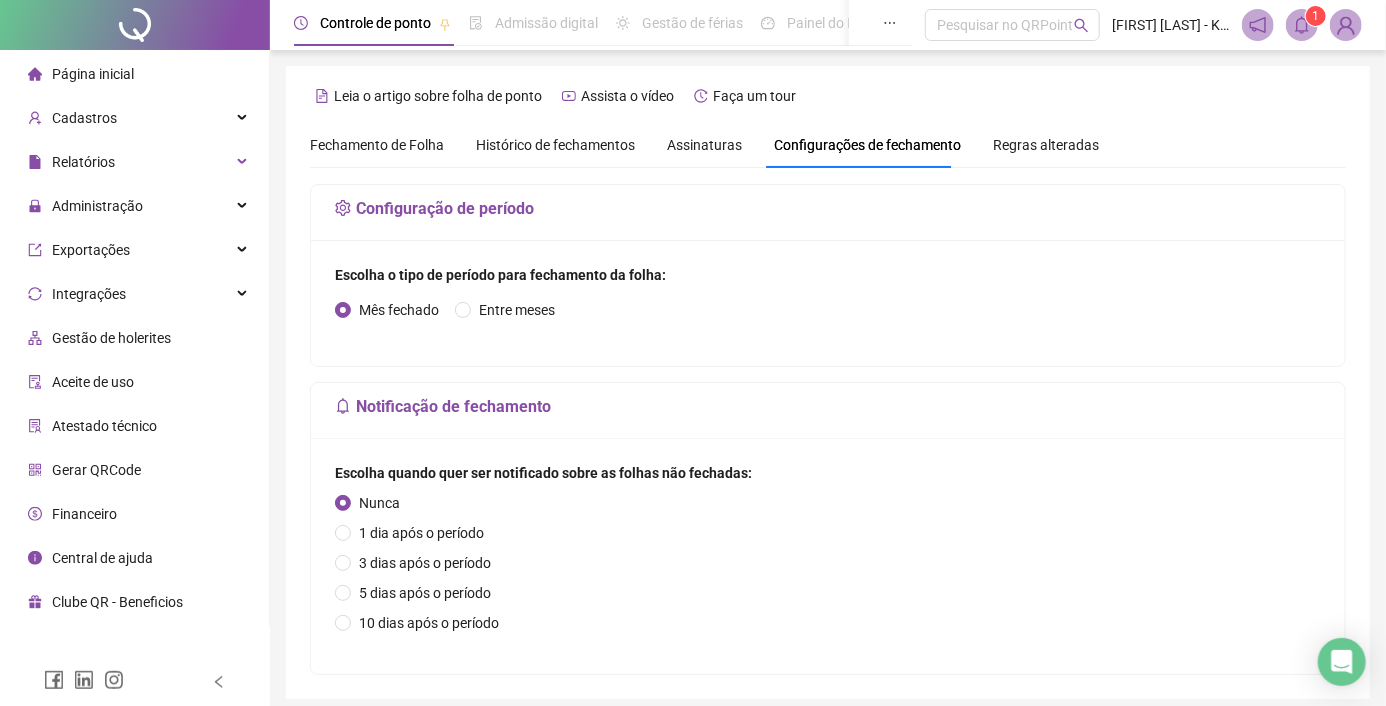 click on "Regras alteradas" at bounding box center [1046, 145] 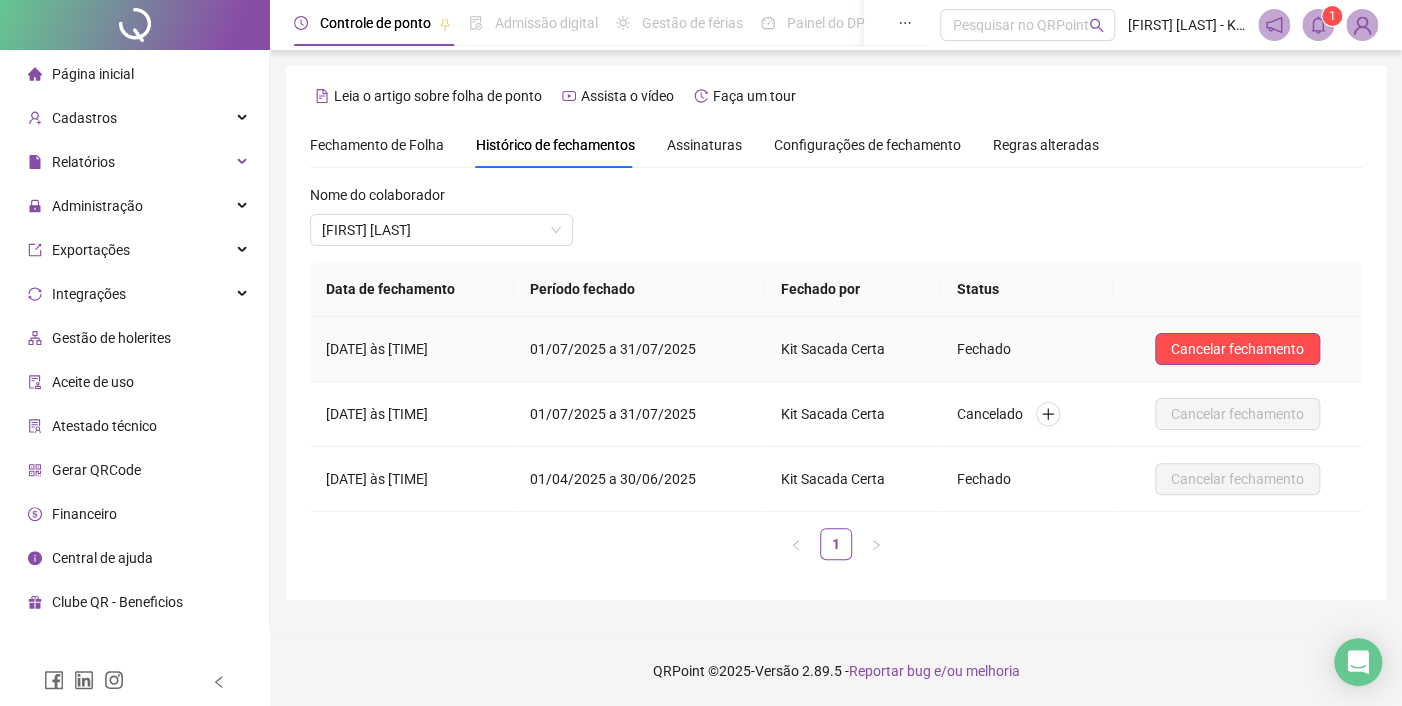 drag, startPoint x: 375, startPoint y: 324, endPoint x: 379, endPoint y: 310, distance: 14.56022 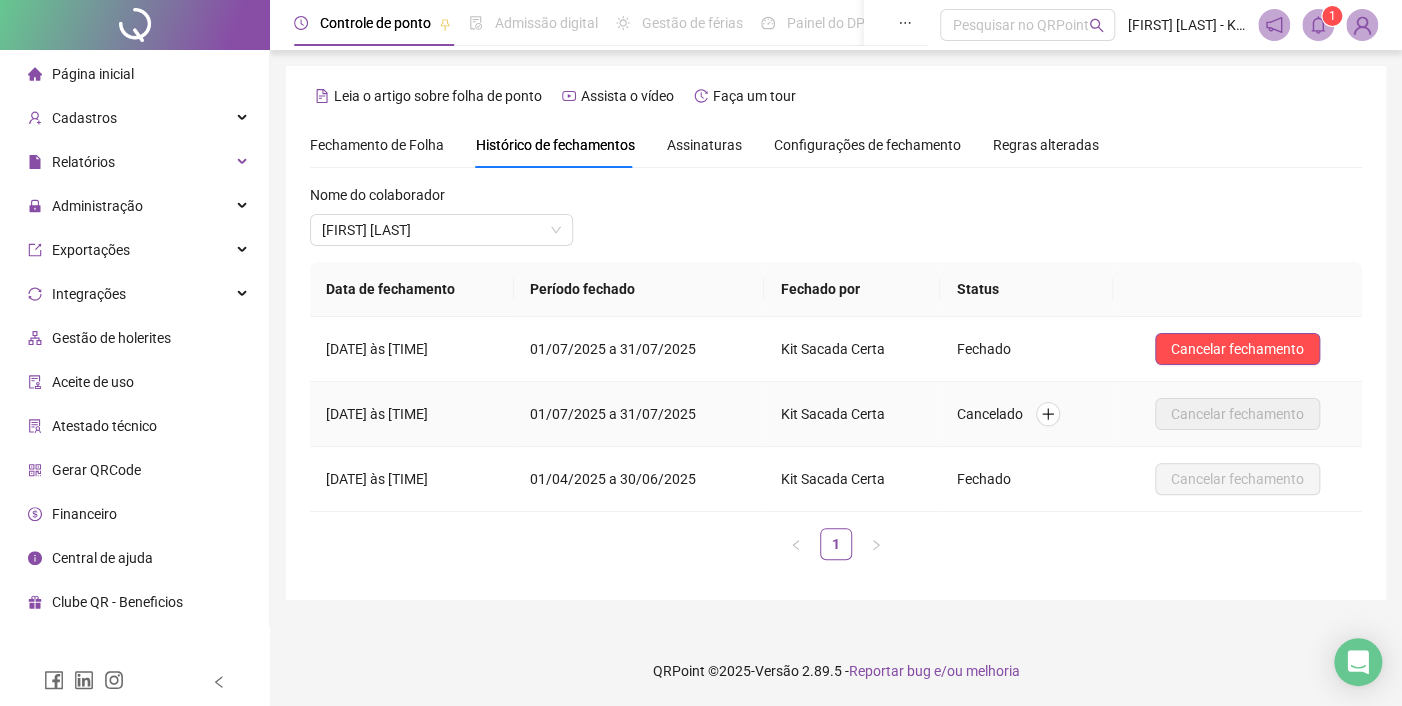 click on "Kit Sacada Certa" at bounding box center [833, 414] 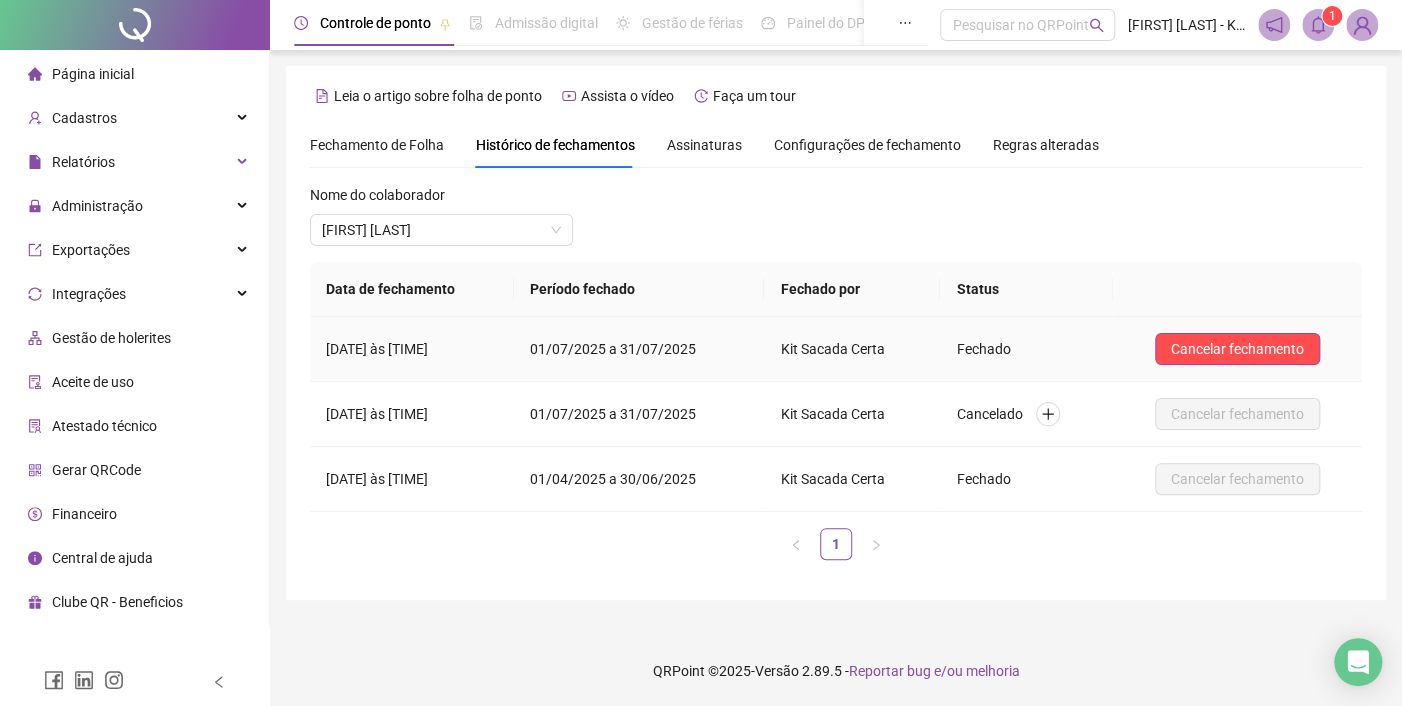 drag, startPoint x: 757, startPoint y: 348, endPoint x: 812, endPoint y: 345, distance: 55.081757 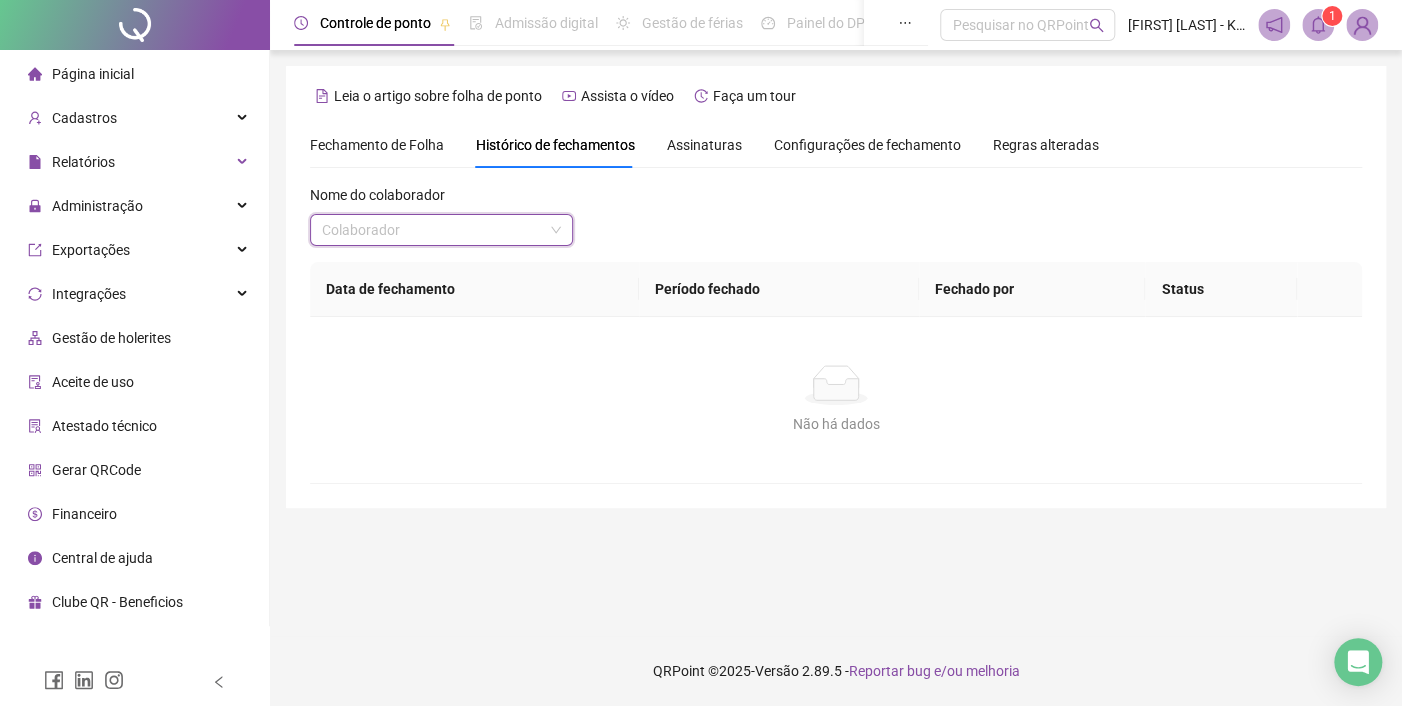 click 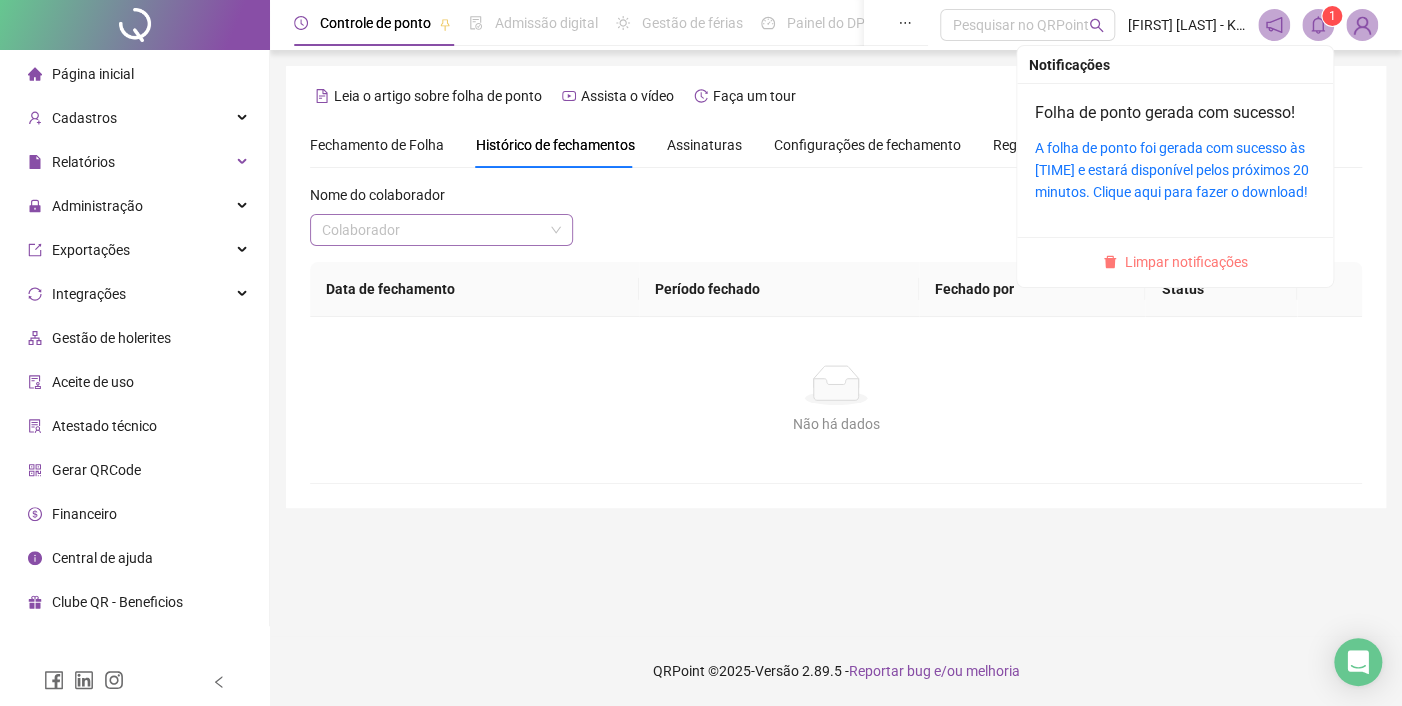 click on "Limpar notificações" at bounding box center (1186, 262) 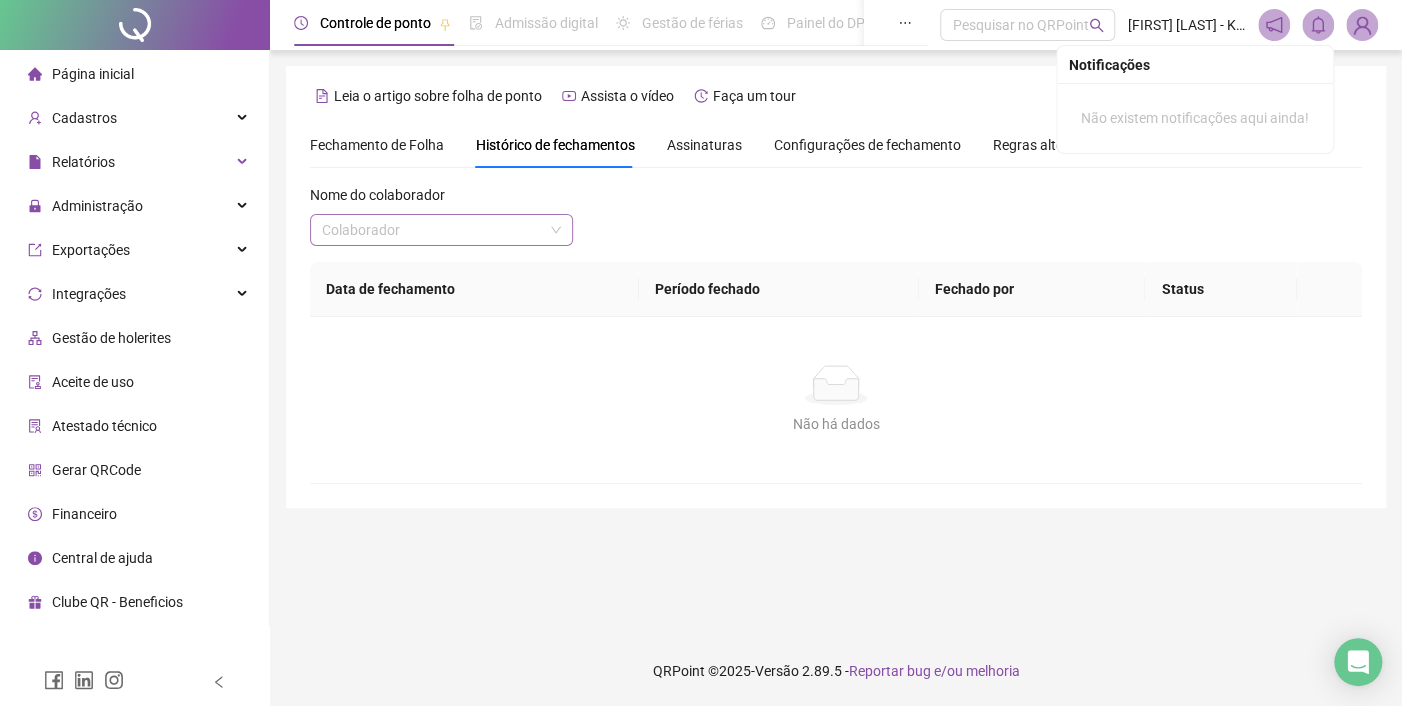 click on "Página inicial" at bounding box center (93, 74) 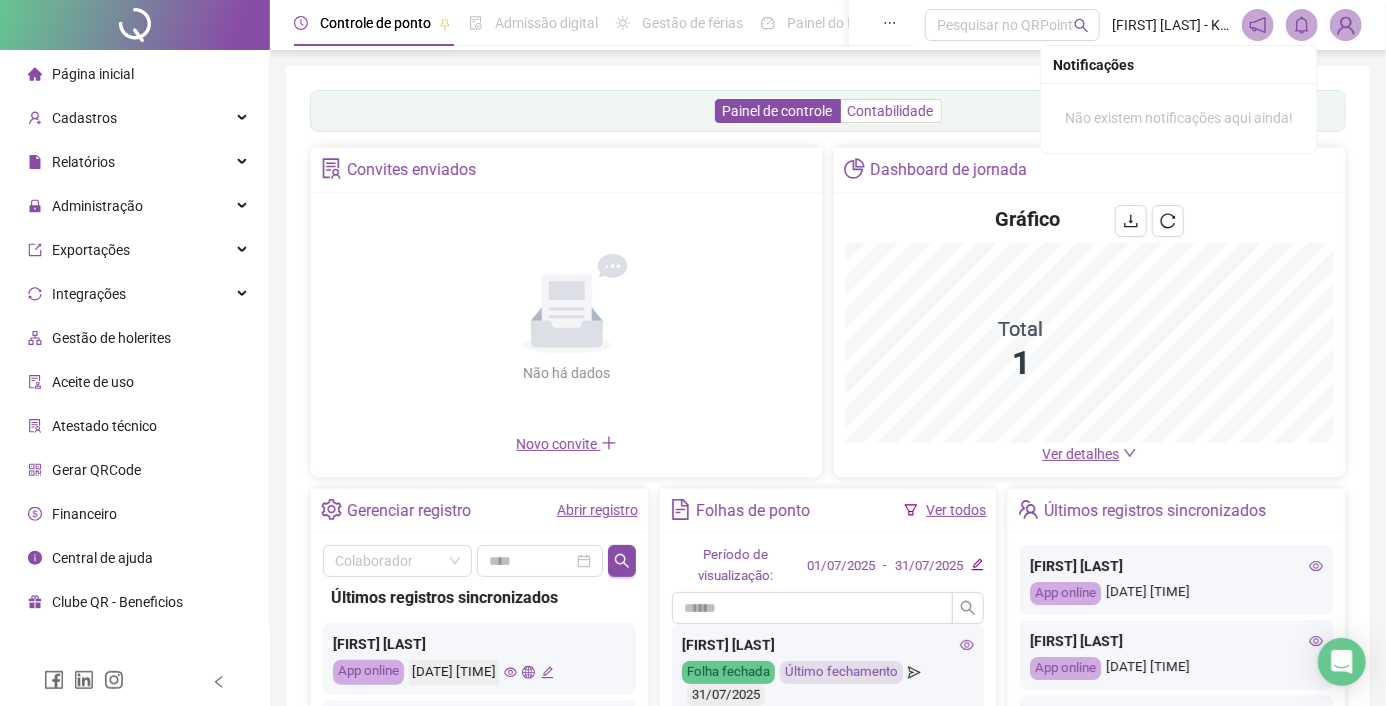 click on "Contabilidade" at bounding box center (891, 111) 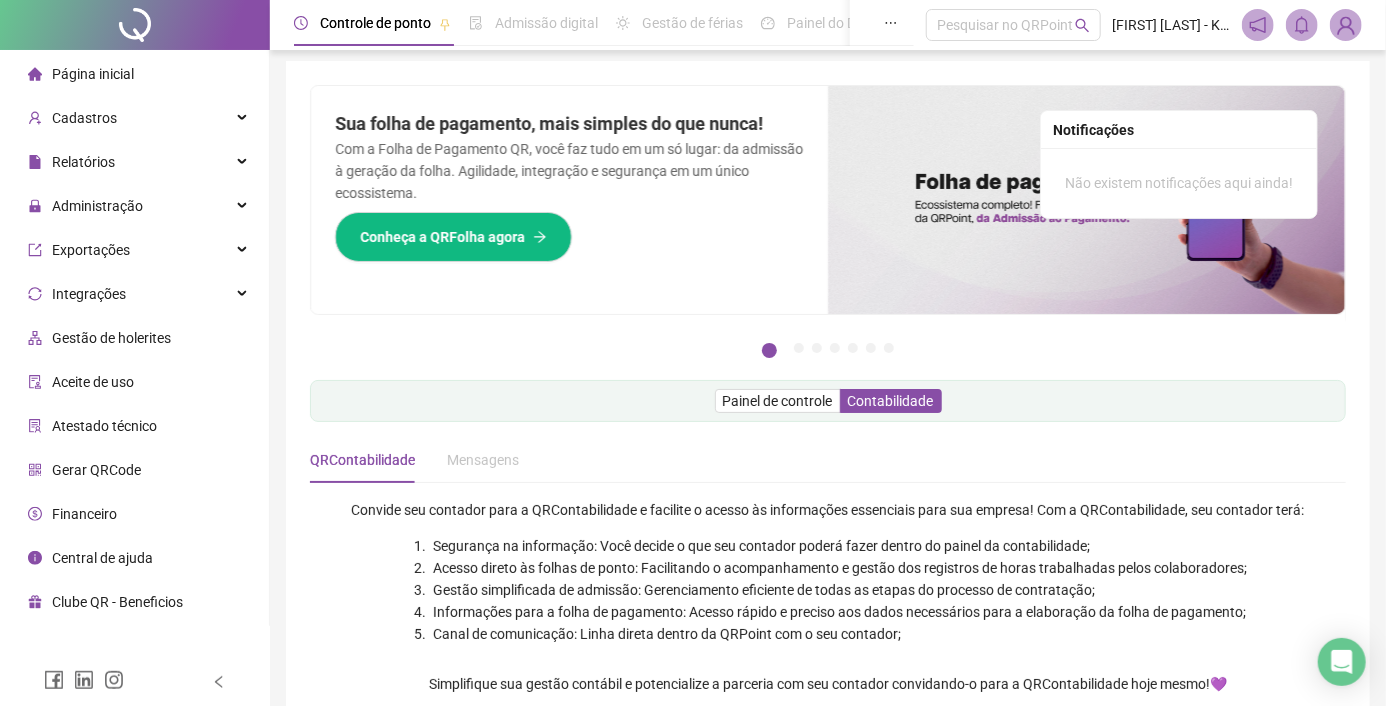 scroll, scrollTop: 0, scrollLeft: 0, axis: both 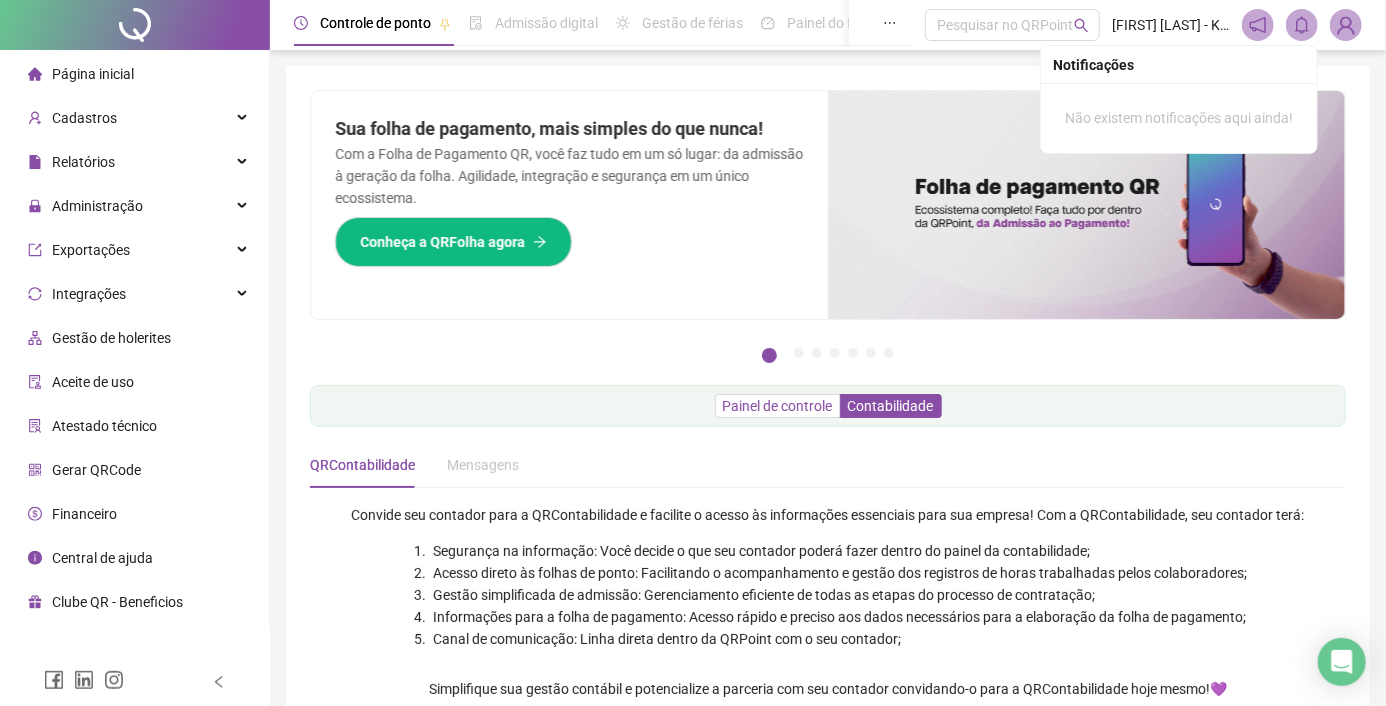 click on "Painel de controle" at bounding box center [778, 406] 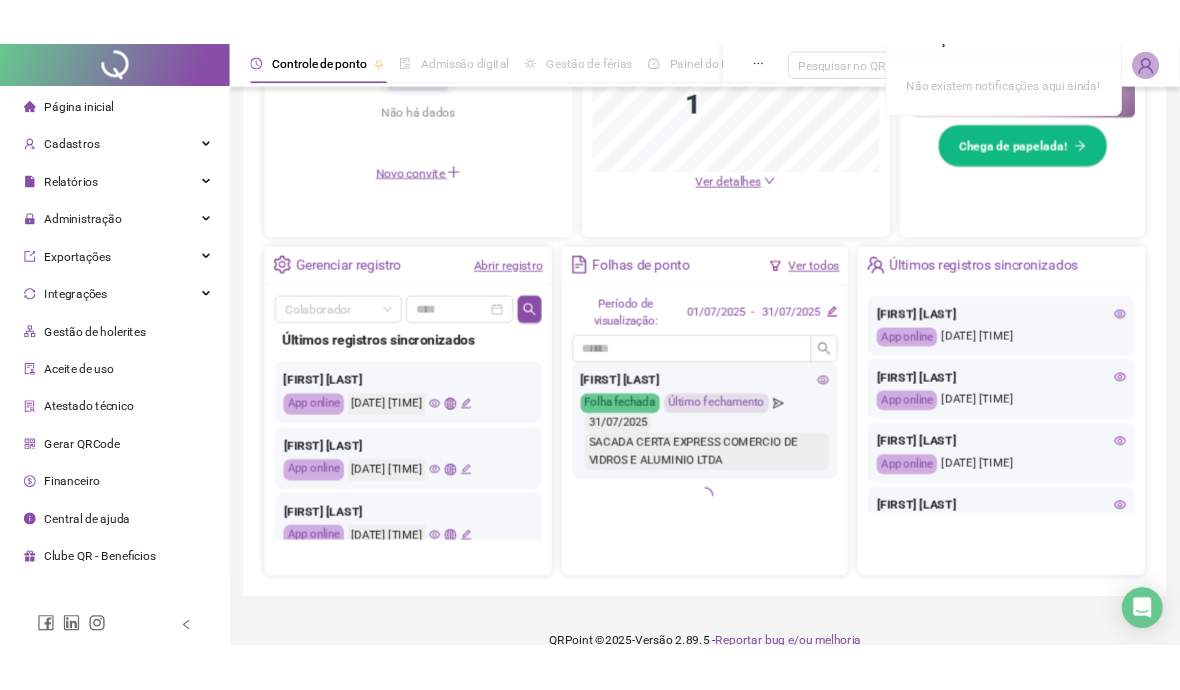 scroll, scrollTop: 515, scrollLeft: 0, axis: vertical 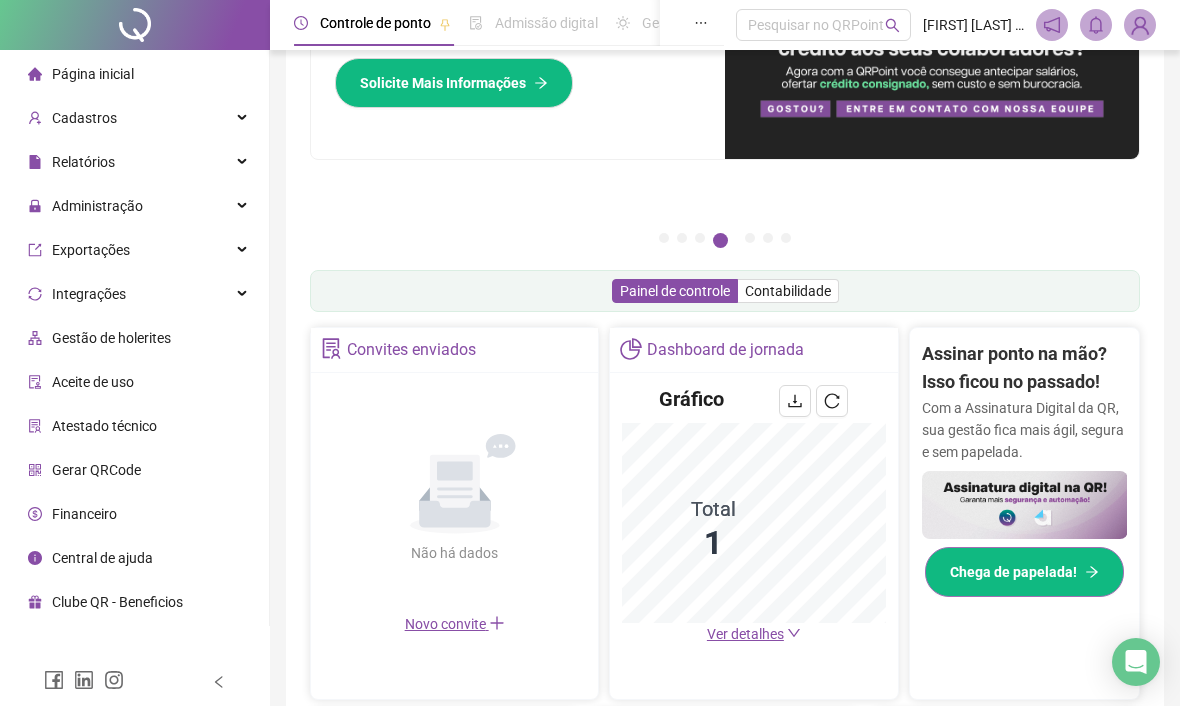 click on "Chega de papelada!" at bounding box center (1013, 572) 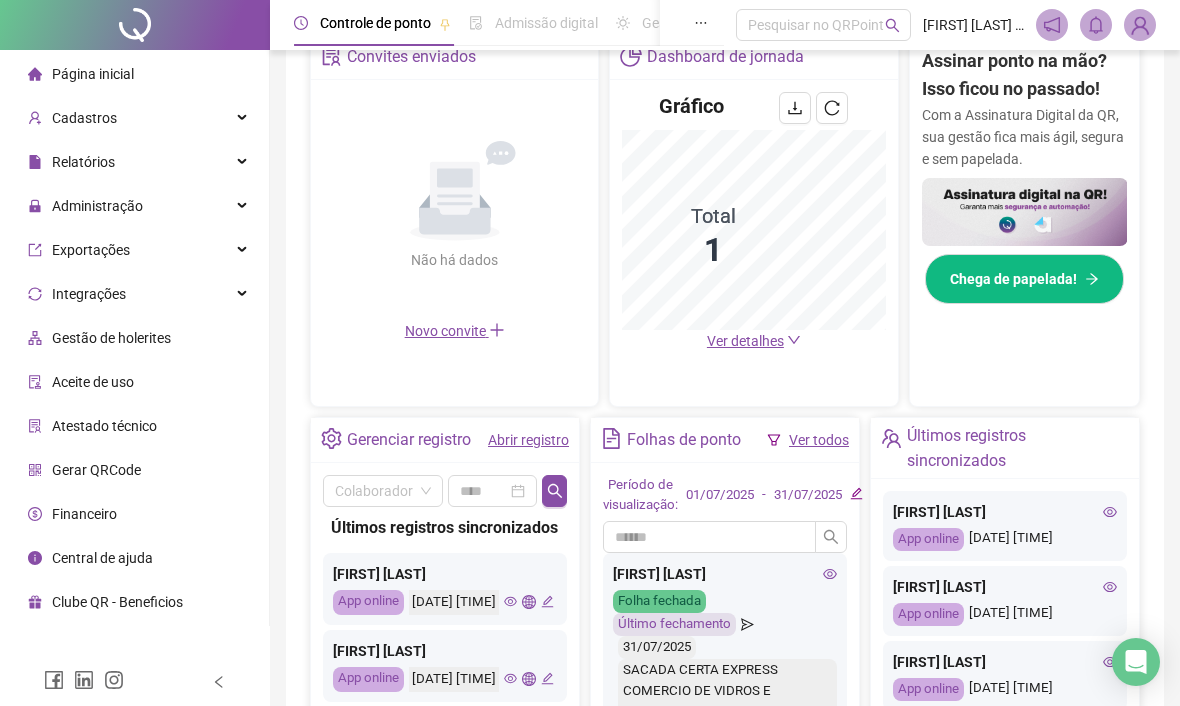 scroll, scrollTop: 315, scrollLeft: 0, axis: vertical 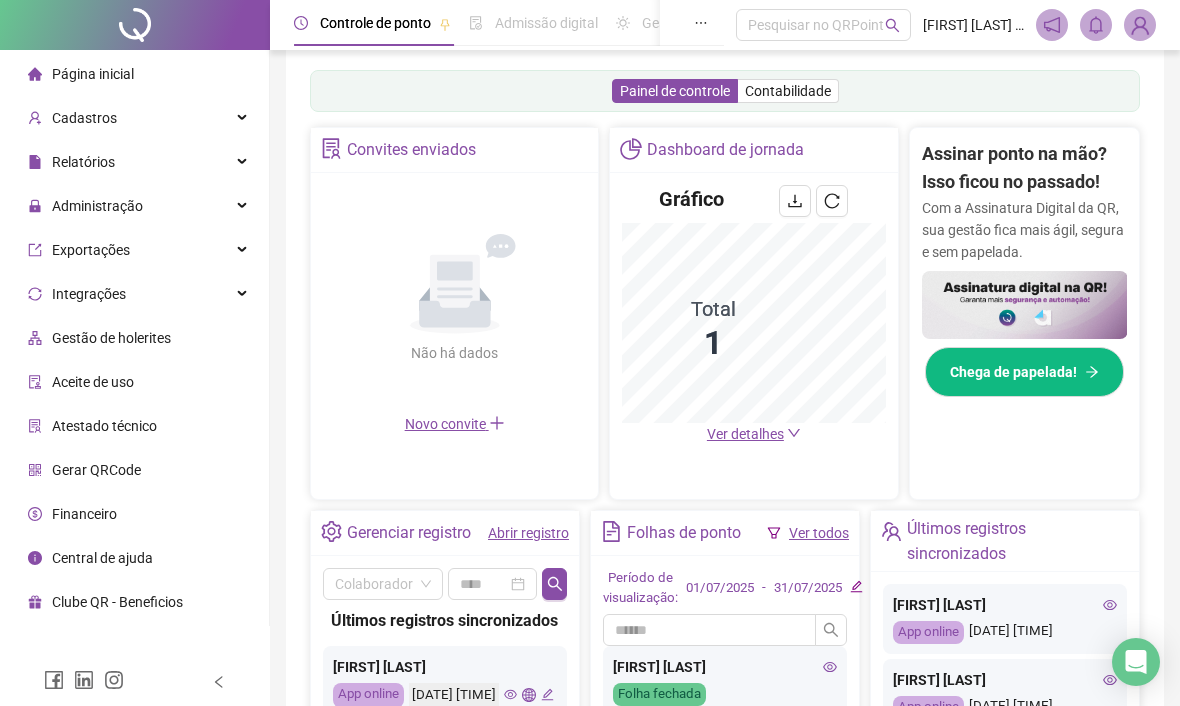 click on "Ver detalhes" at bounding box center (745, 434) 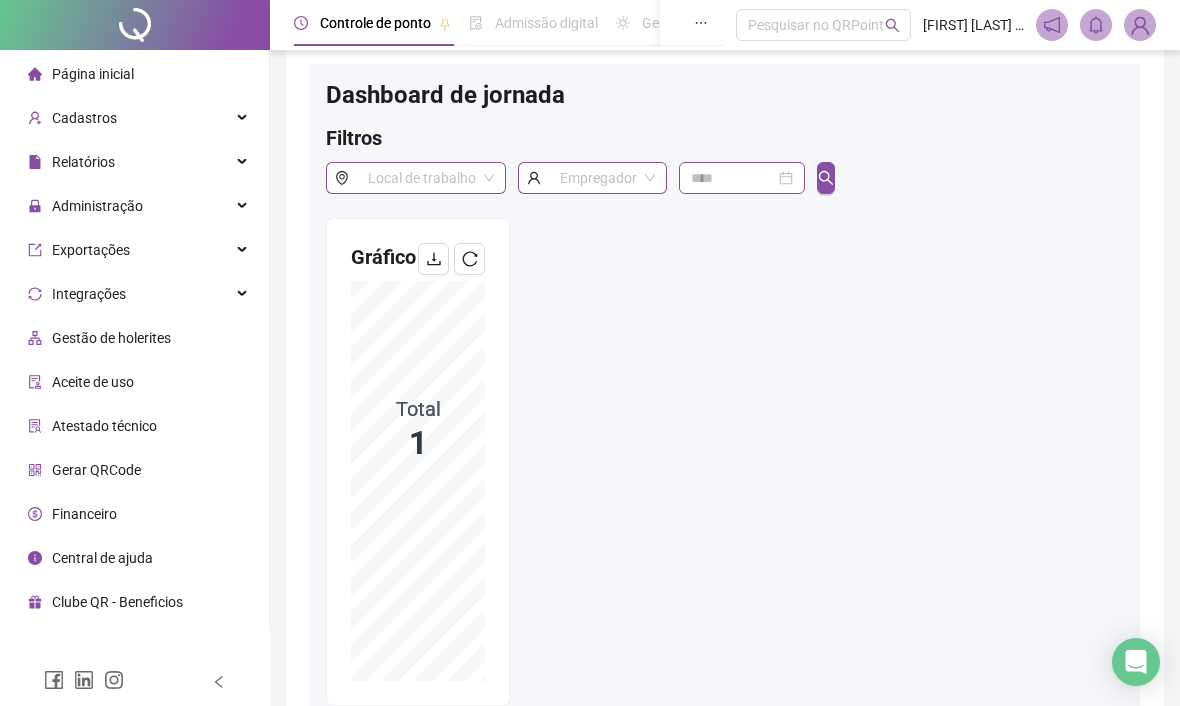 scroll, scrollTop: 0, scrollLeft: 0, axis: both 